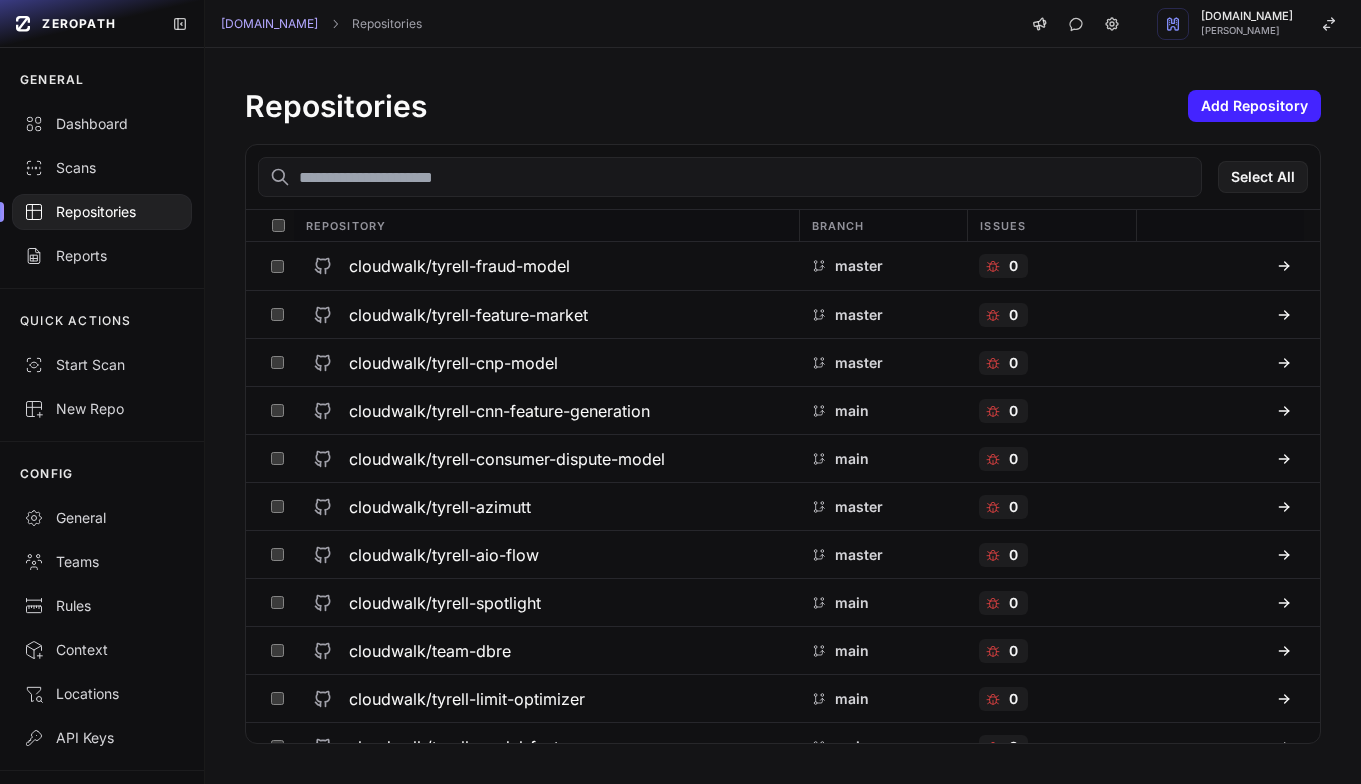 scroll, scrollTop: 0, scrollLeft: 0, axis: both 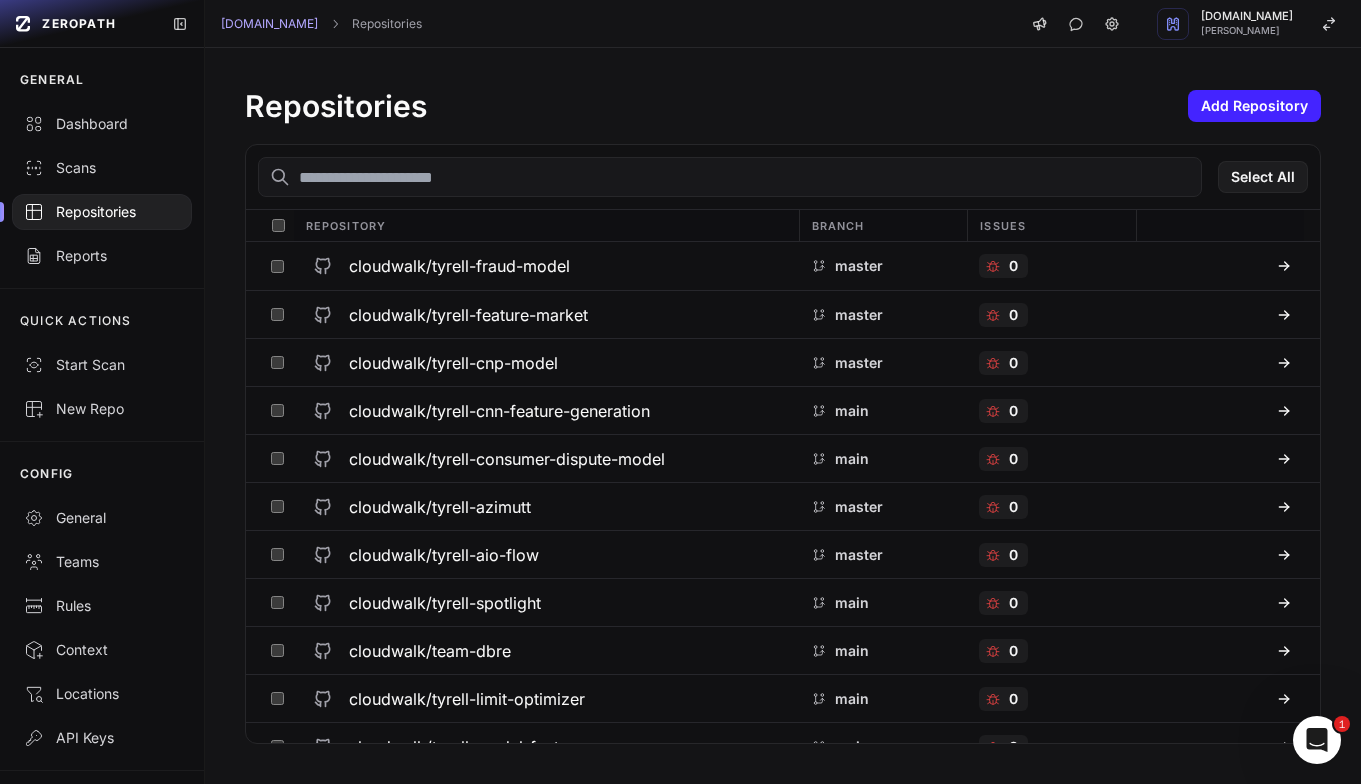 click at bounding box center (730, 177) 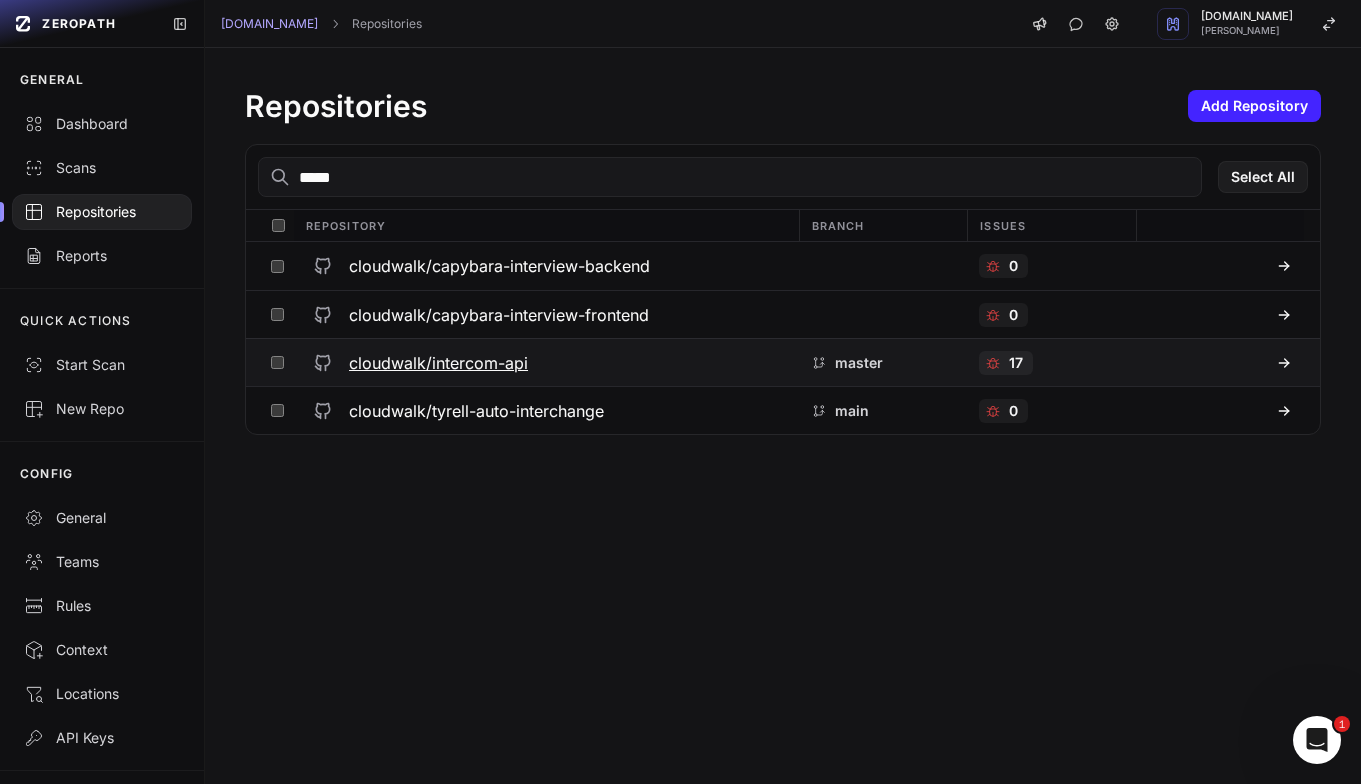 type on "*****" 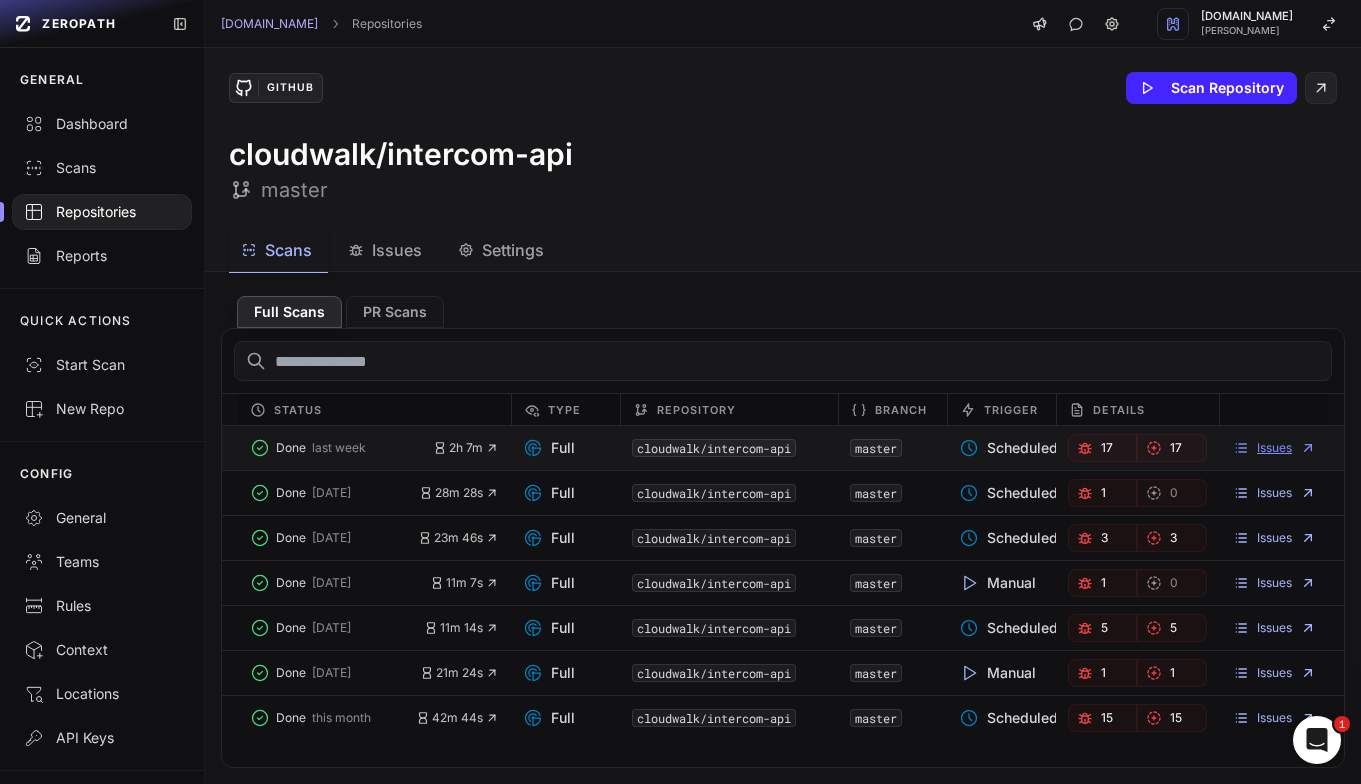 click on "Issues" at bounding box center (1274, 448) 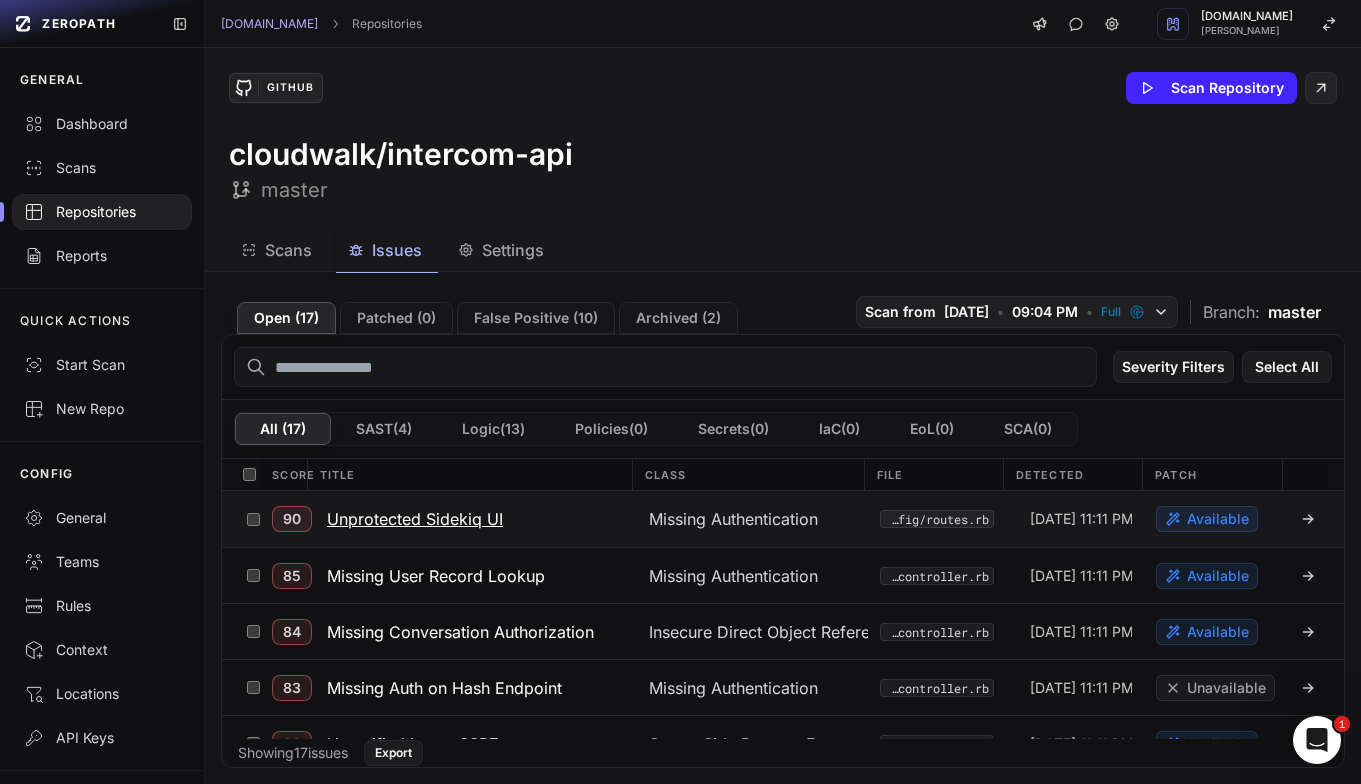 click 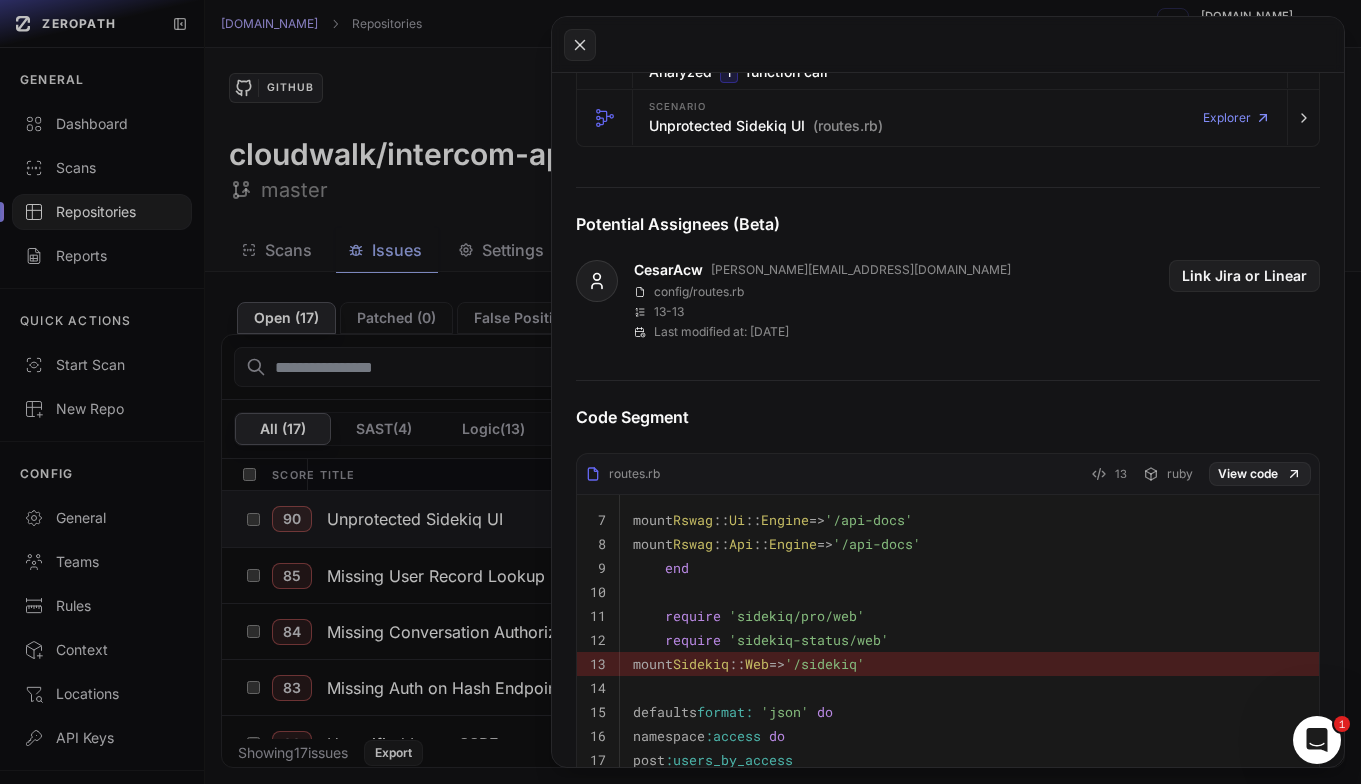 scroll, scrollTop: 714, scrollLeft: 0, axis: vertical 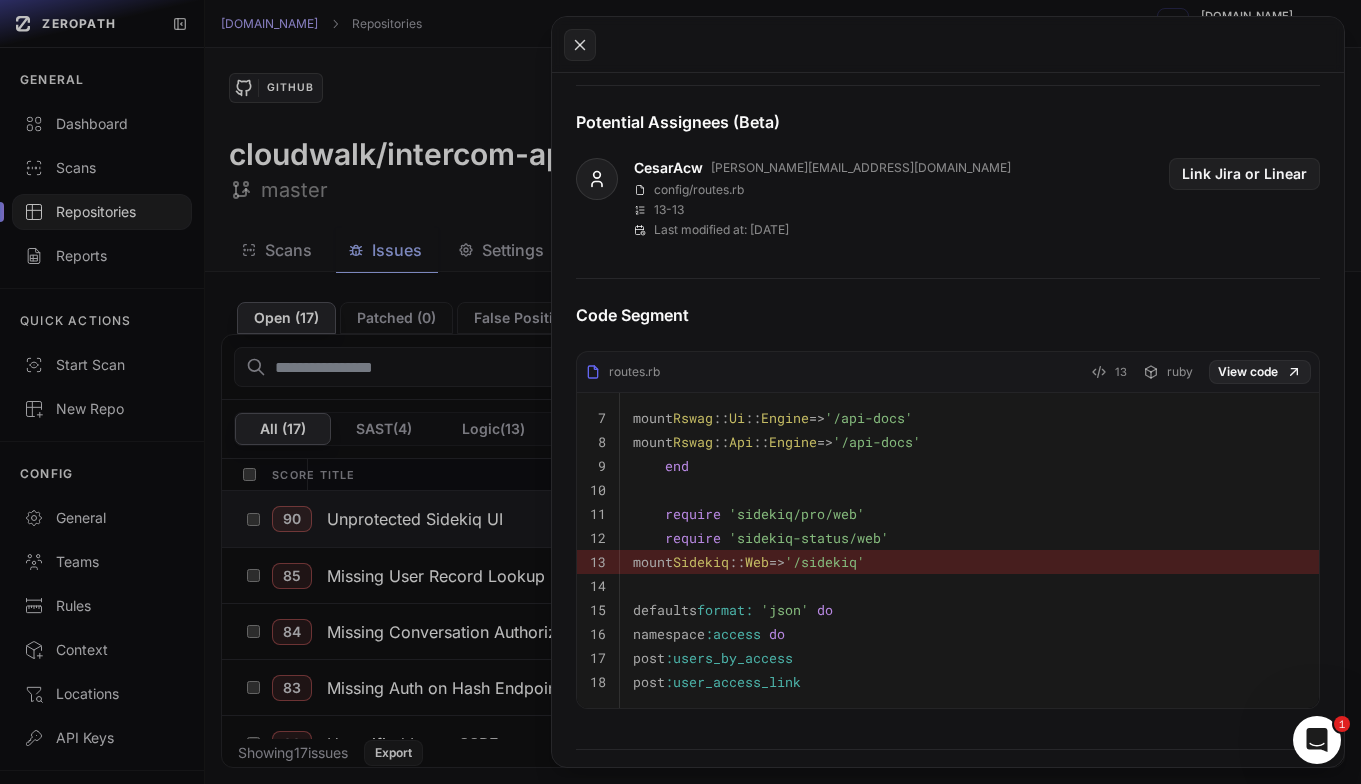 click 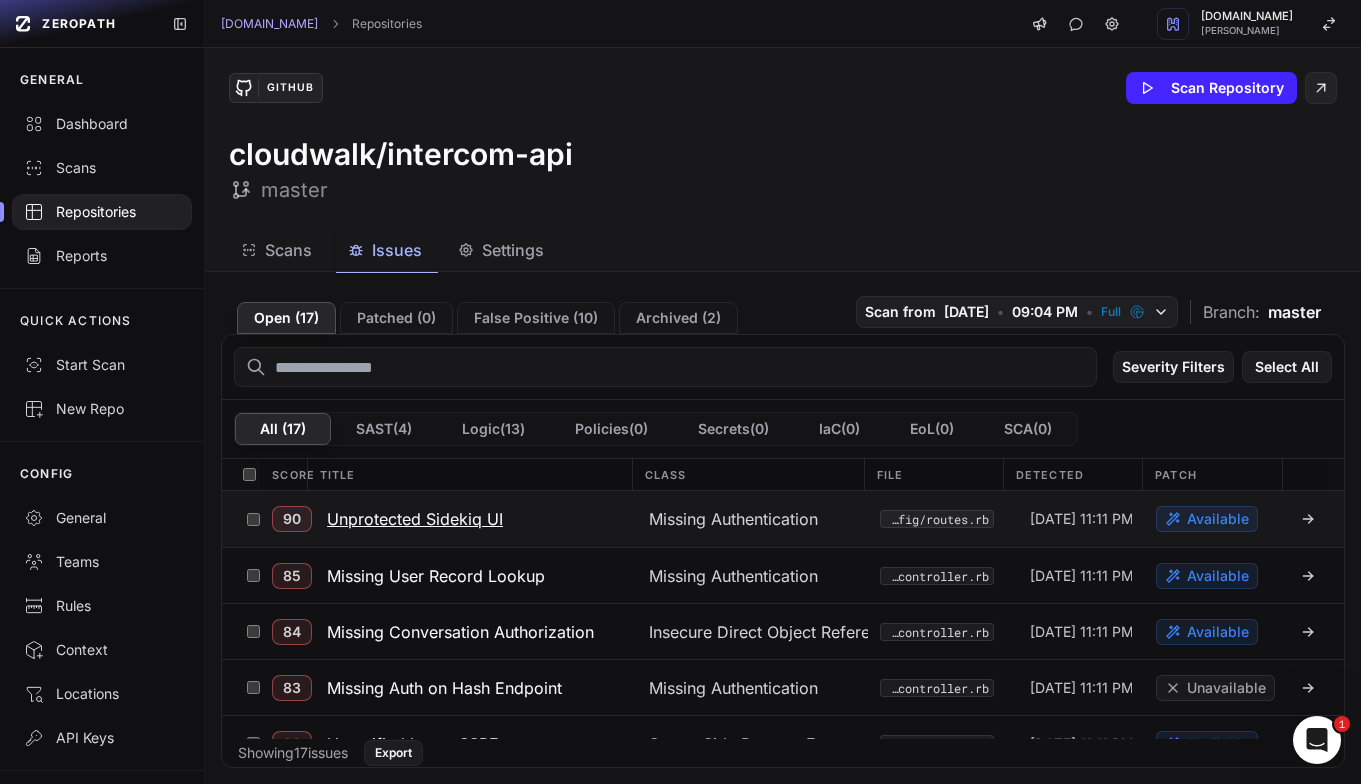 click 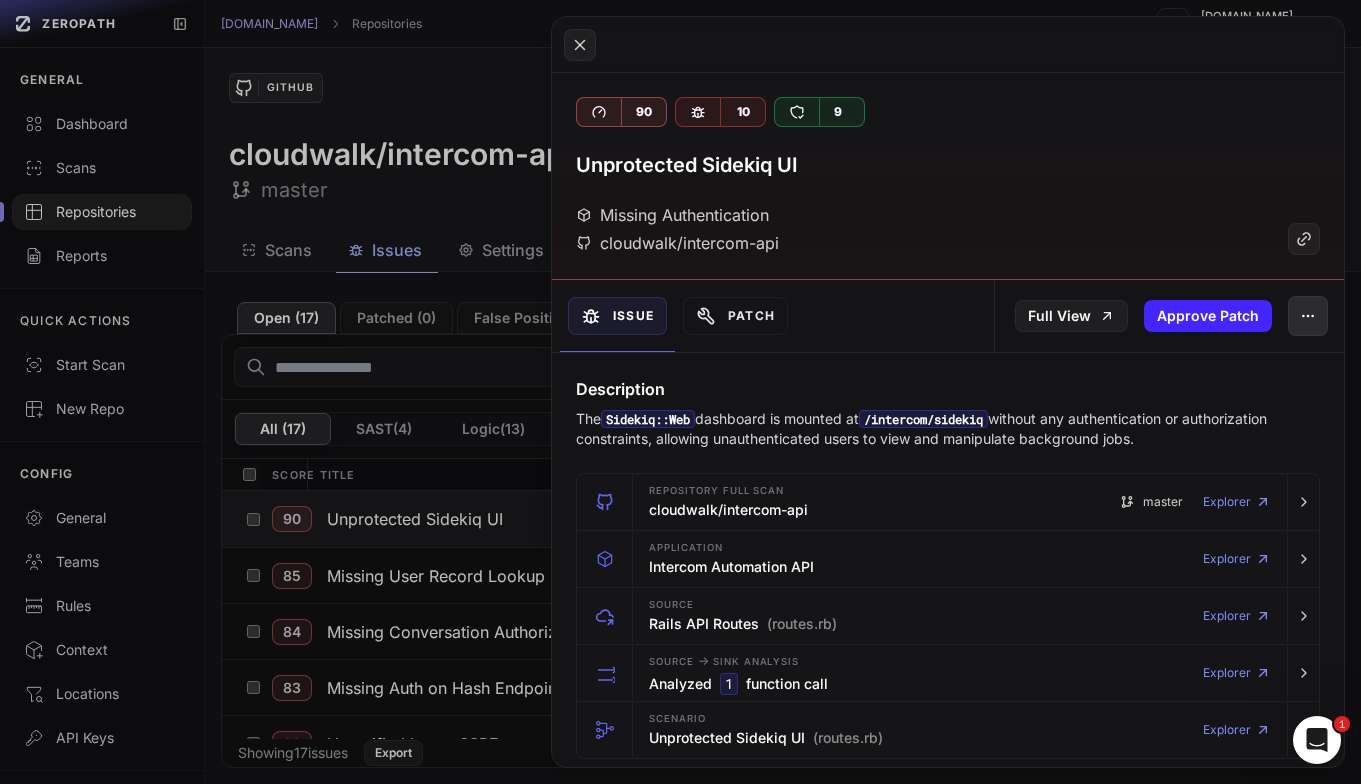 click at bounding box center (1308, 316) 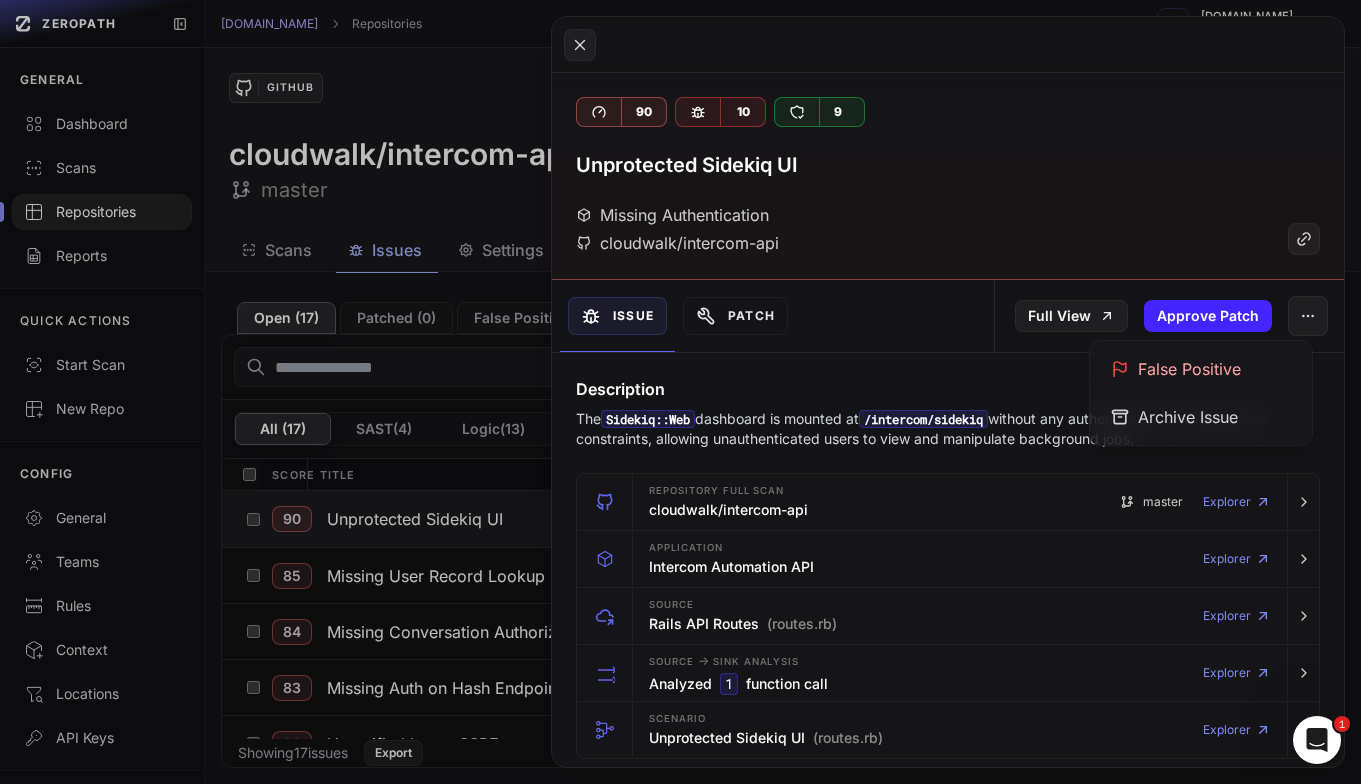 click on "Missing Authentication     cloudwalk/intercom-api" at bounding box center [948, 229] 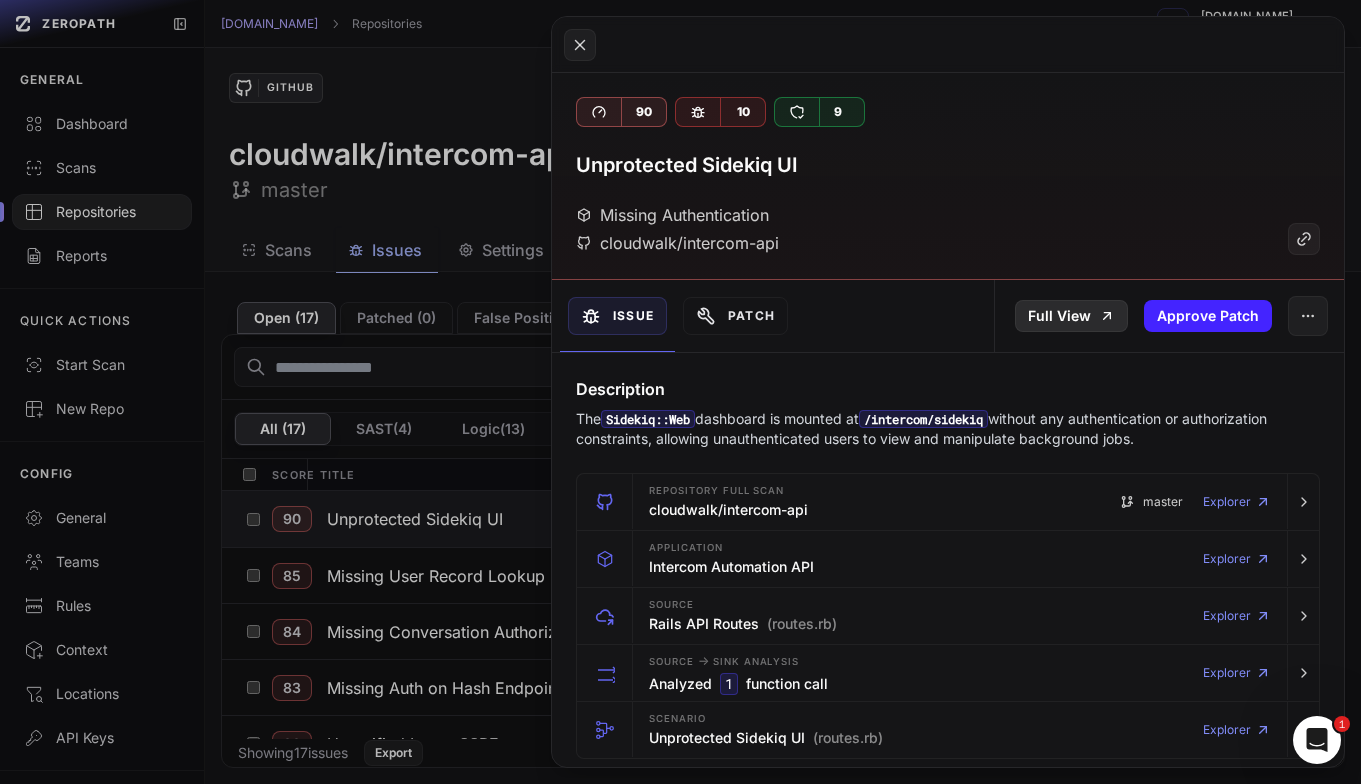 click on "Full View" at bounding box center [1071, 316] 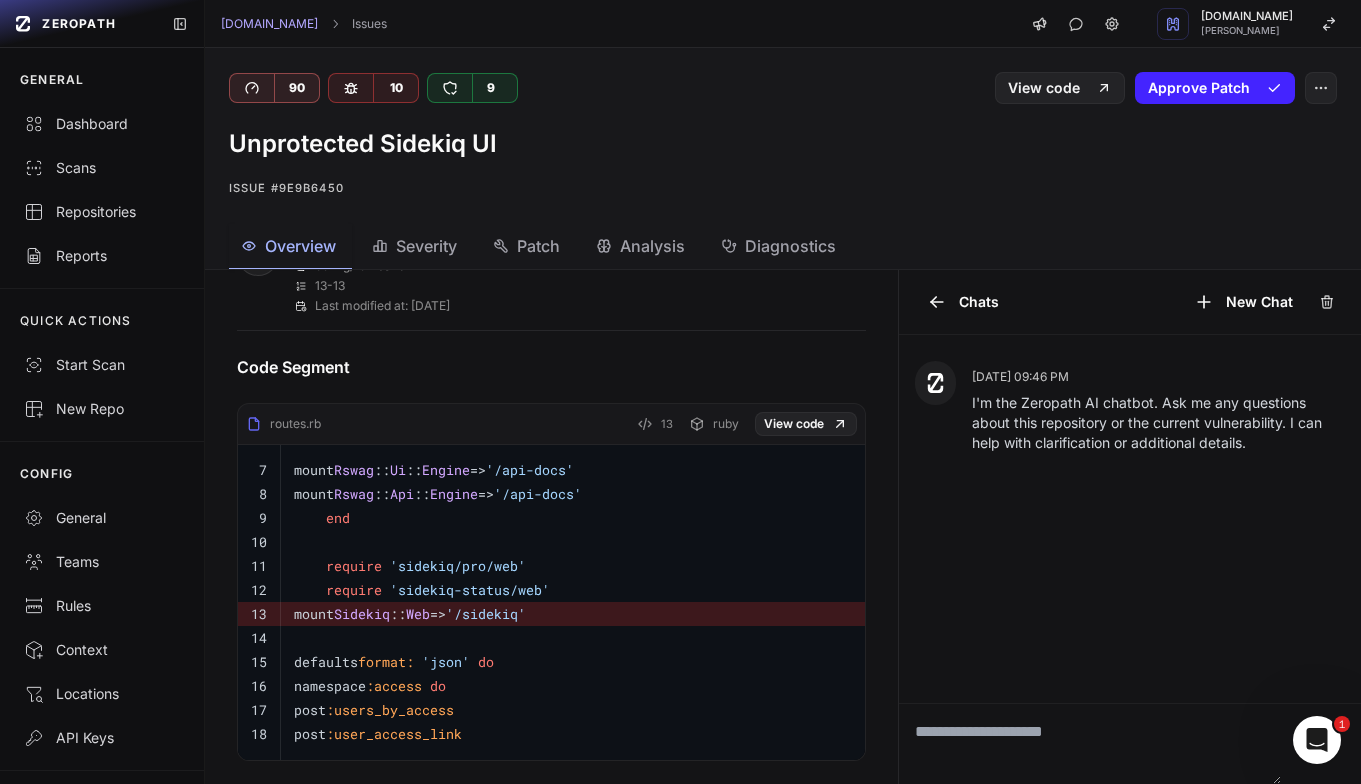 scroll, scrollTop: 748, scrollLeft: 0, axis: vertical 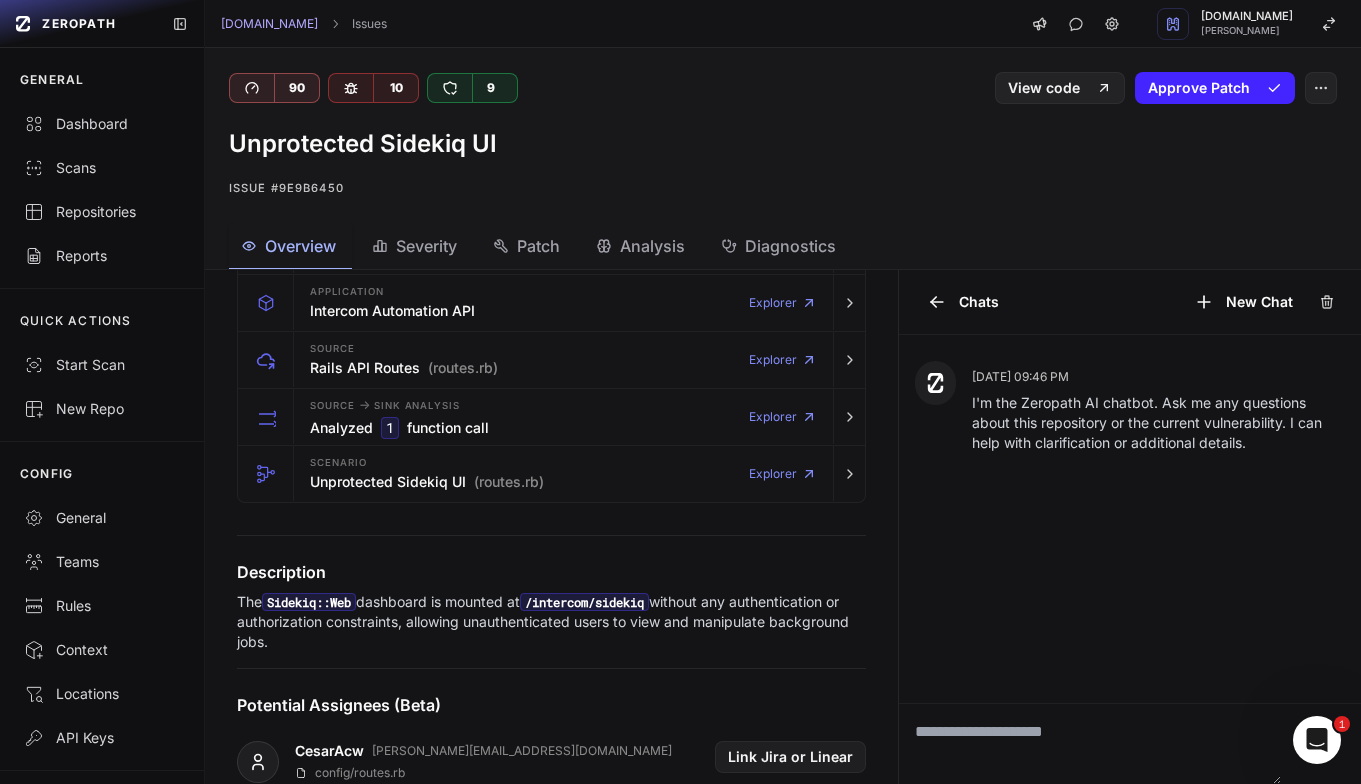 click on "Severity" at bounding box center [426, 246] 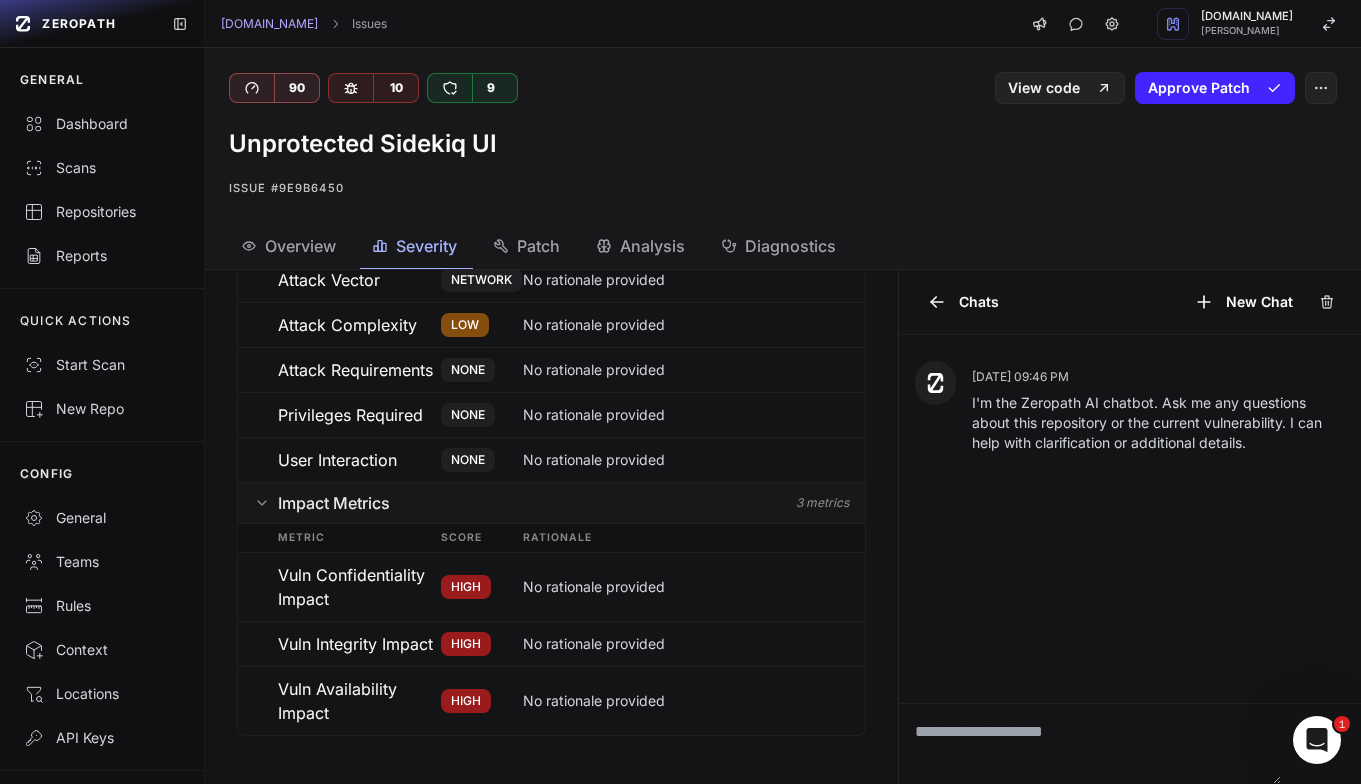 click on "Patch" at bounding box center [538, 246] 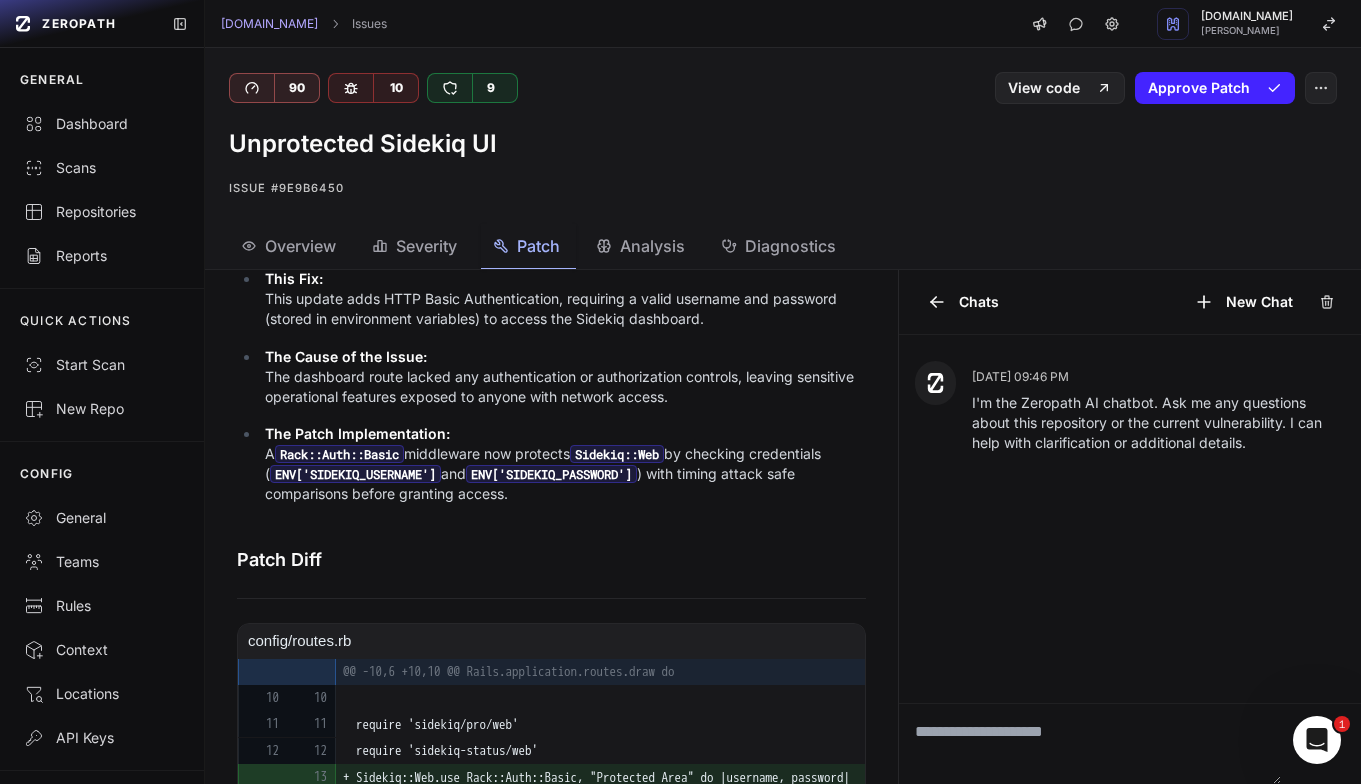 scroll, scrollTop: 754, scrollLeft: 0, axis: vertical 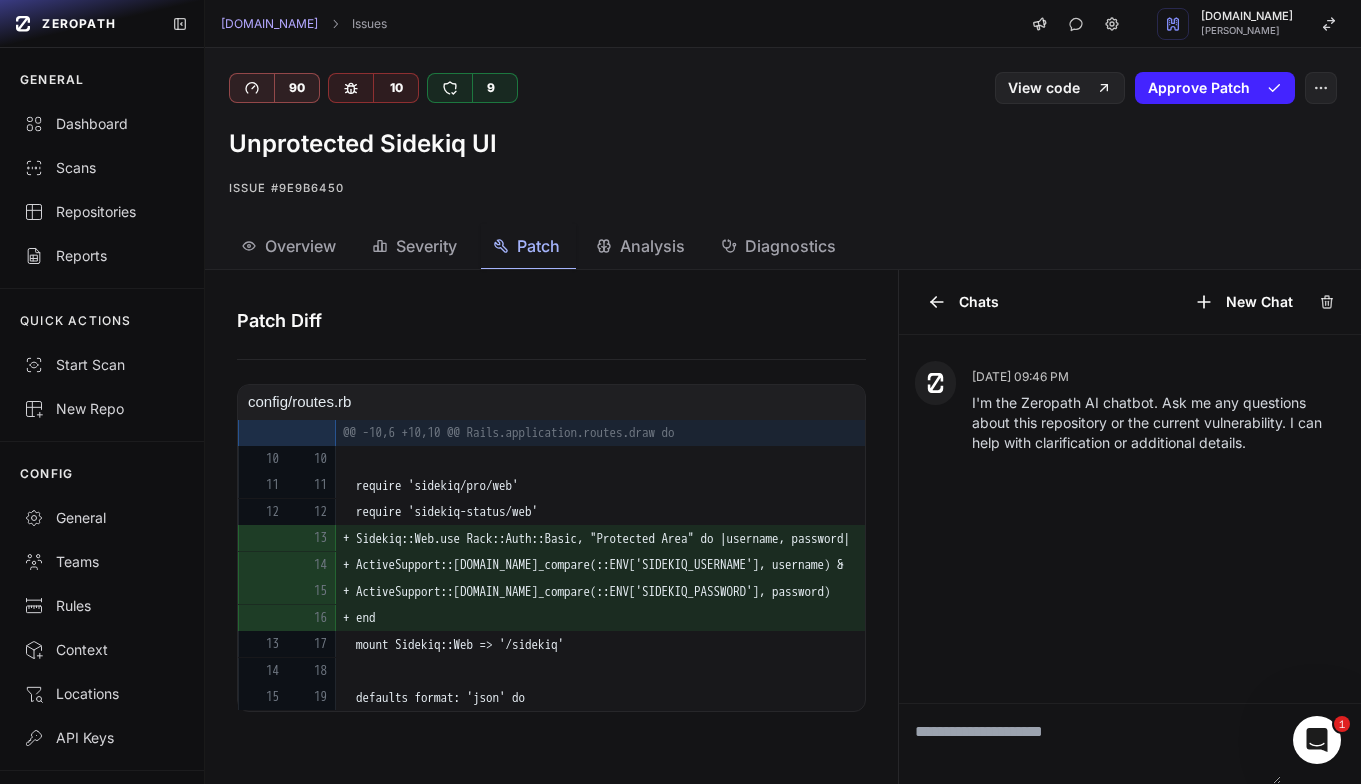 drag, startPoint x: 413, startPoint y: 604, endPoint x: 362, endPoint y: 515, distance: 102.5768 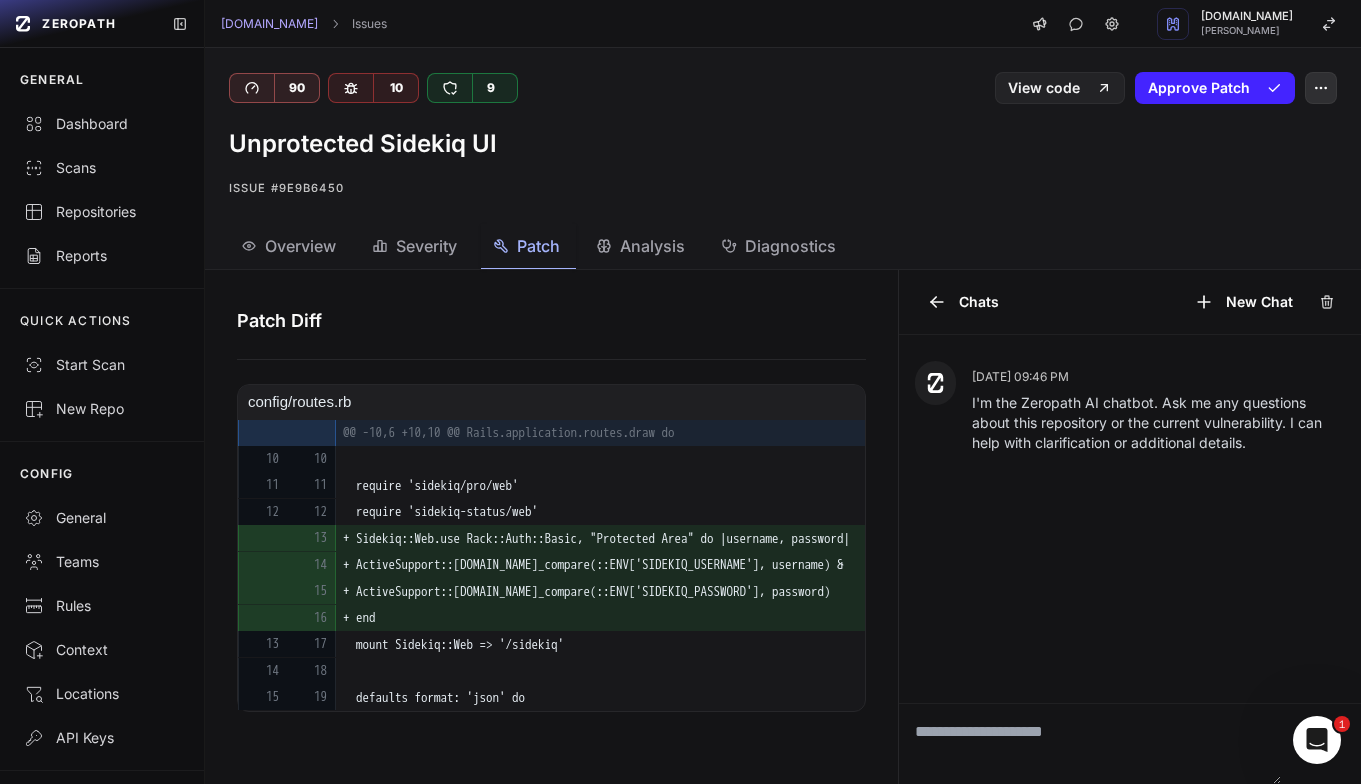 click at bounding box center [1321, 88] 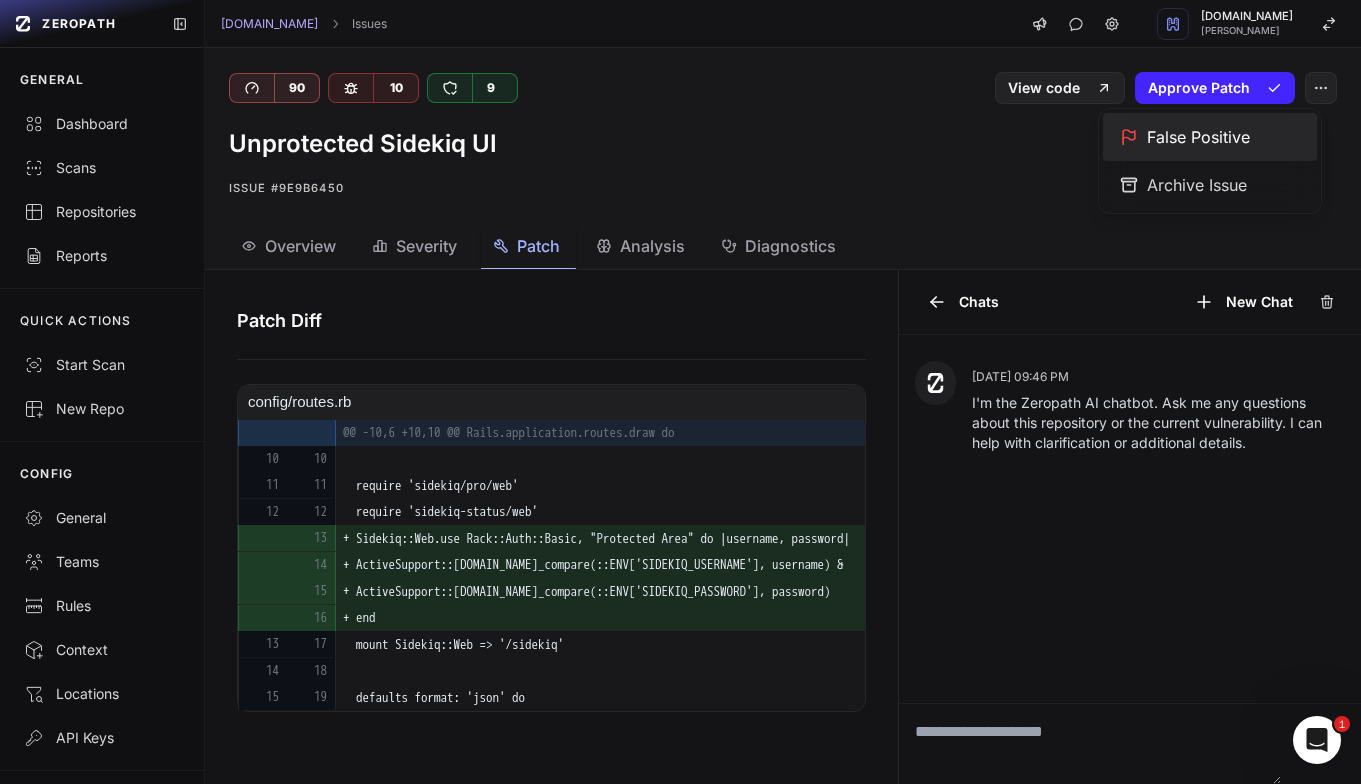 click on "False Positive" at bounding box center (1210, 137) 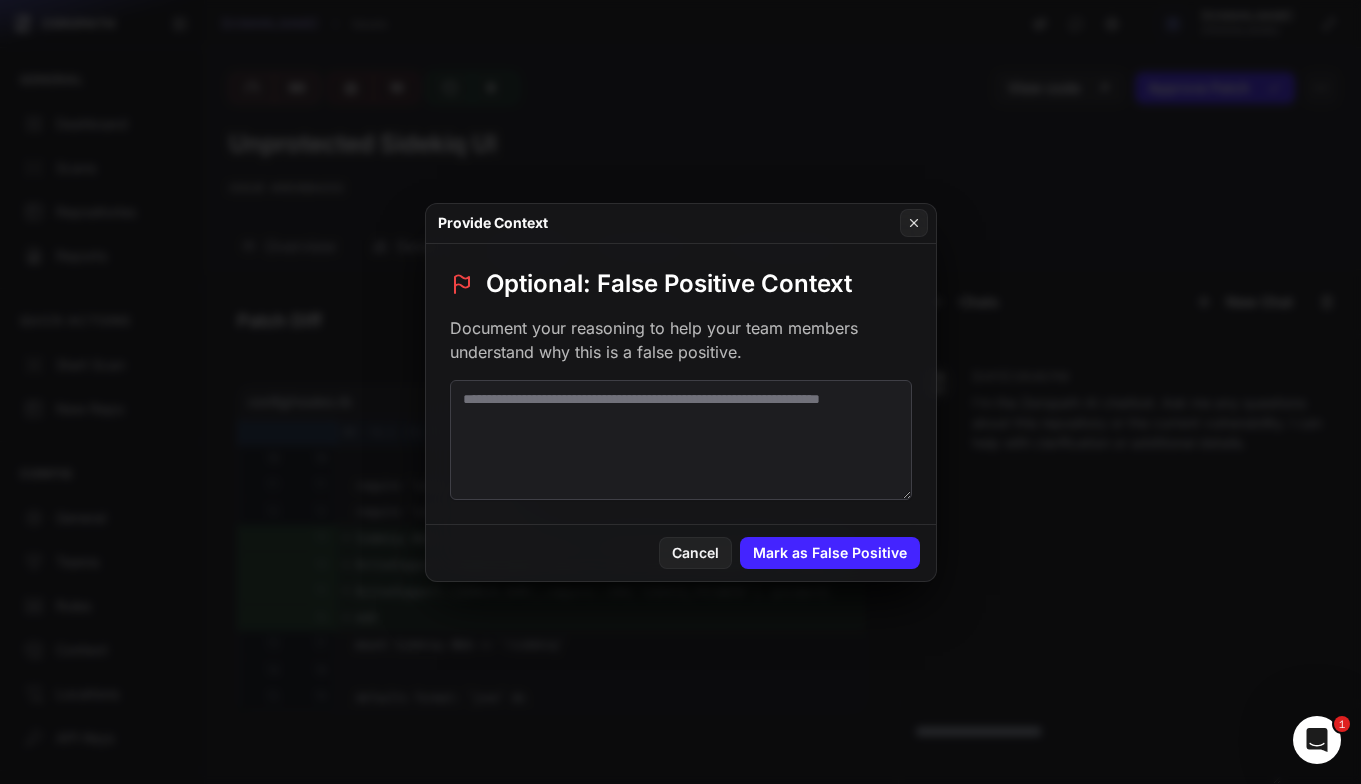 click at bounding box center [681, 440] 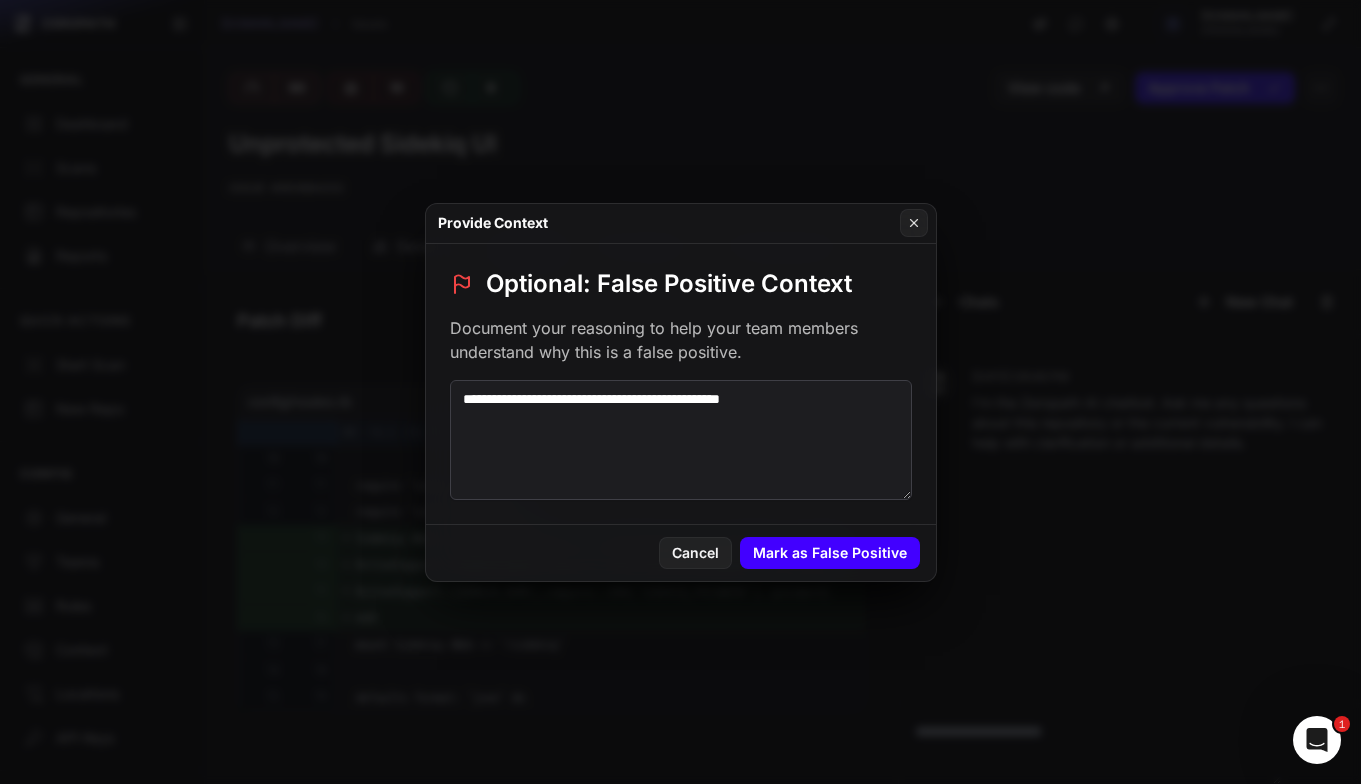 type on "**********" 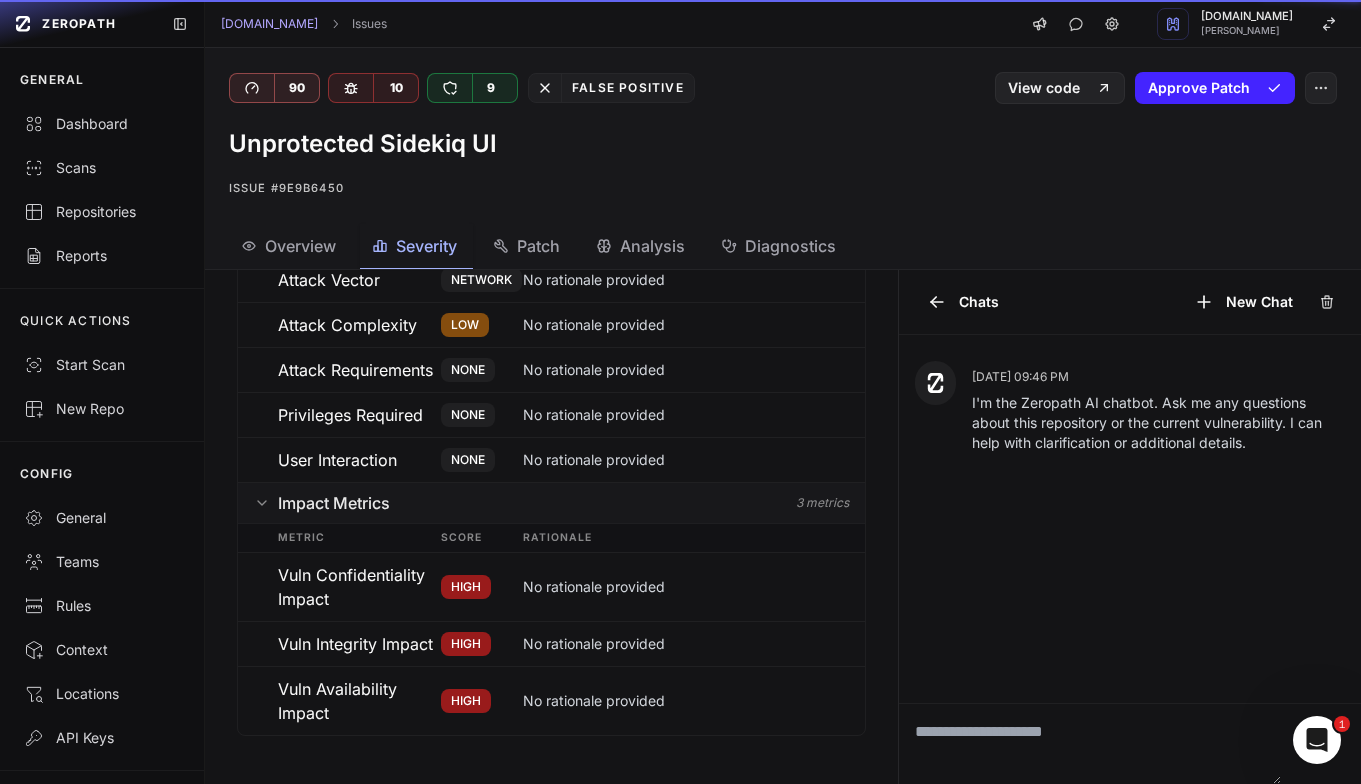 scroll, scrollTop: 225, scrollLeft: 0, axis: vertical 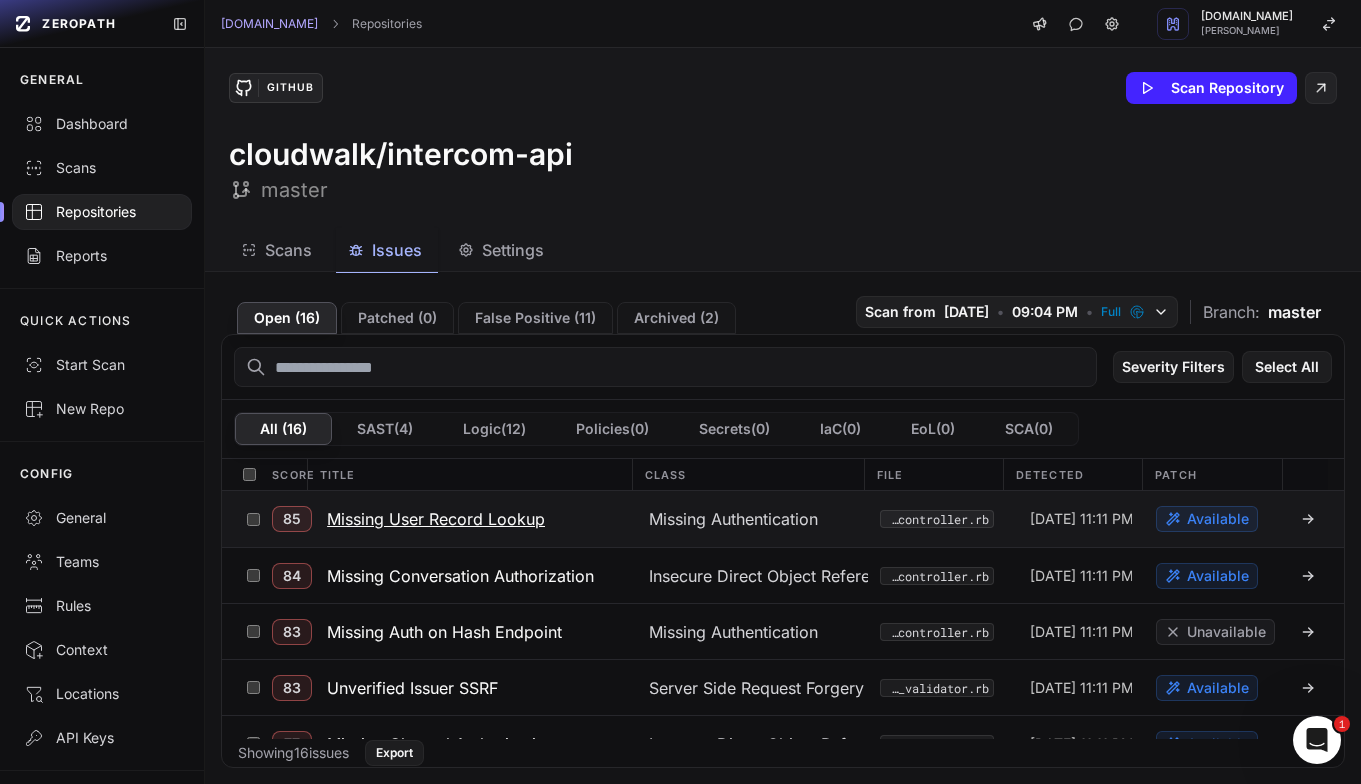 click on "Missing User Record Lookup" at bounding box center (436, 519) 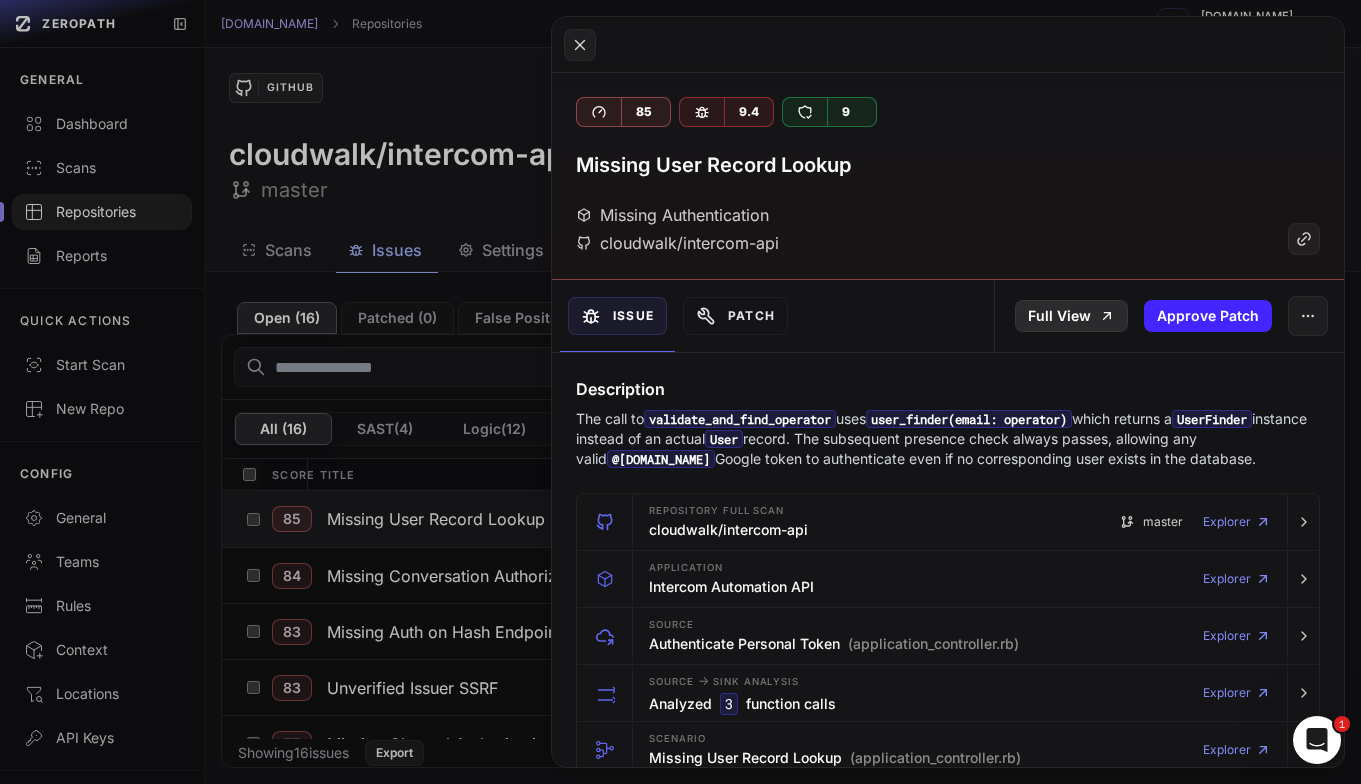 click on "Full View" at bounding box center [1071, 316] 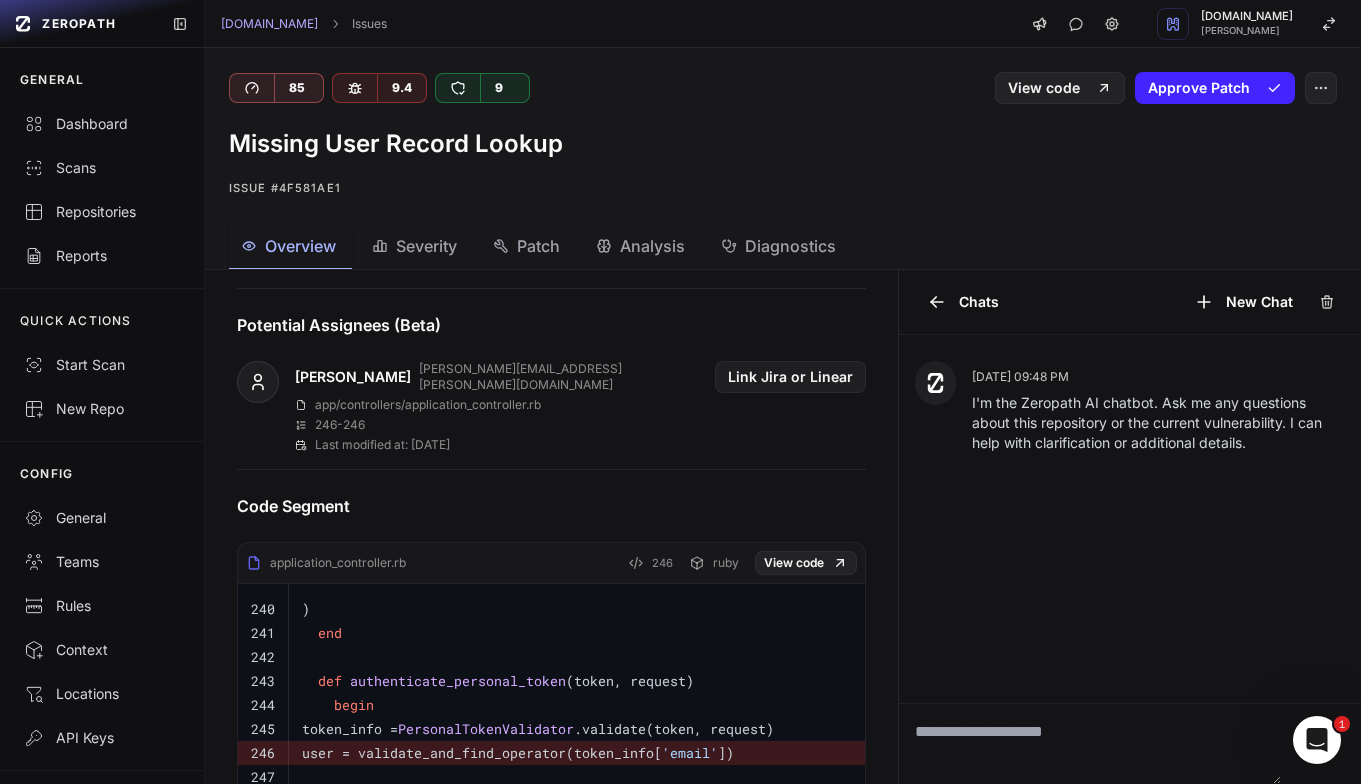 scroll, scrollTop: 625, scrollLeft: 0, axis: vertical 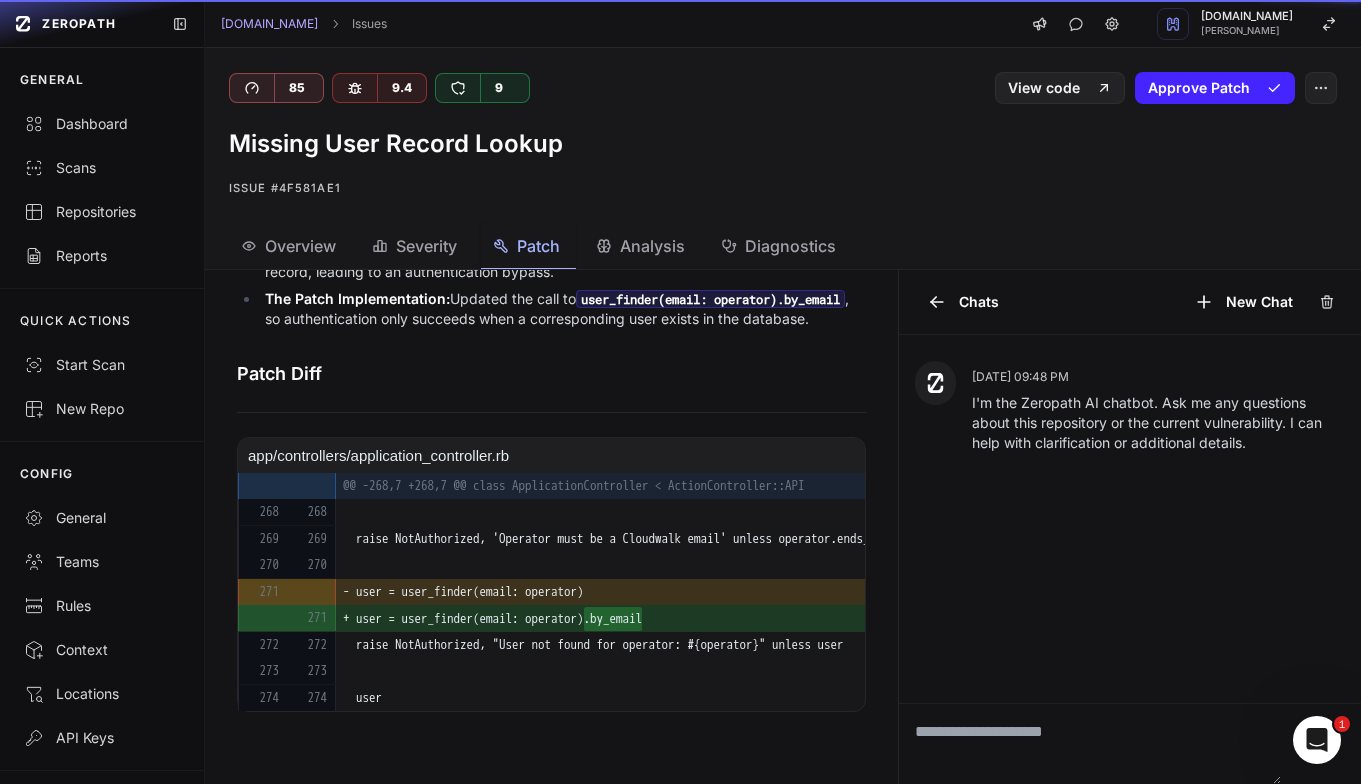 click on "Patch" at bounding box center (538, 246) 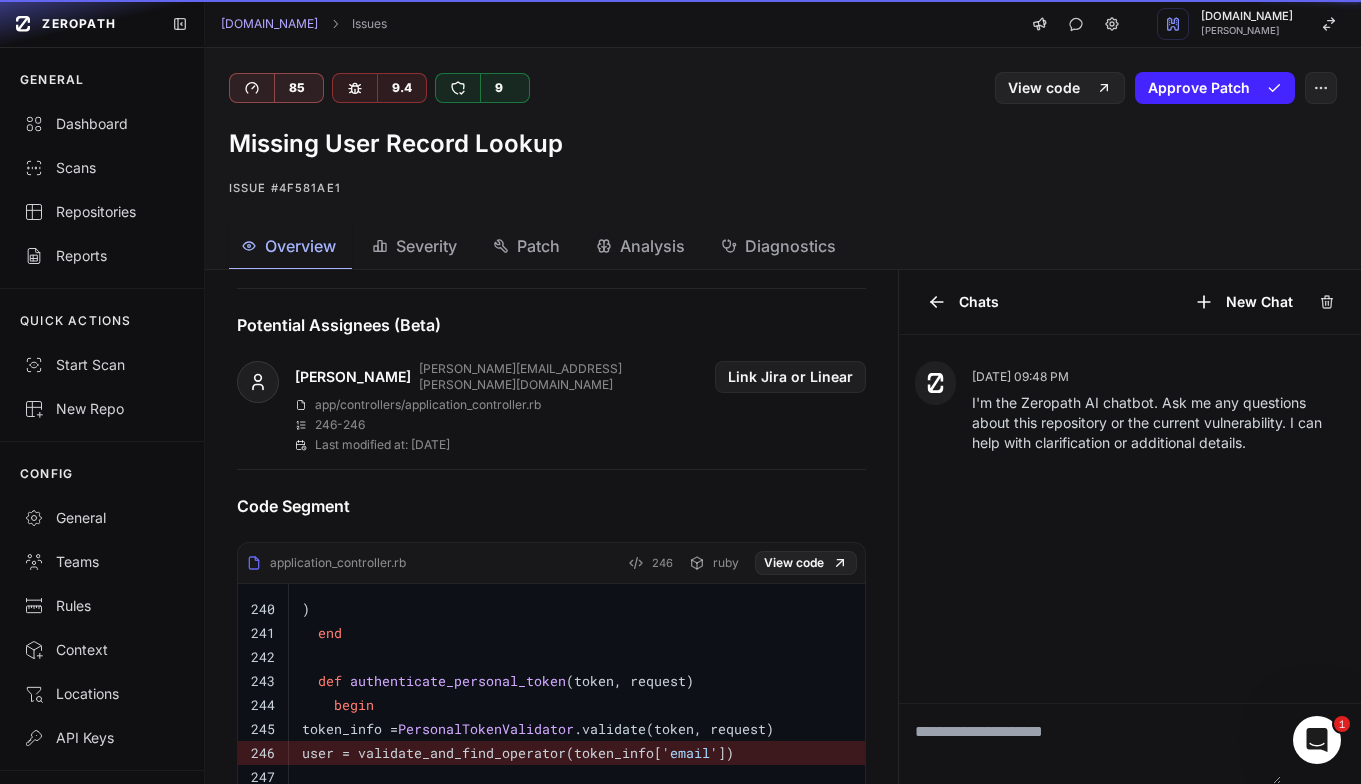 click on "Overview" at bounding box center [300, 246] 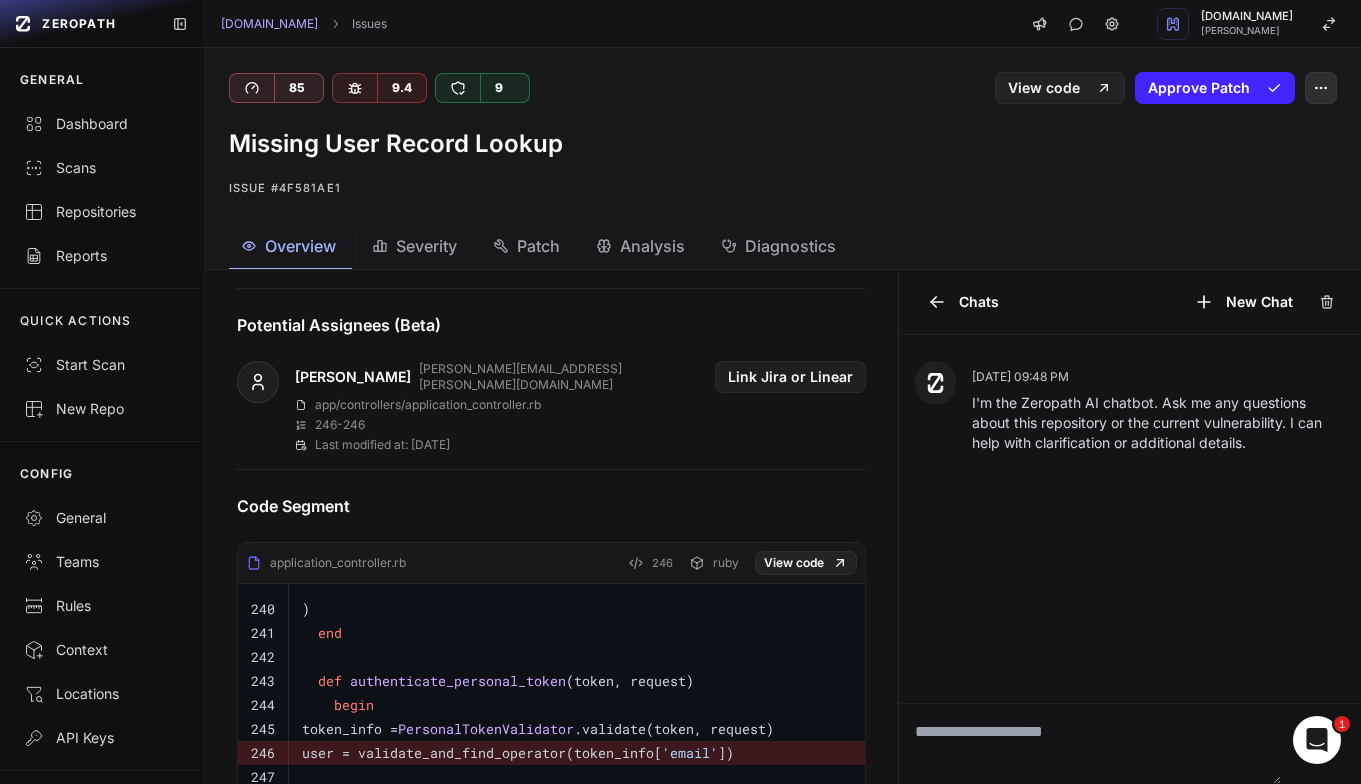 click 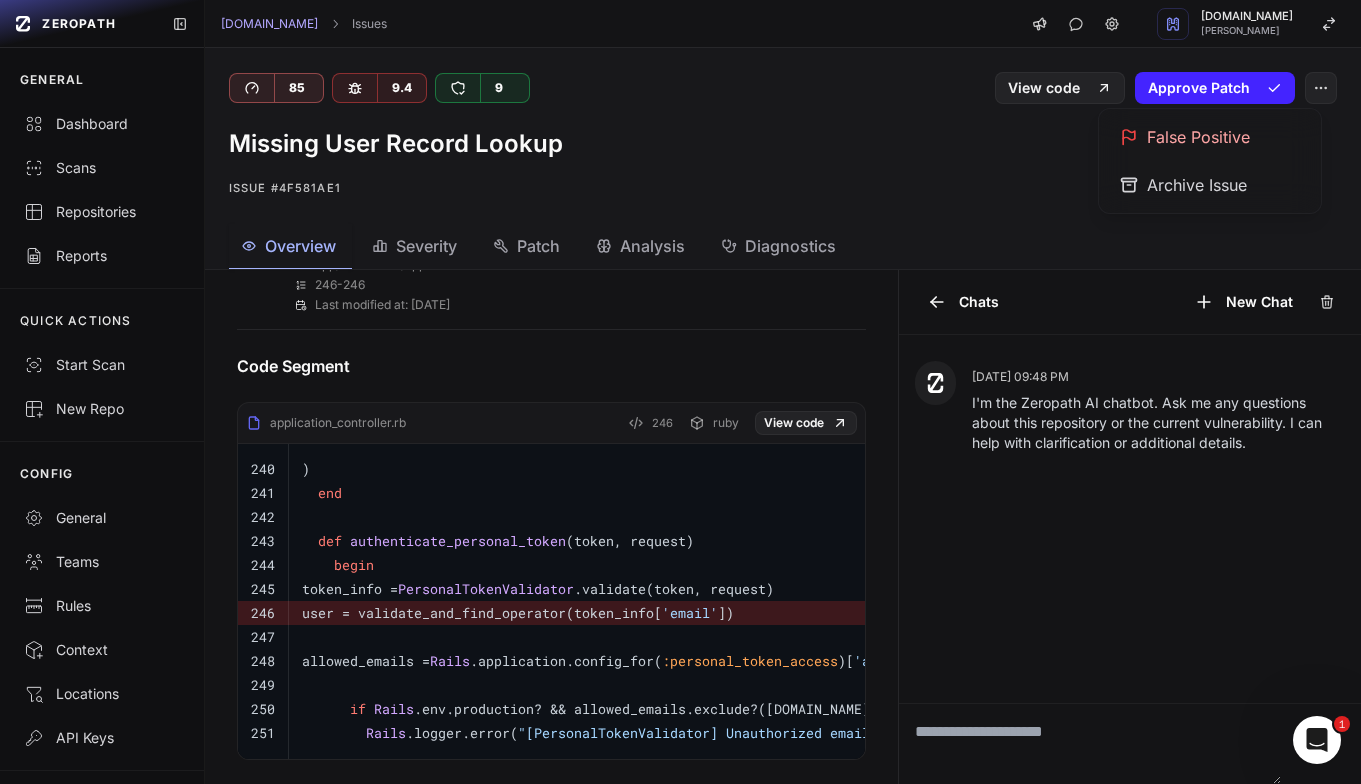 scroll, scrollTop: 784, scrollLeft: 0, axis: vertical 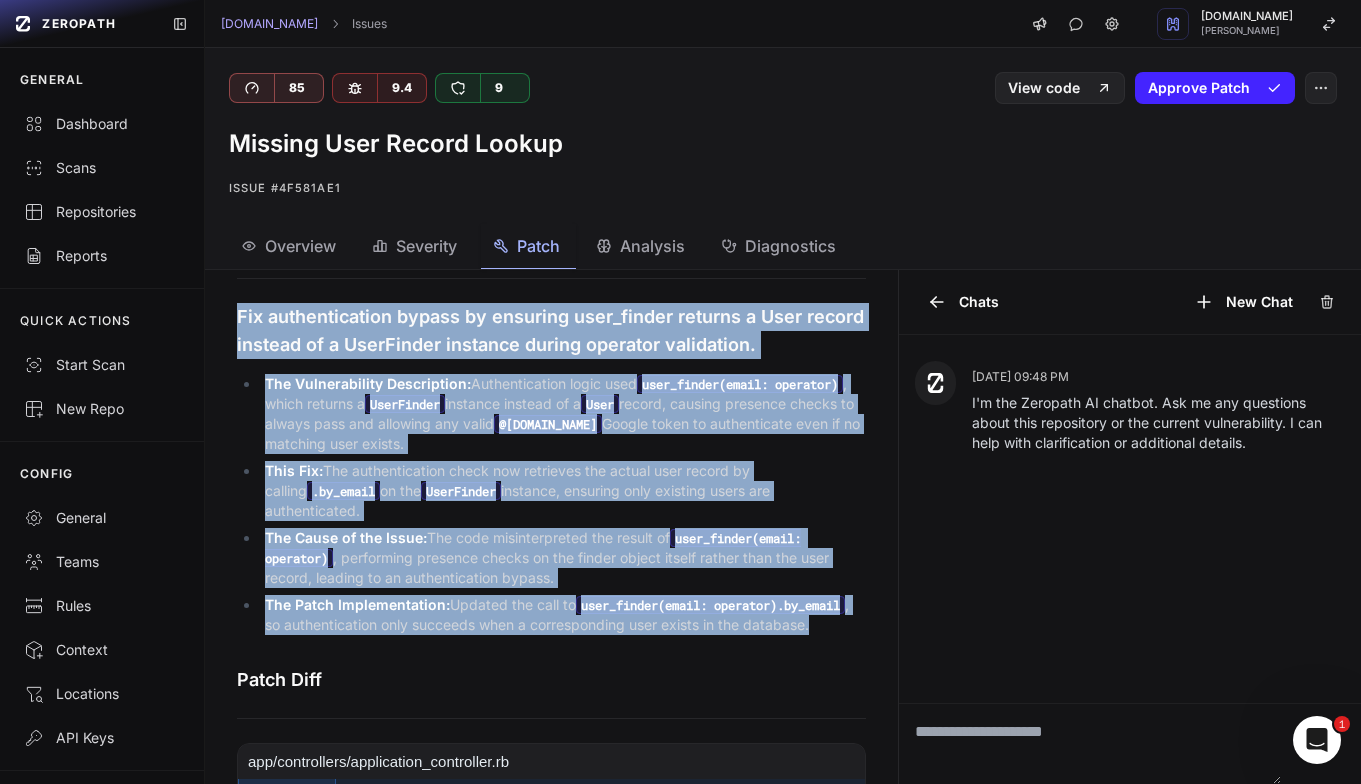 drag, startPoint x: 238, startPoint y: 318, endPoint x: 422, endPoint y: 658, distance: 386.5954 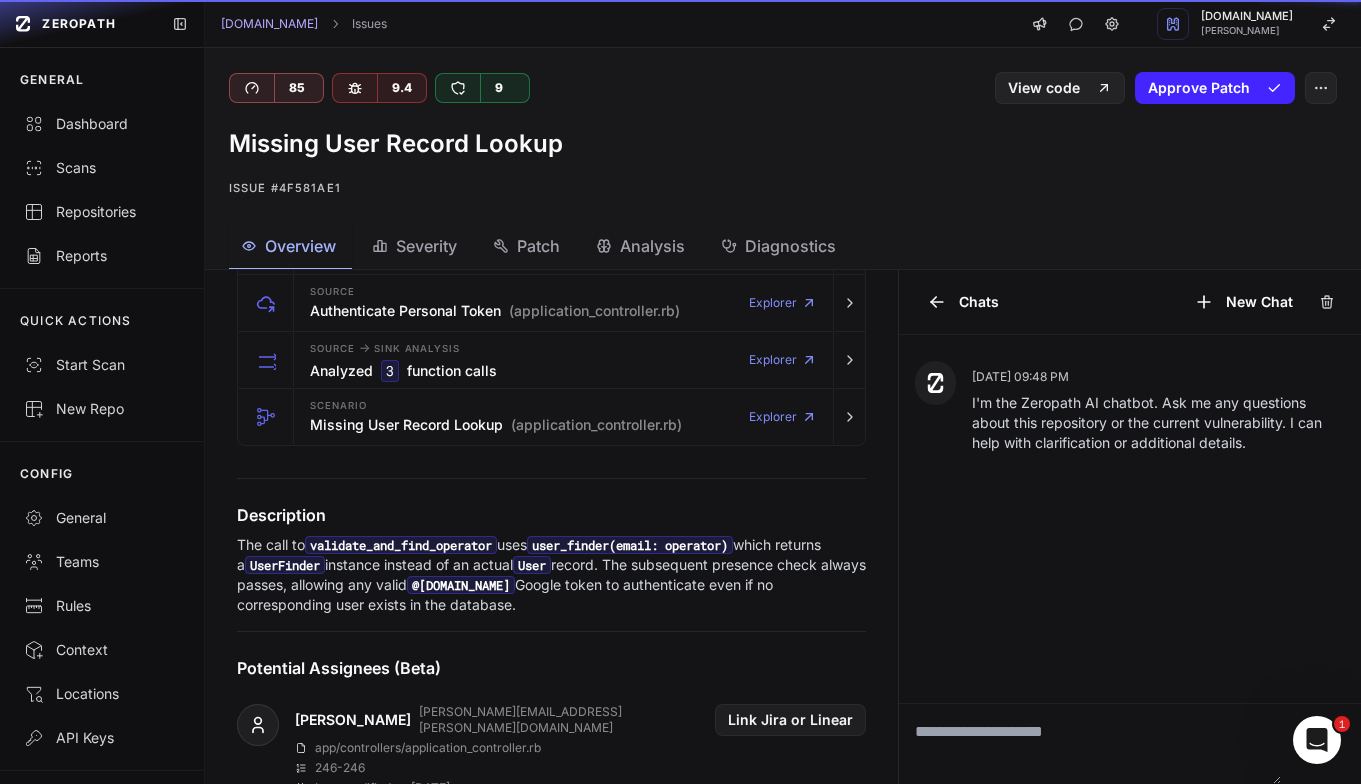 click on "Overview" at bounding box center (300, 246) 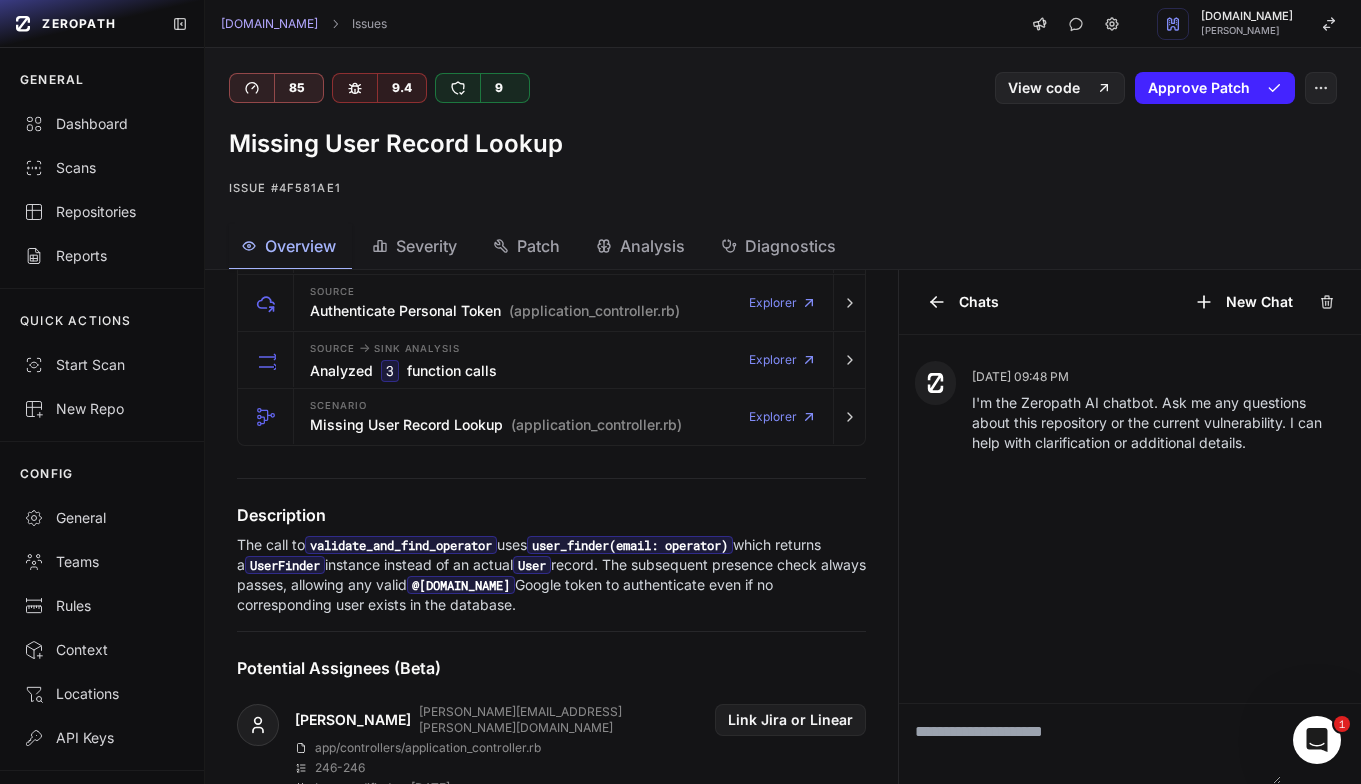drag, startPoint x: 236, startPoint y: 509, endPoint x: 675, endPoint y: 608, distance: 450.02444 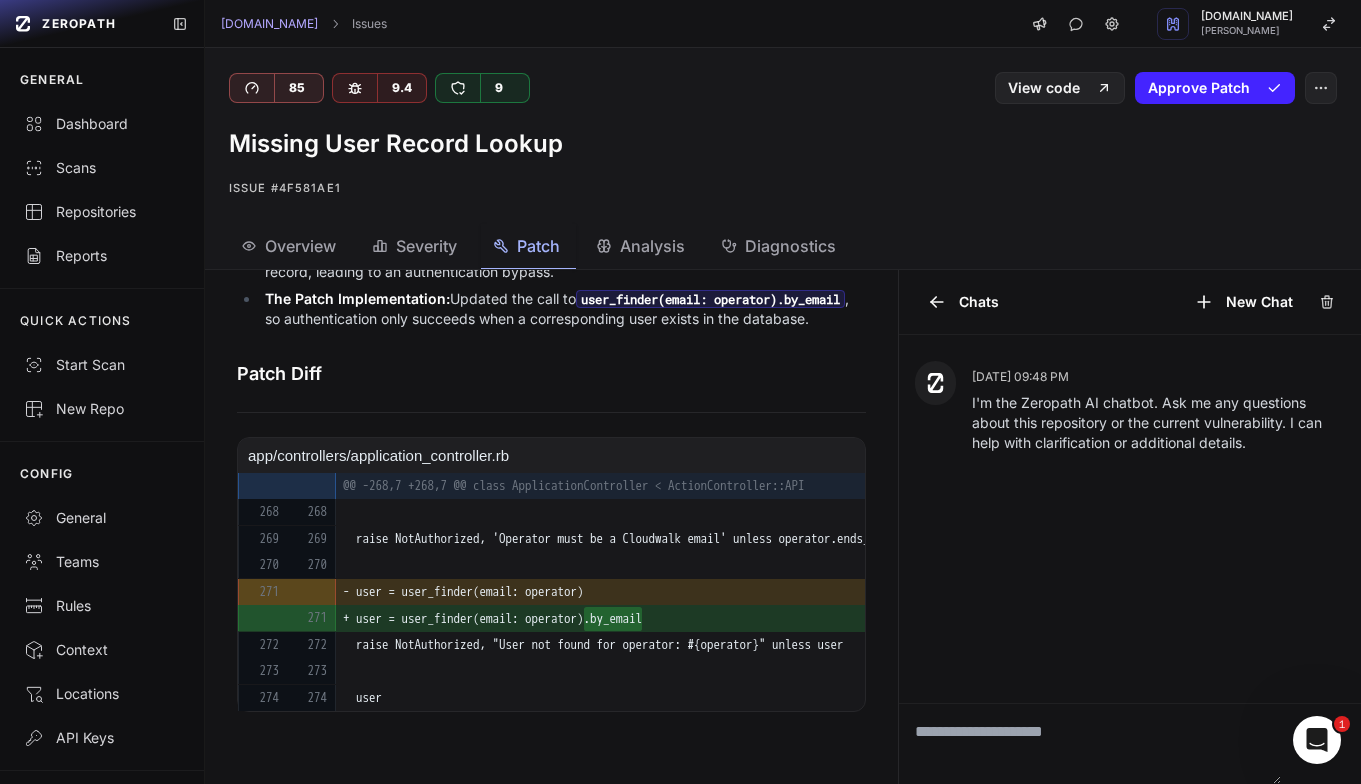 scroll, scrollTop: 630, scrollLeft: 0, axis: vertical 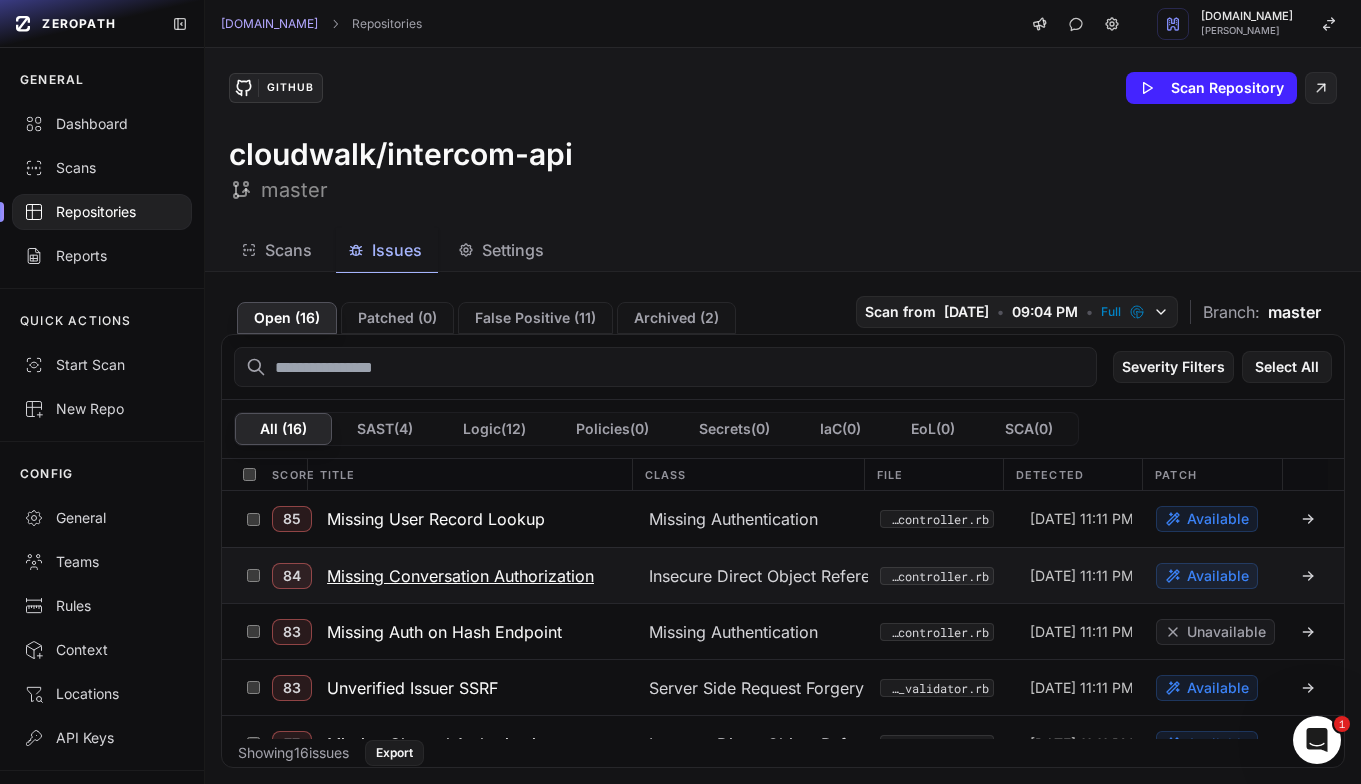 click on "Missing Conversation Authorization" at bounding box center (460, 576) 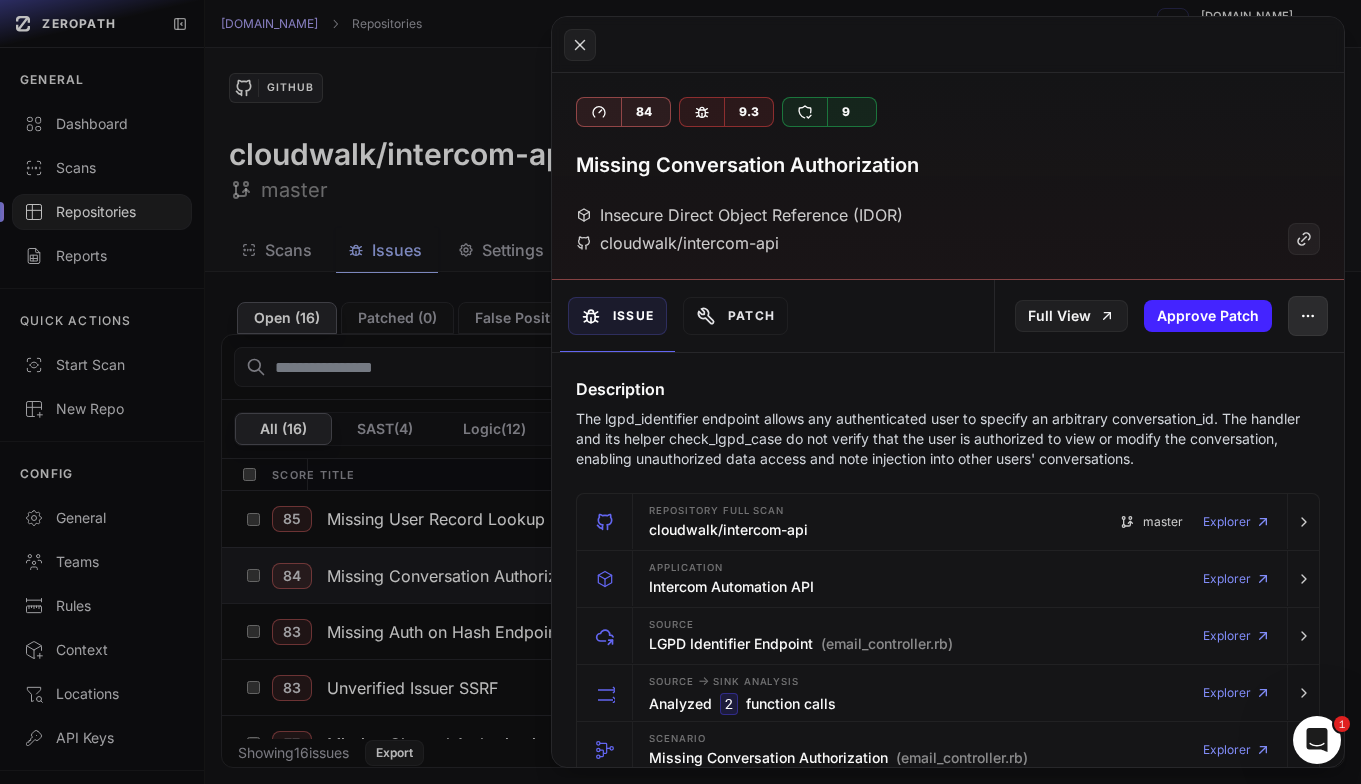 click at bounding box center [1308, 316] 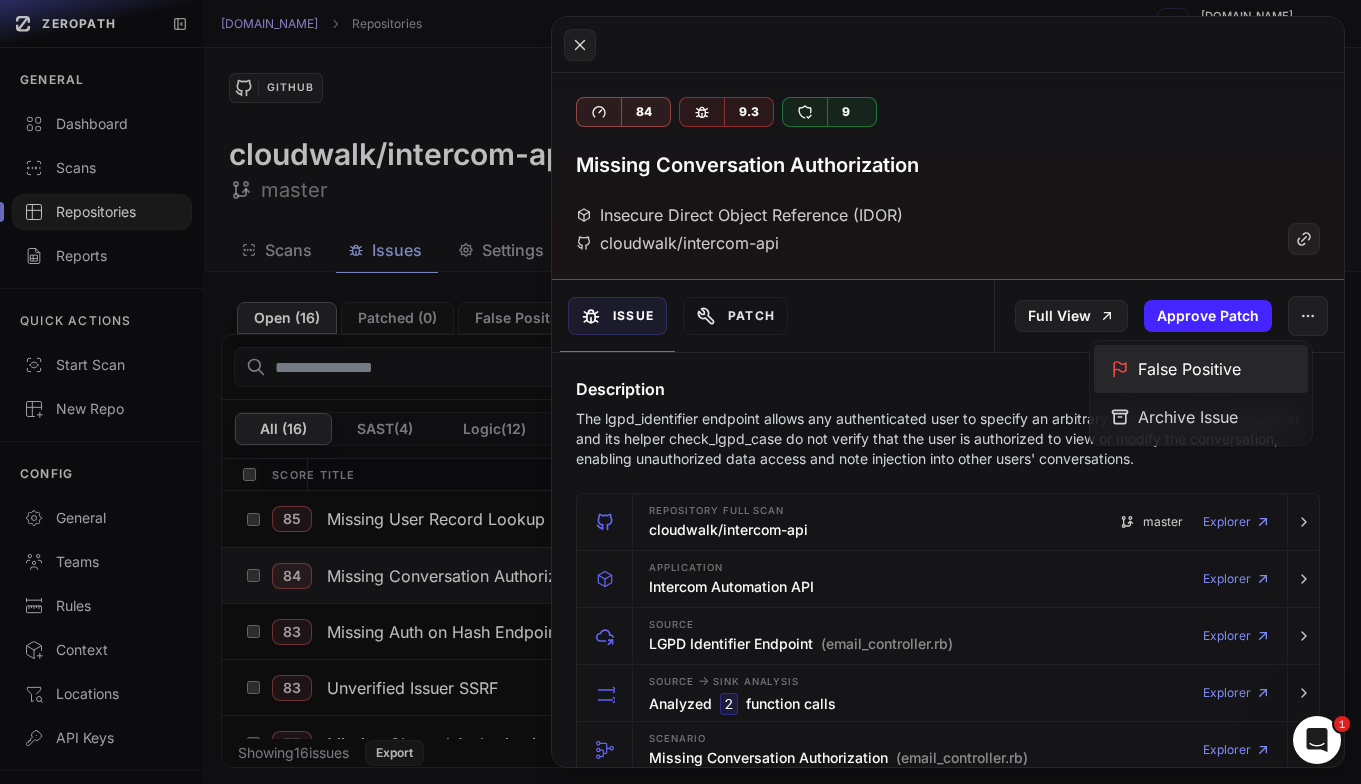 click on "False Positive" at bounding box center [1201, 369] 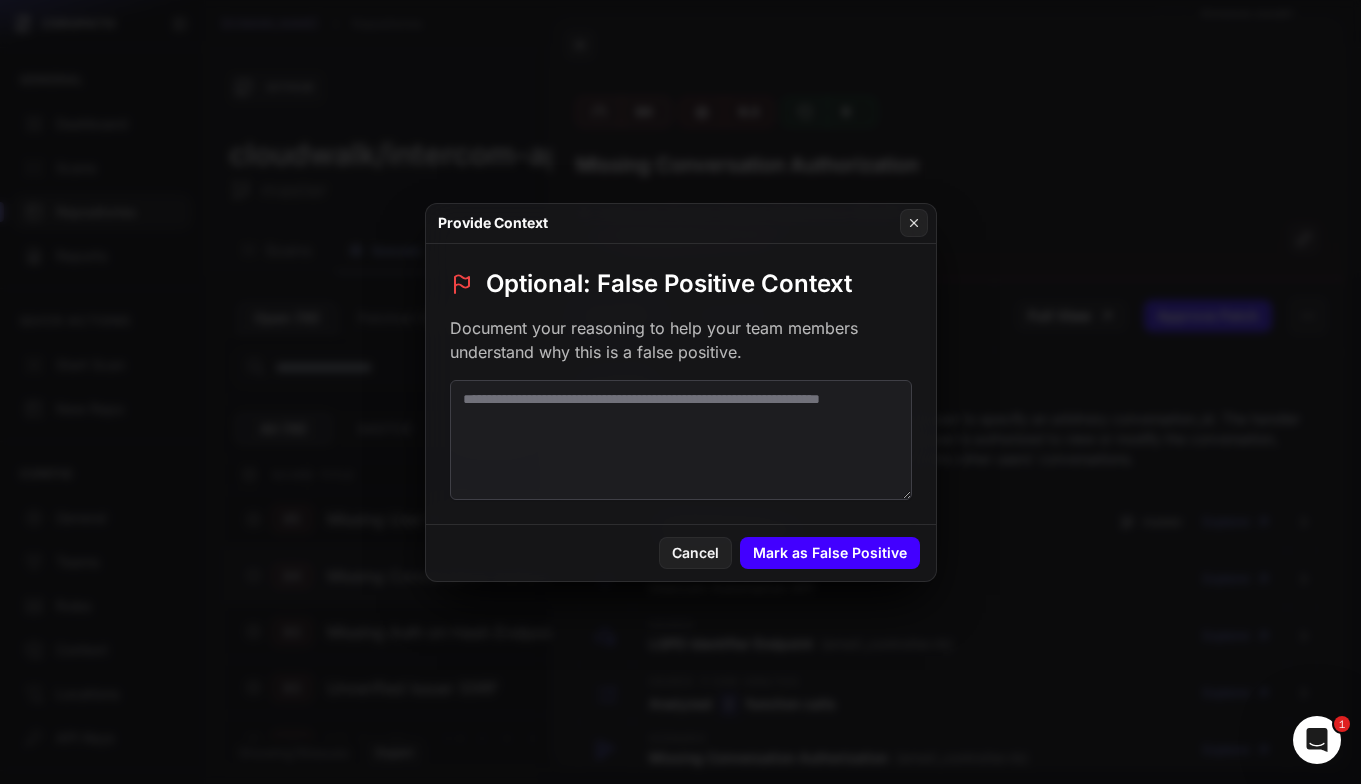 click on "Mark as False Positive" at bounding box center [830, 553] 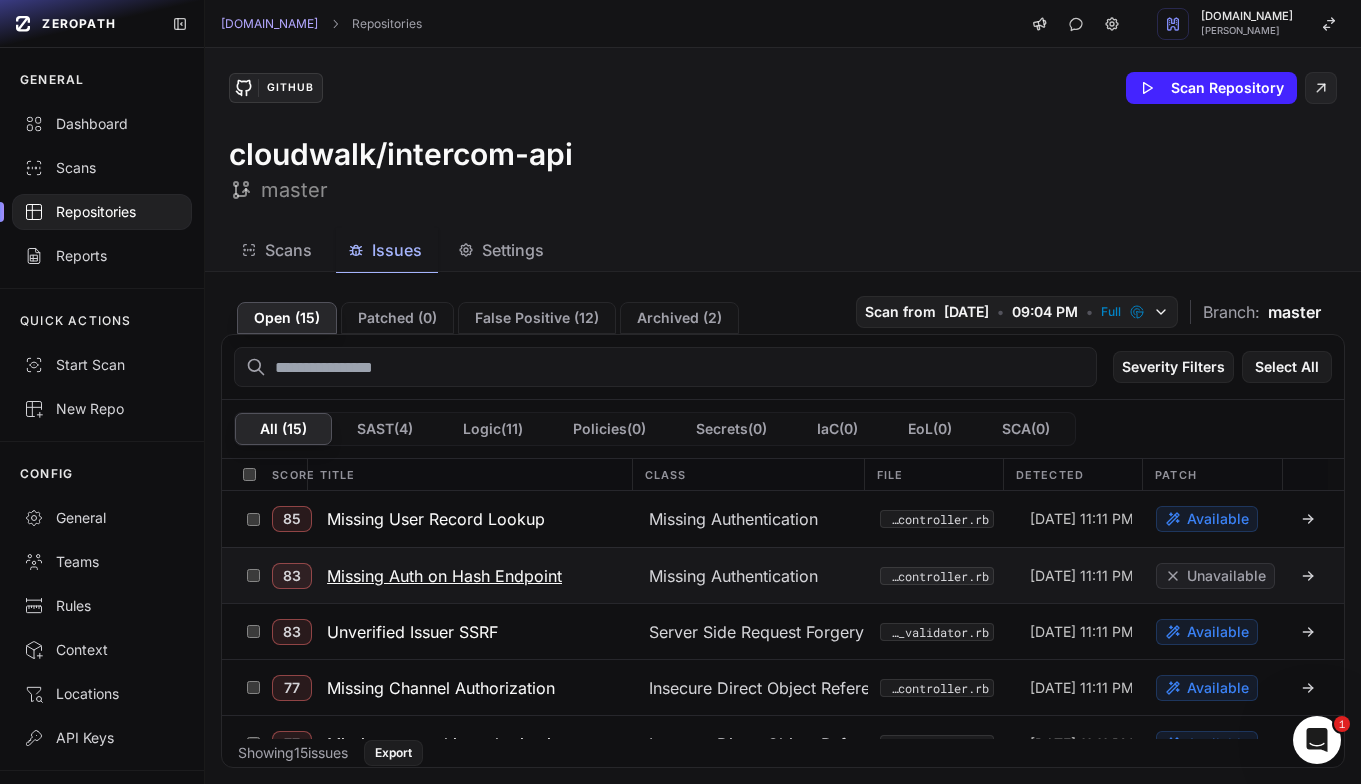 click on "Missing Auth on Hash Endpoint" at bounding box center (444, 576) 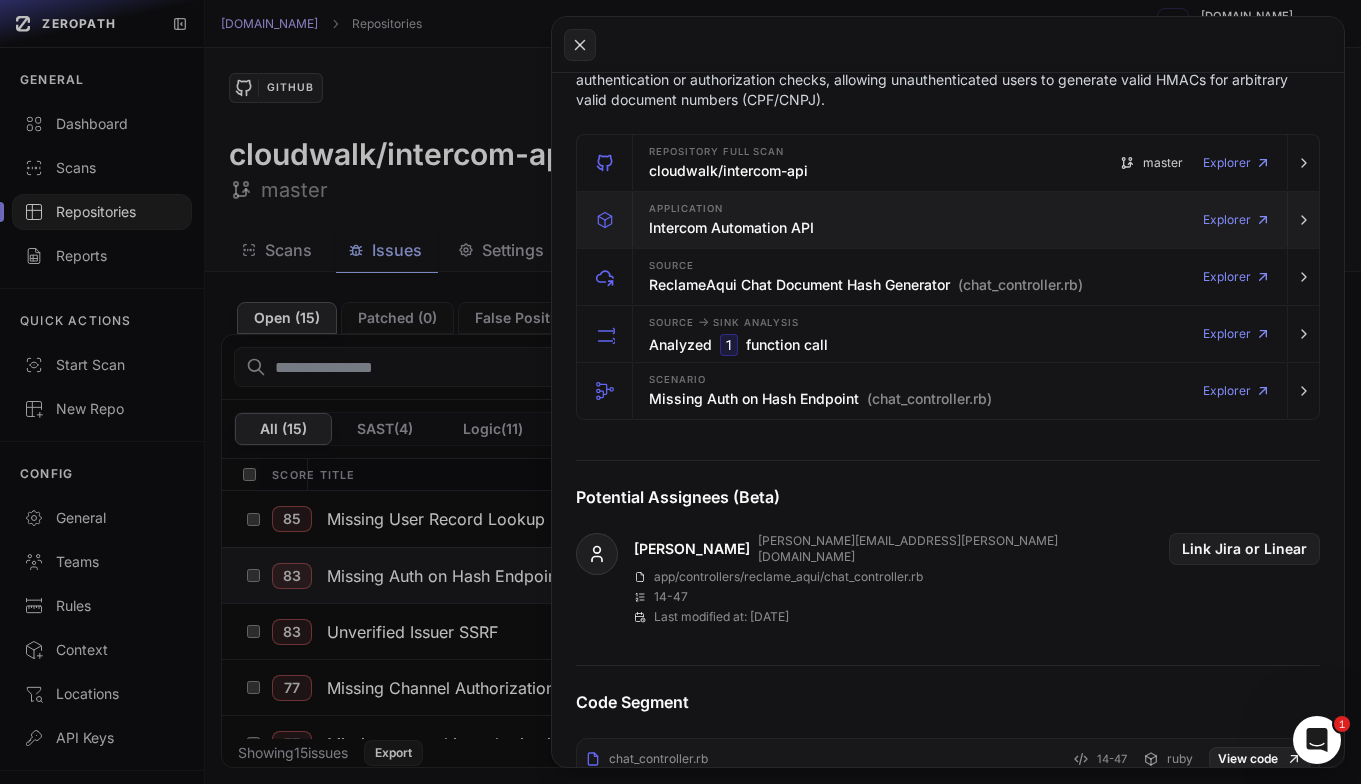 scroll, scrollTop: 135, scrollLeft: 0, axis: vertical 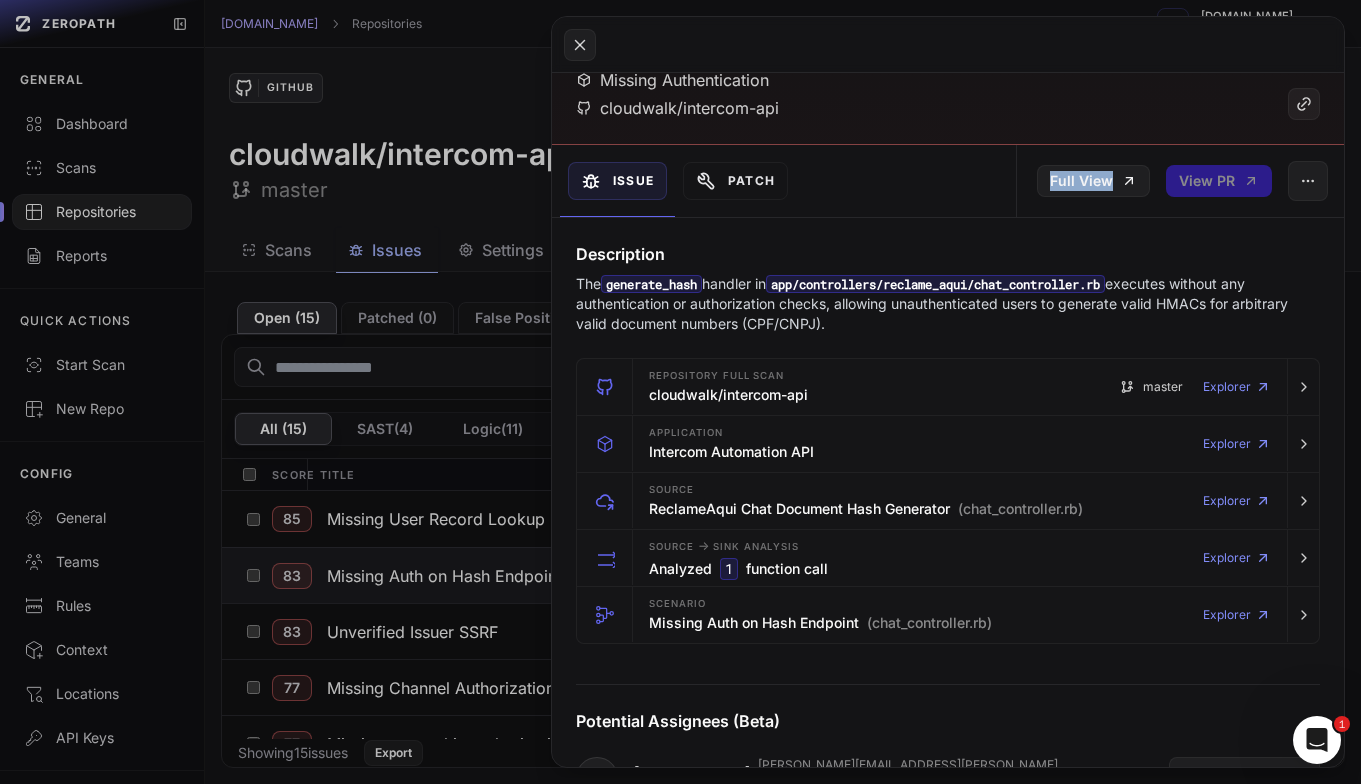 click 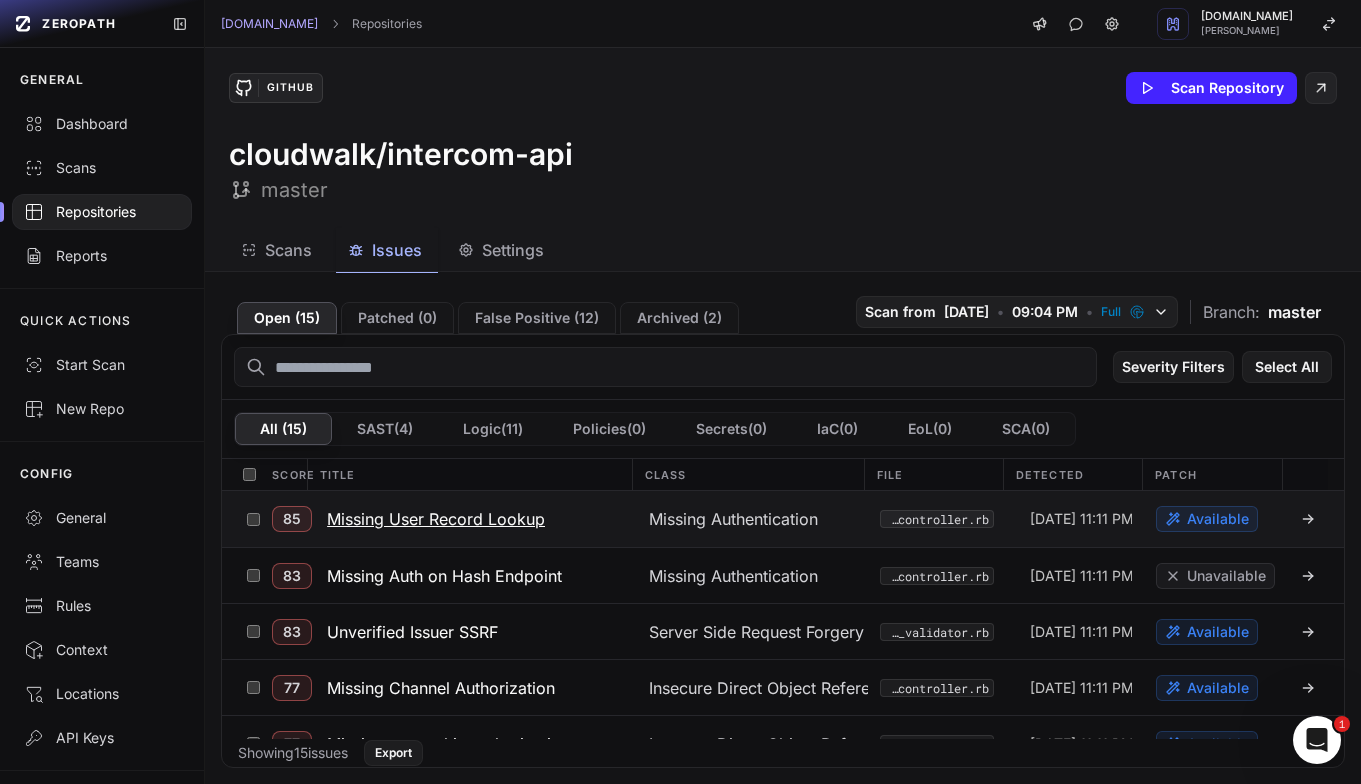 click on "Missing User Record Lookup" at bounding box center [436, 519] 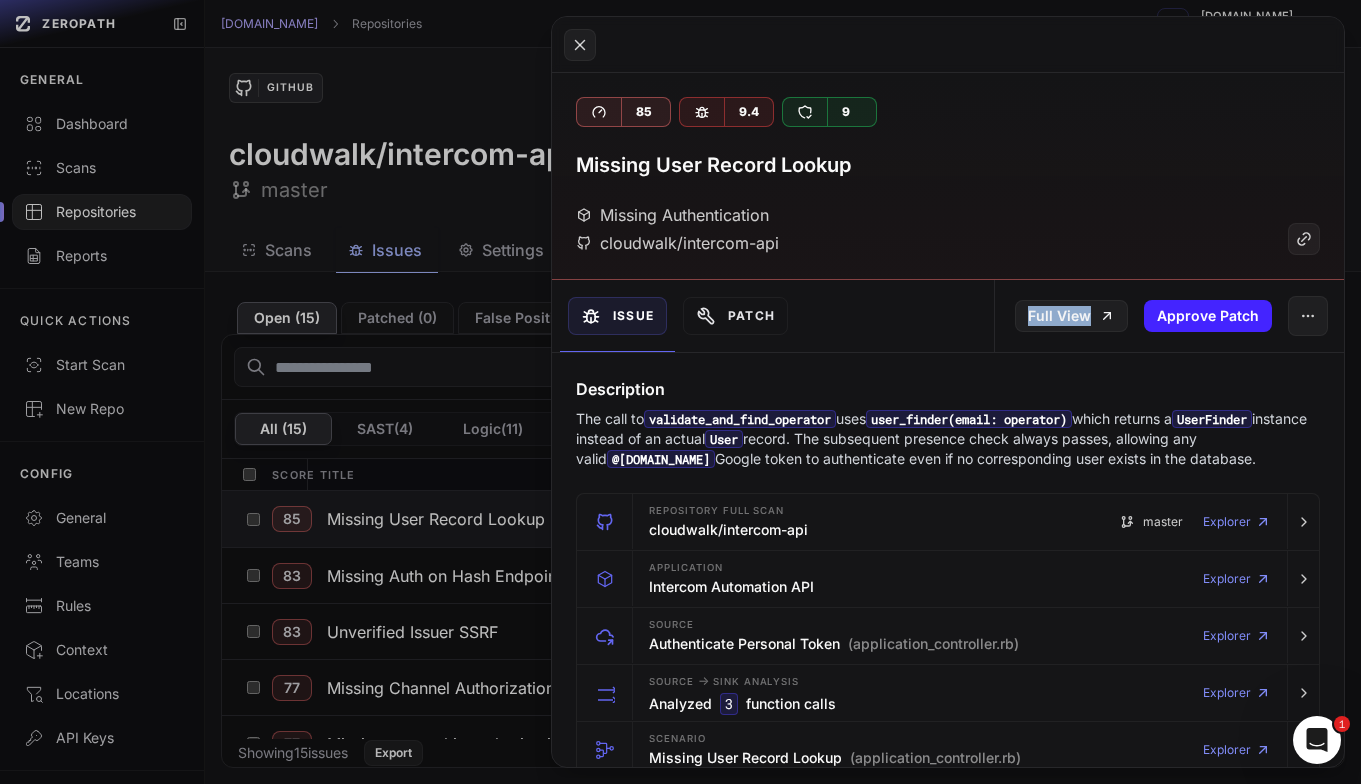 click 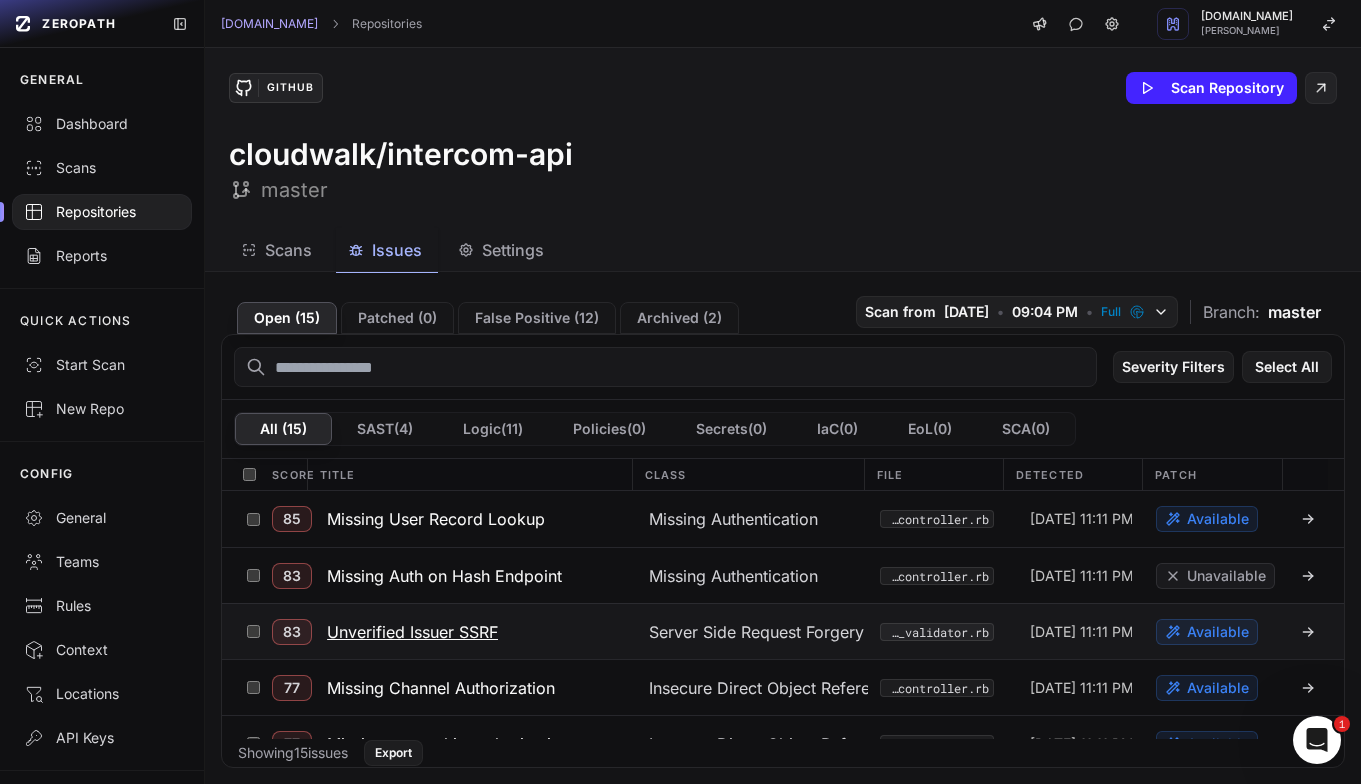 click on "Unverified Issuer SSRF" at bounding box center [412, 632] 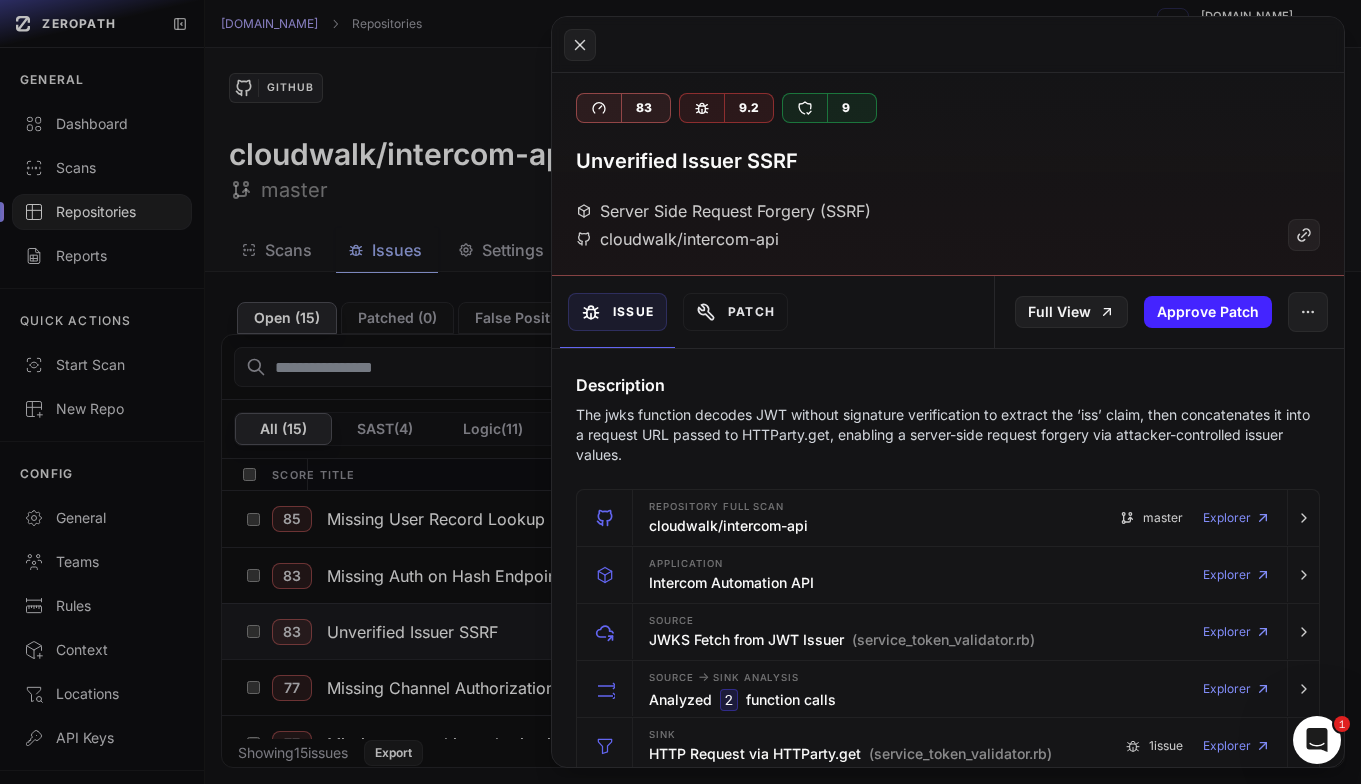 scroll, scrollTop: 48, scrollLeft: 0, axis: vertical 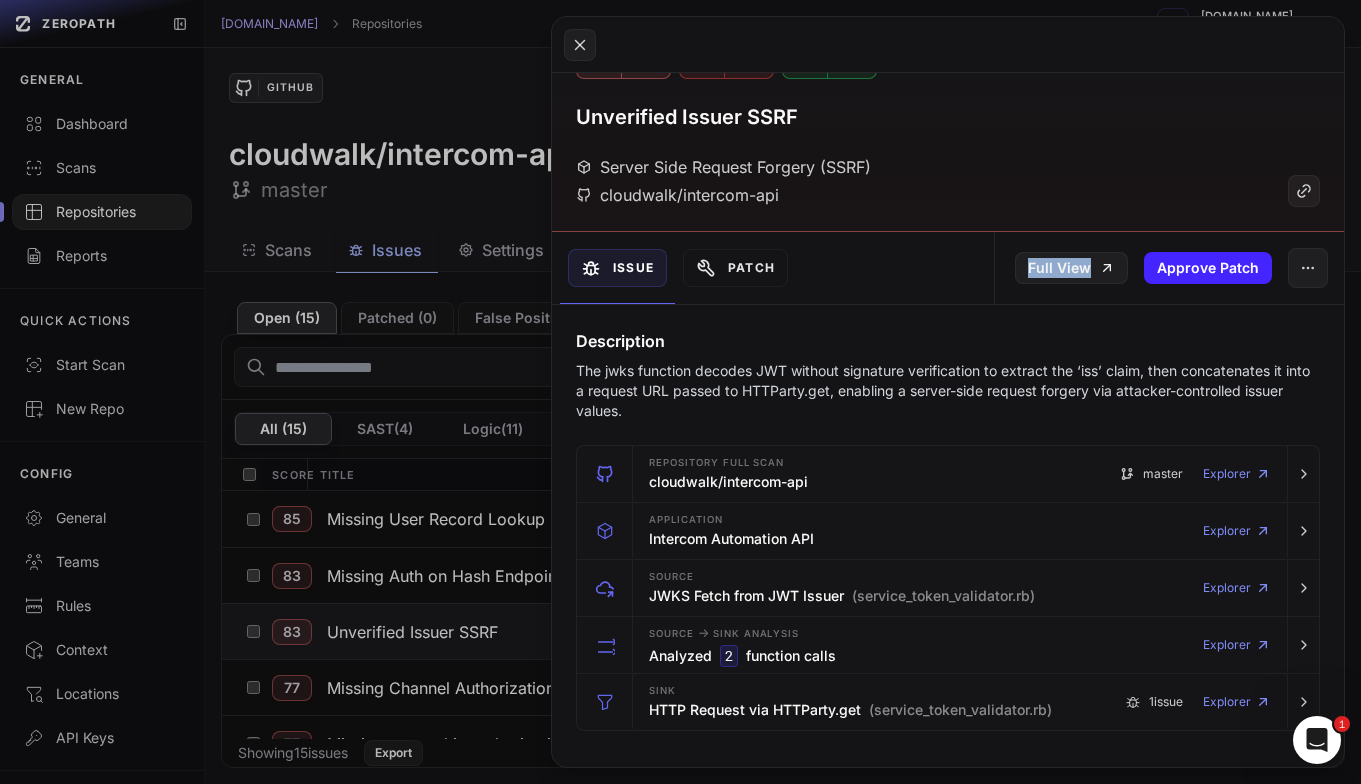 click 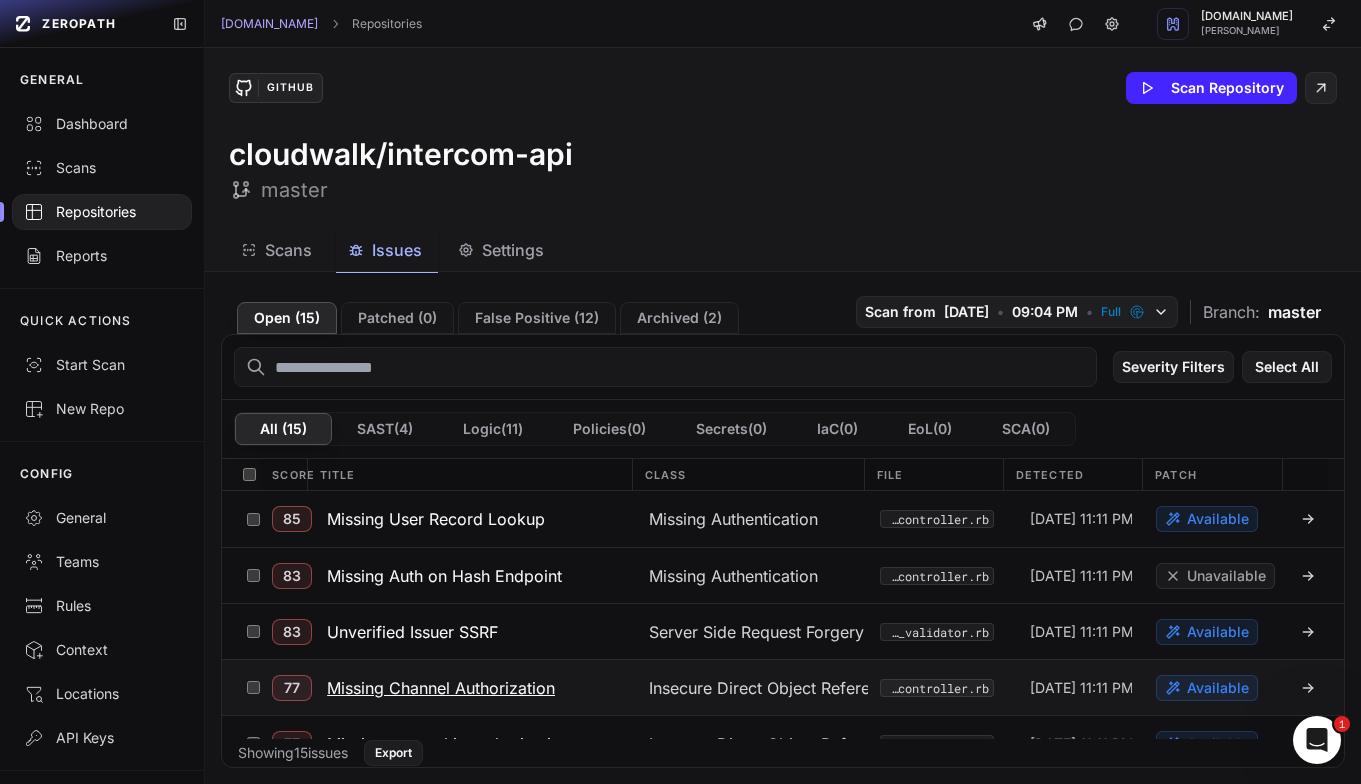 click on "Missing Channel Authorization" at bounding box center [441, 688] 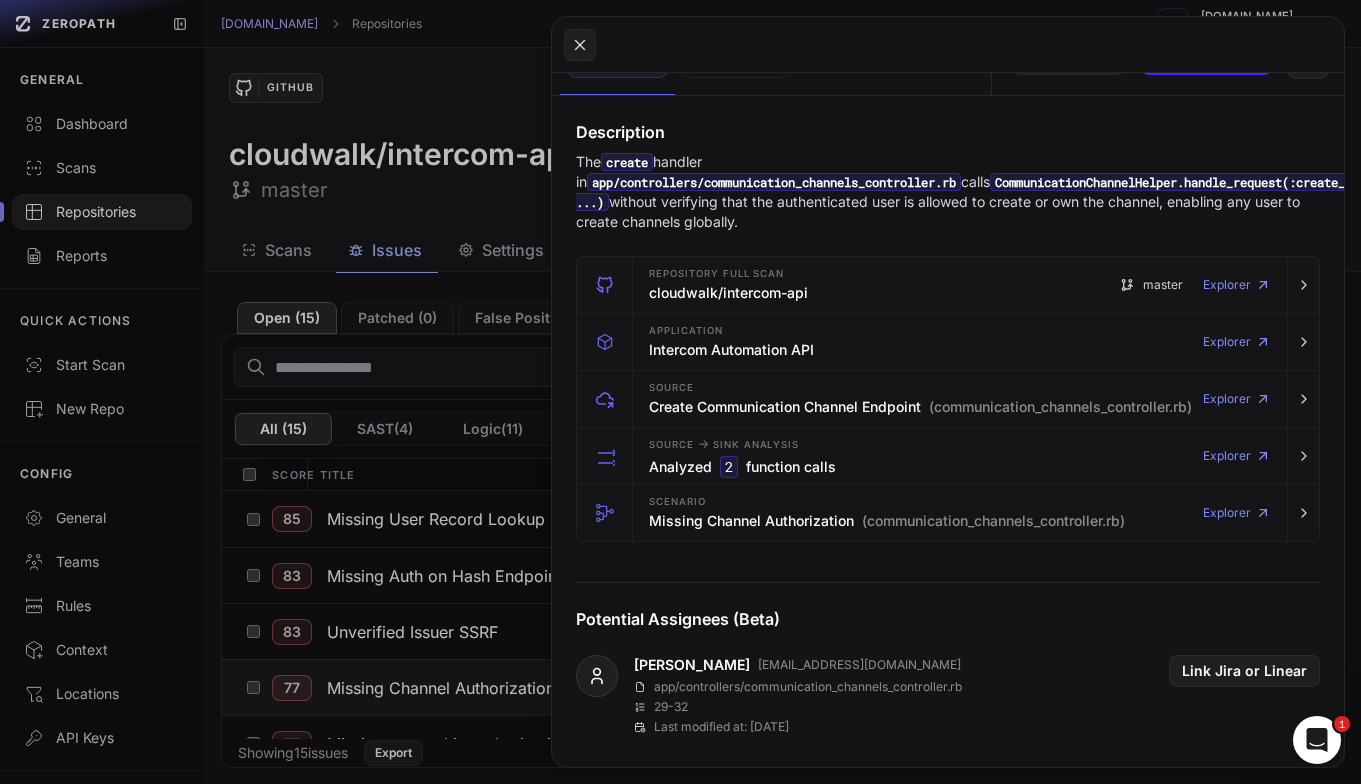 scroll, scrollTop: 0, scrollLeft: 0, axis: both 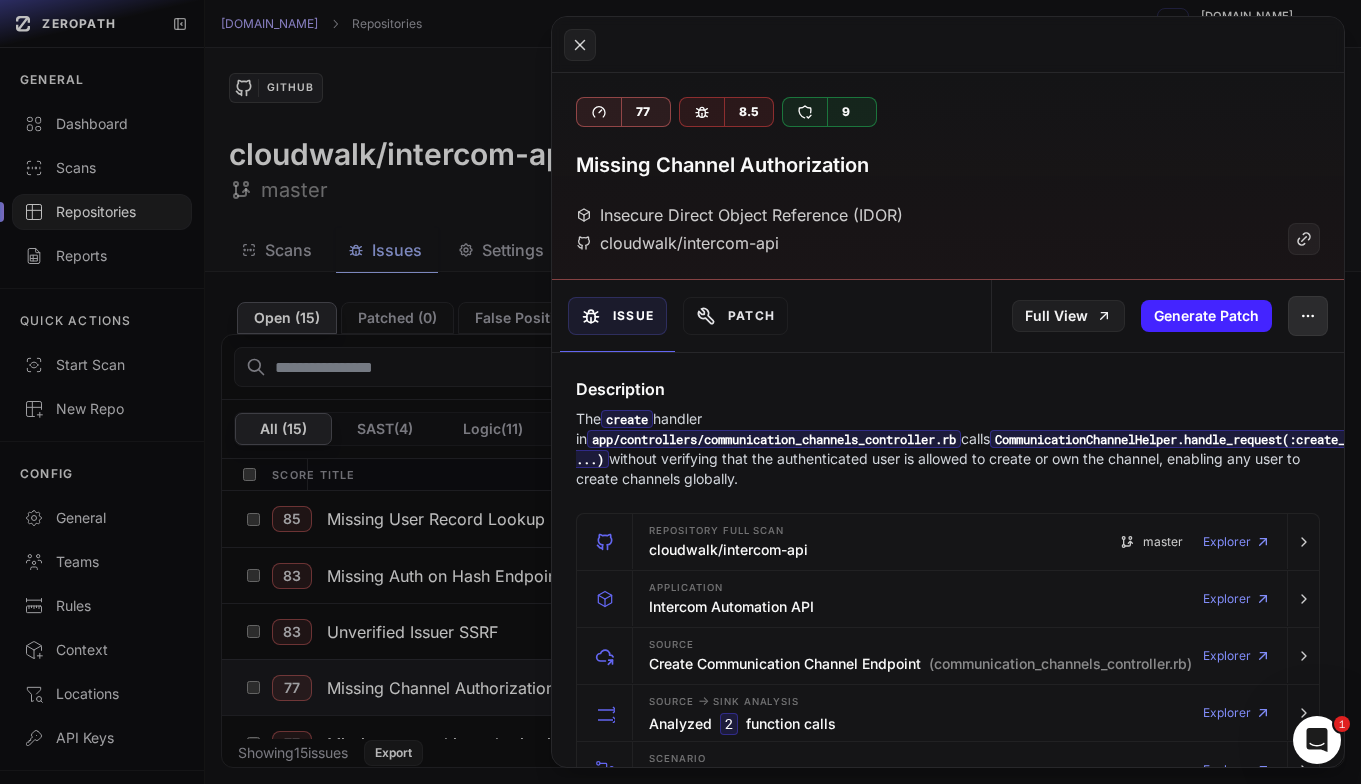 click at bounding box center (1308, 316) 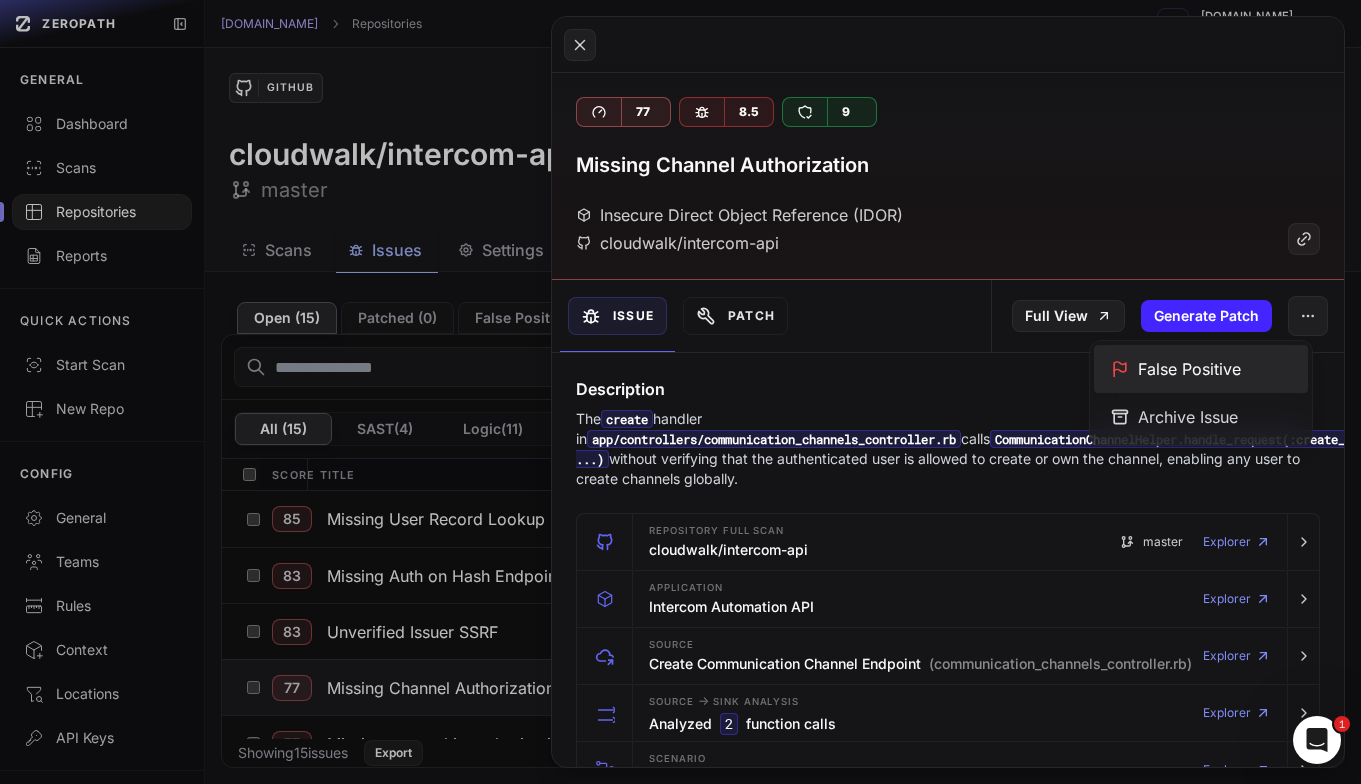 click on "False Positive" at bounding box center (1201, 369) 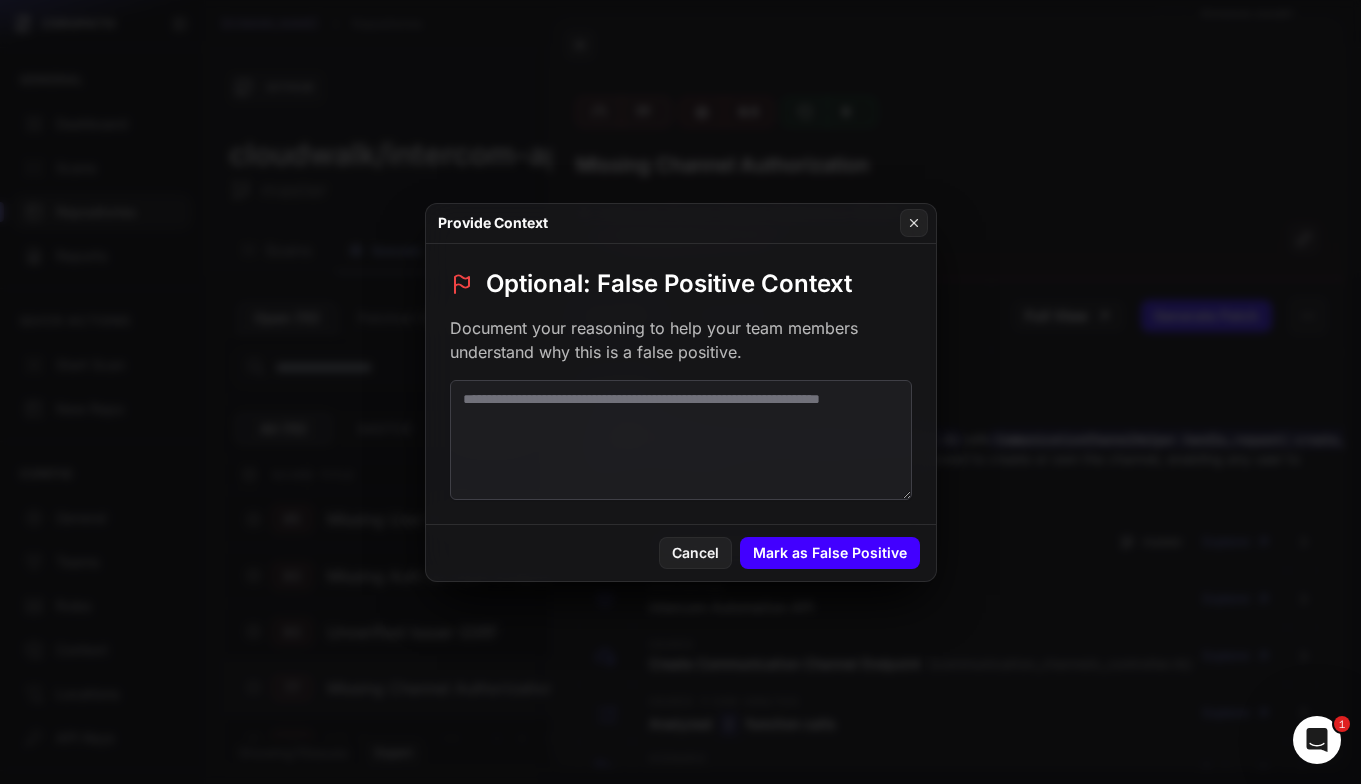 click on "Mark as False Positive" at bounding box center [830, 553] 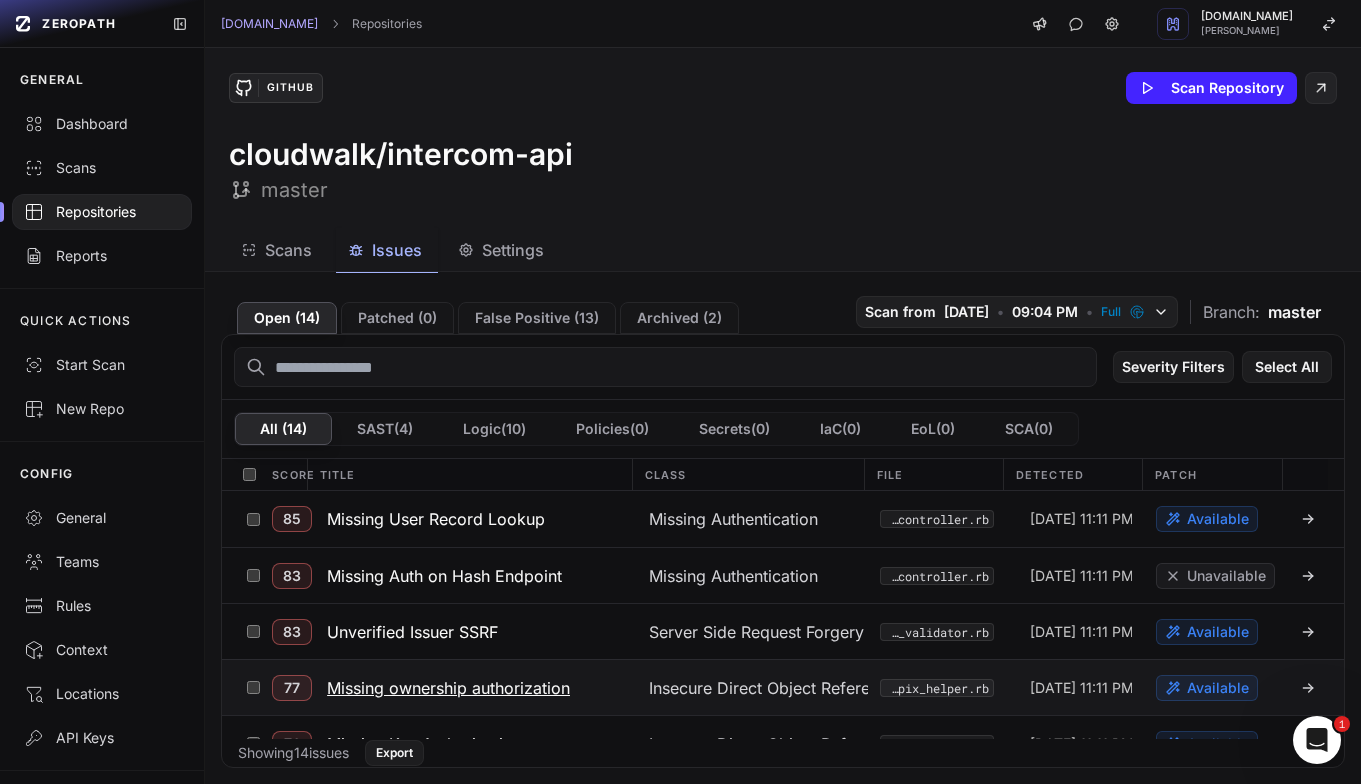 click on "Missing ownership authorization" at bounding box center [448, 688] 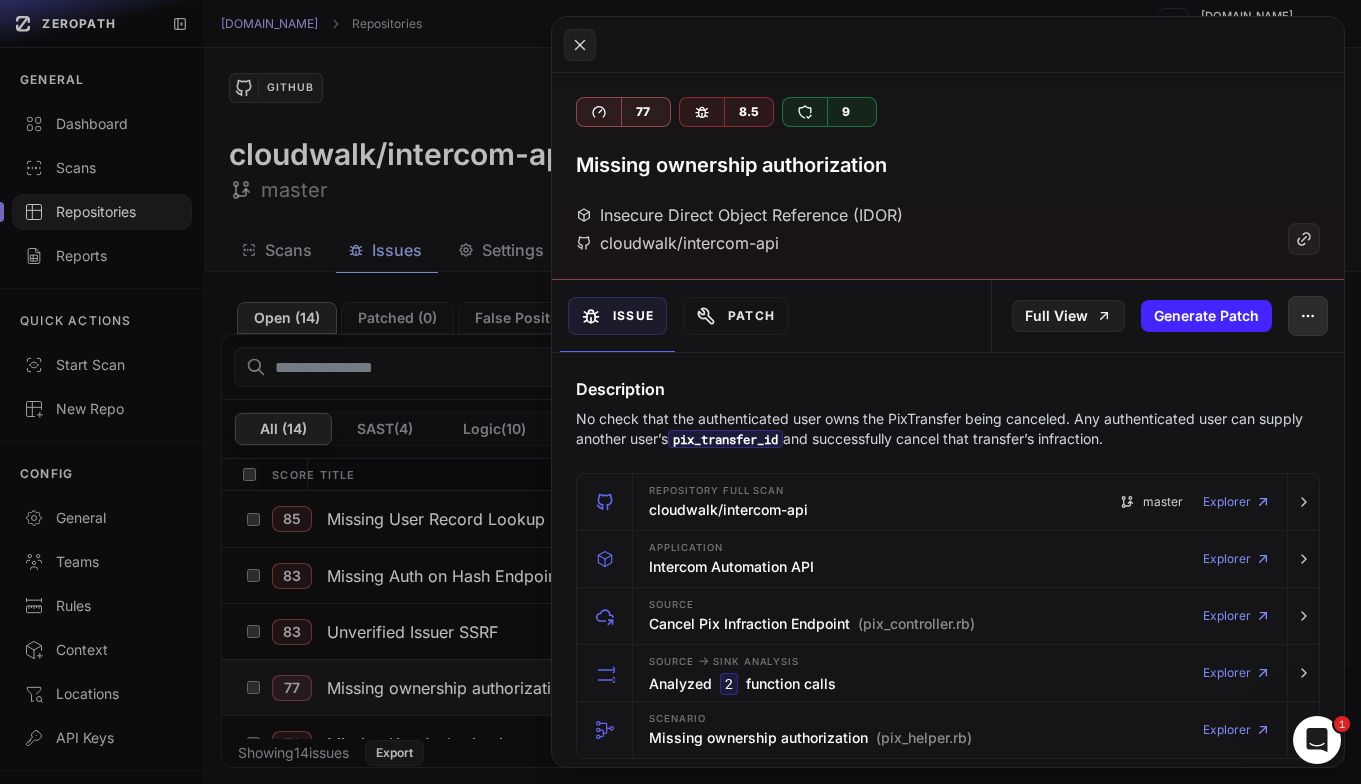 click 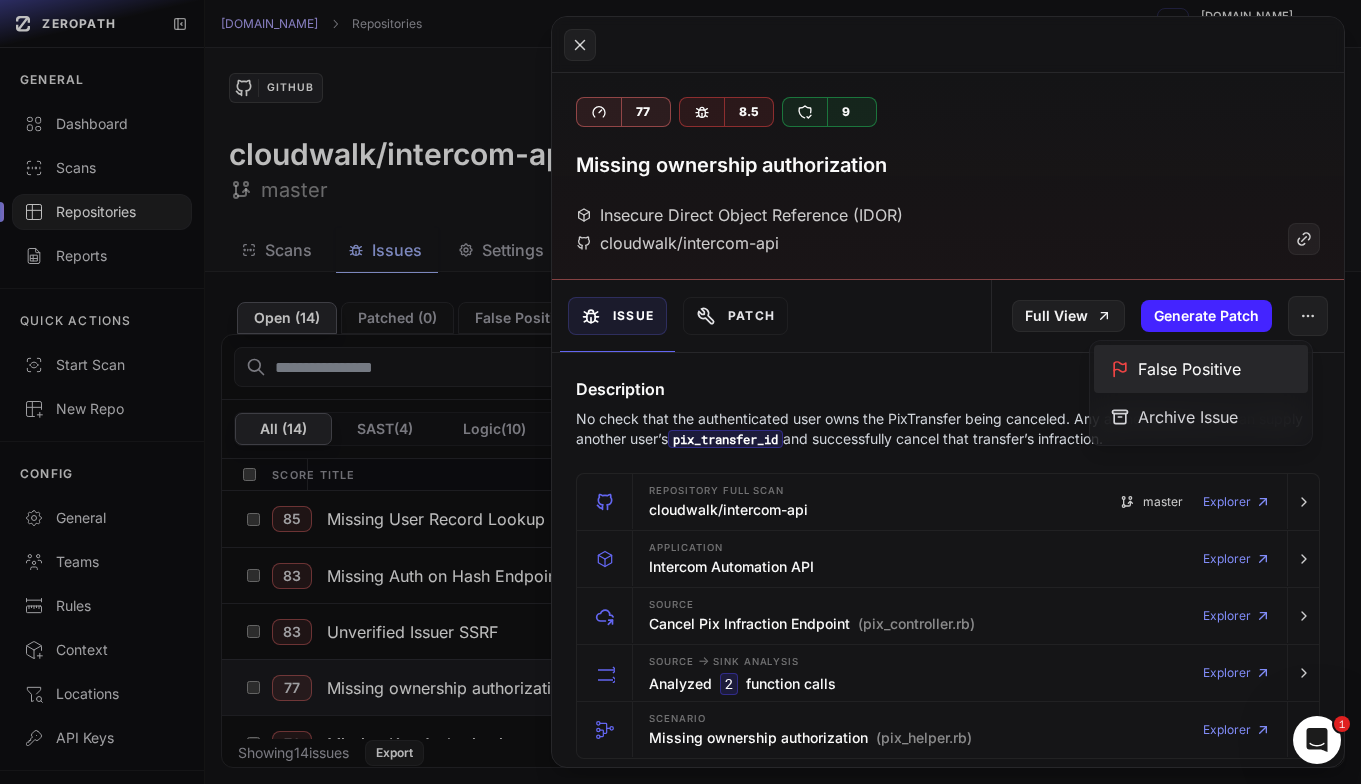 click on "False Positive" at bounding box center (1201, 369) 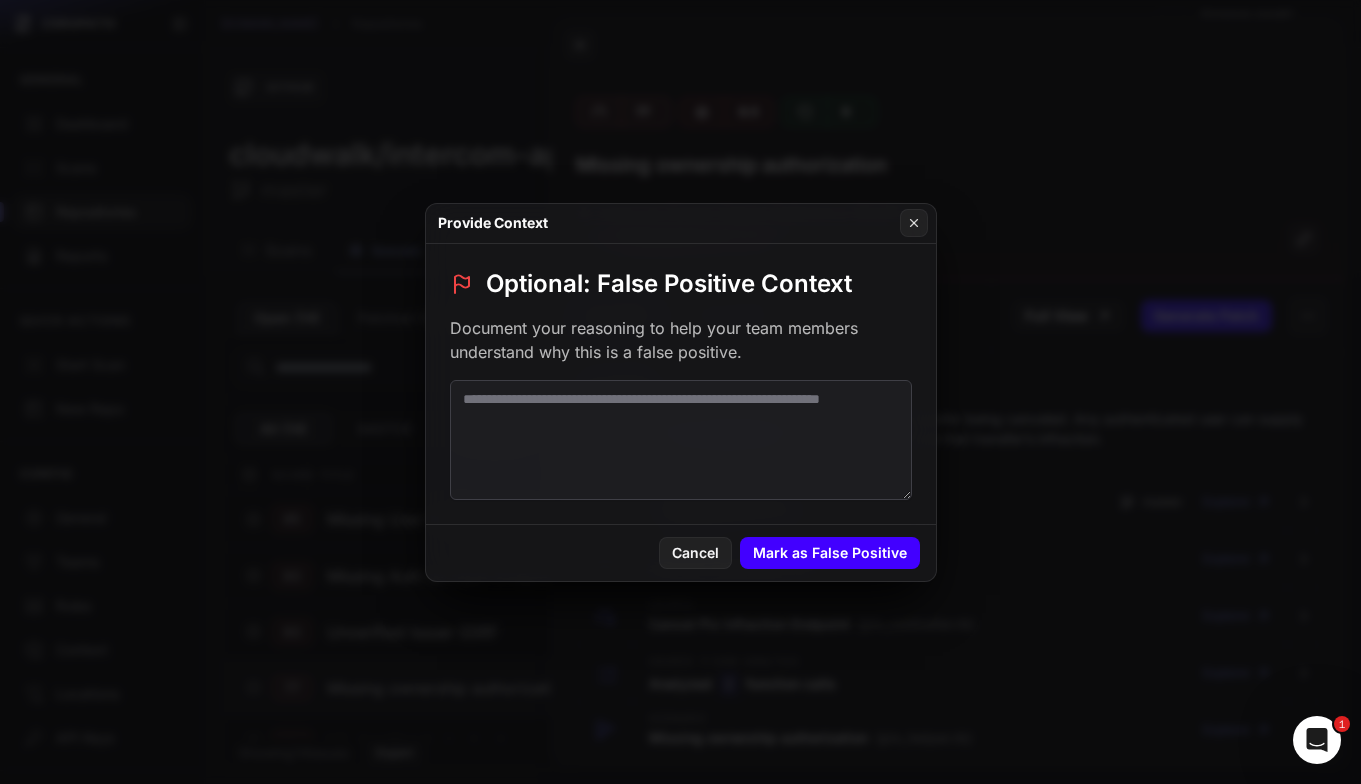click on "Mark as False Positive" at bounding box center [830, 553] 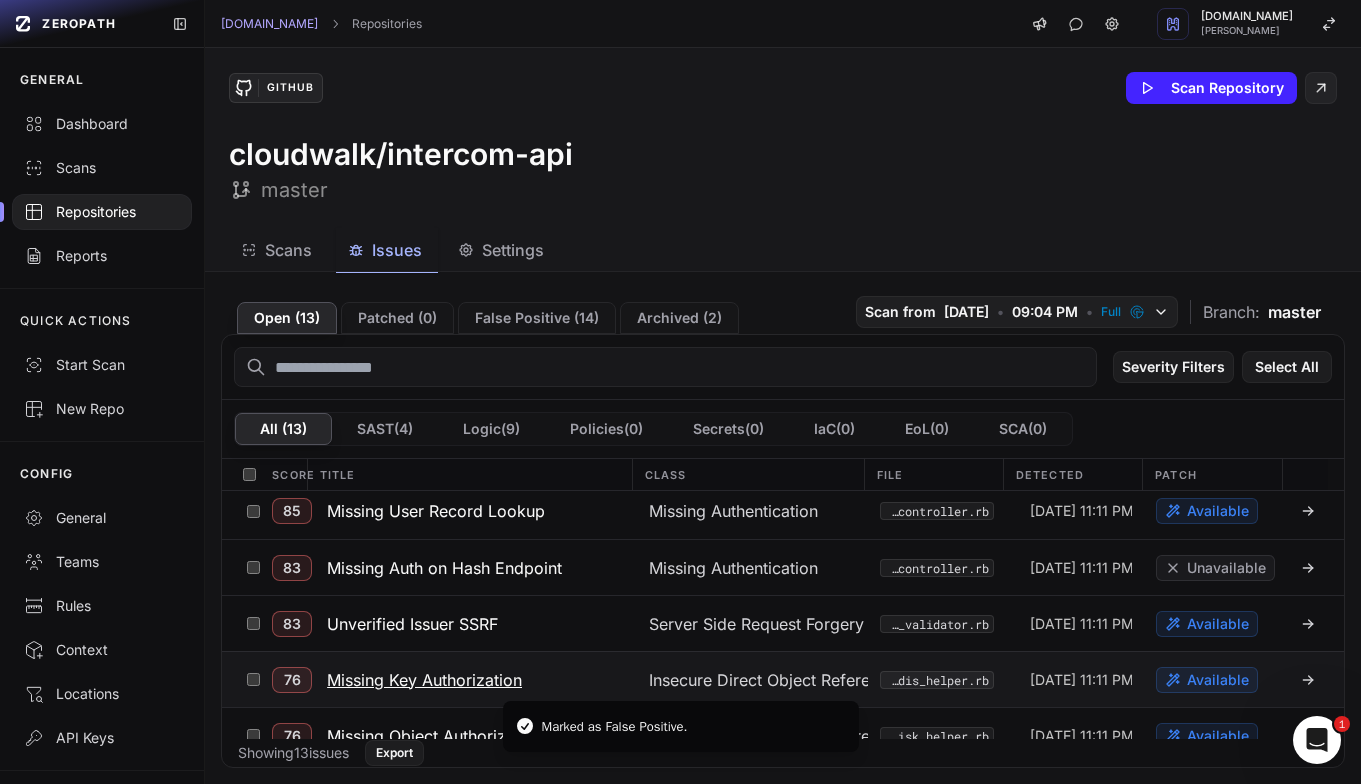 scroll, scrollTop: 0, scrollLeft: 0, axis: both 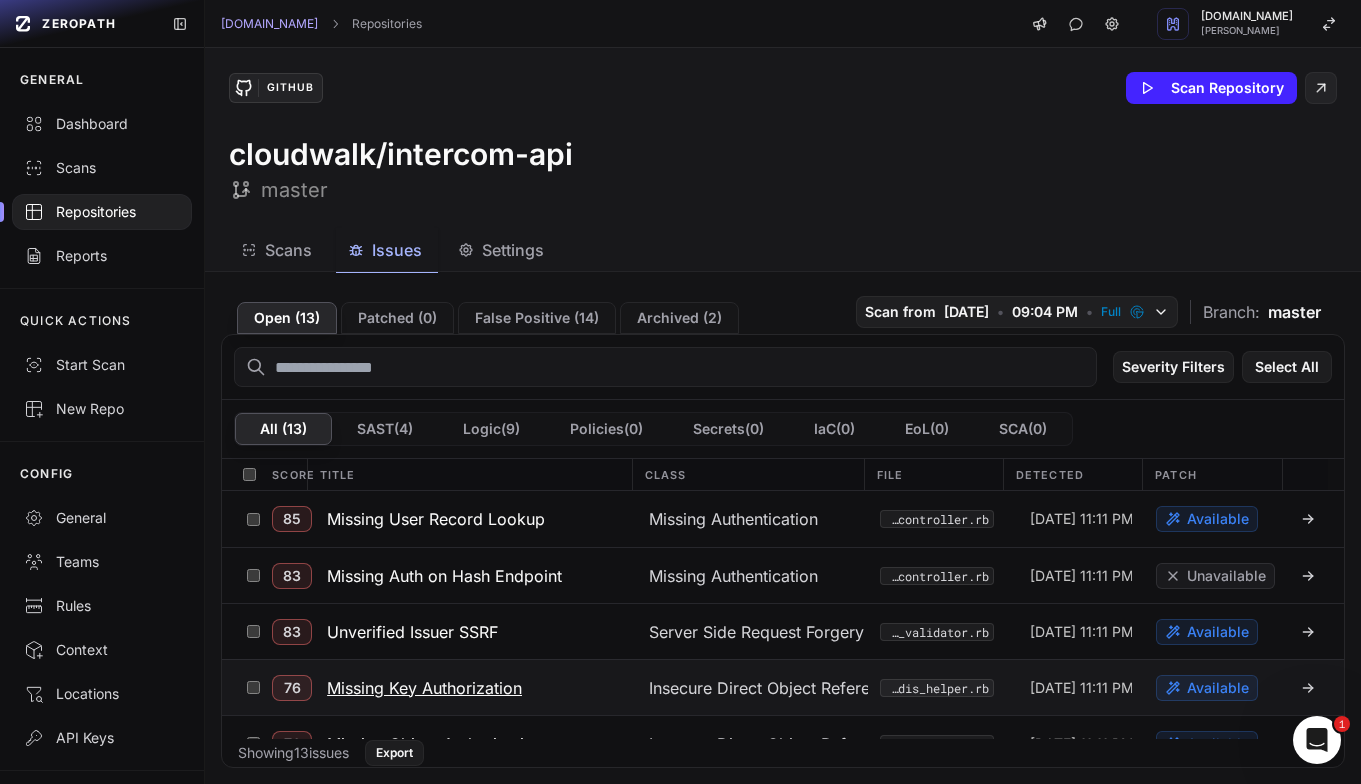 click on "Missing Key Authorization" at bounding box center [424, 688] 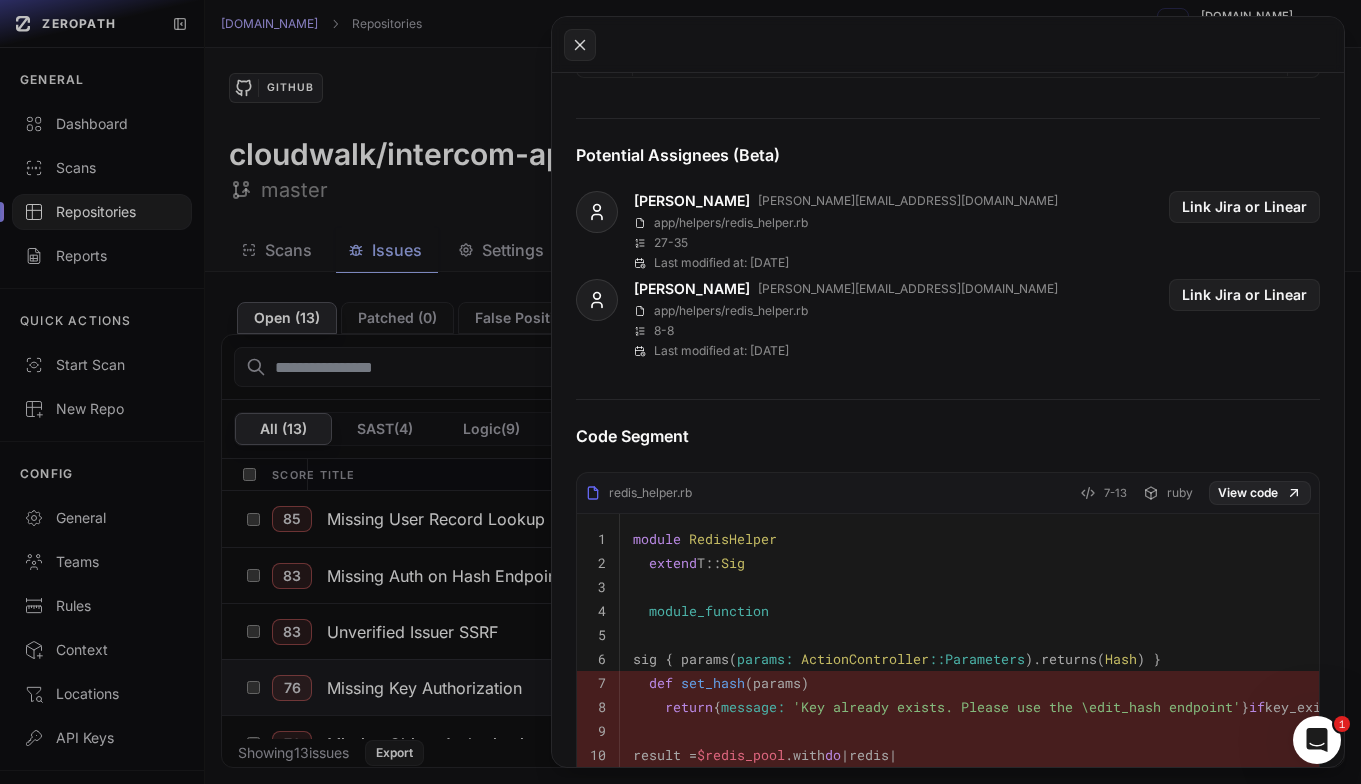 scroll, scrollTop: 0, scrollLeft: 0, axis: both 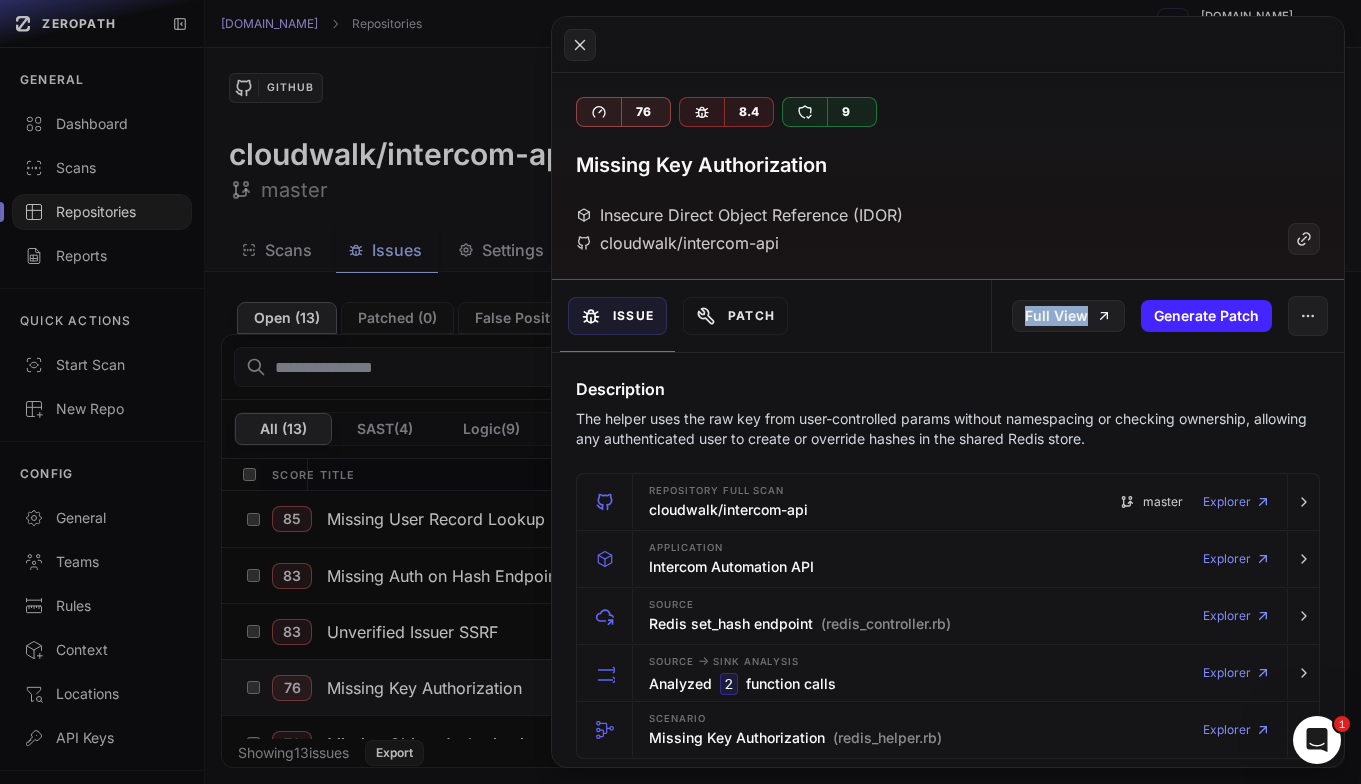 click 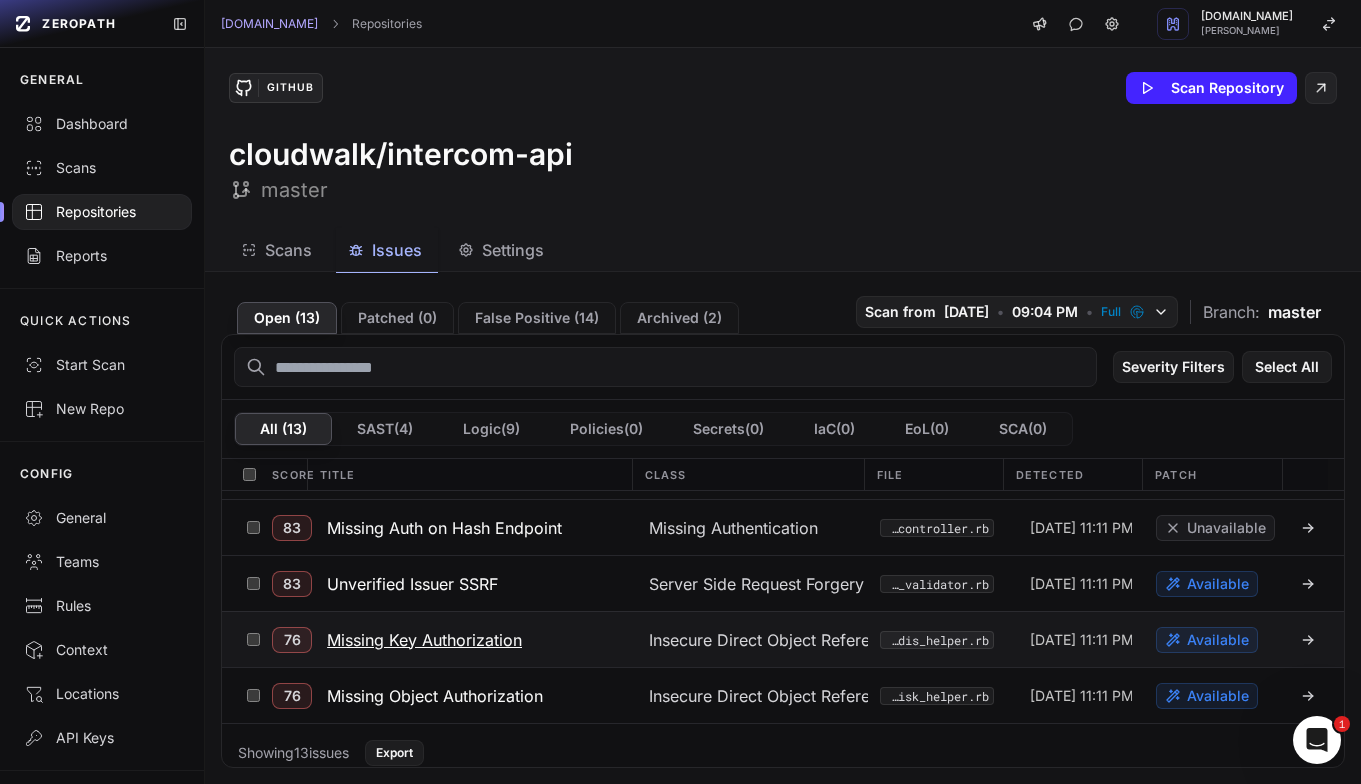 scroll, scrollTop: 49, scrollLeft: 0, axis: vertical 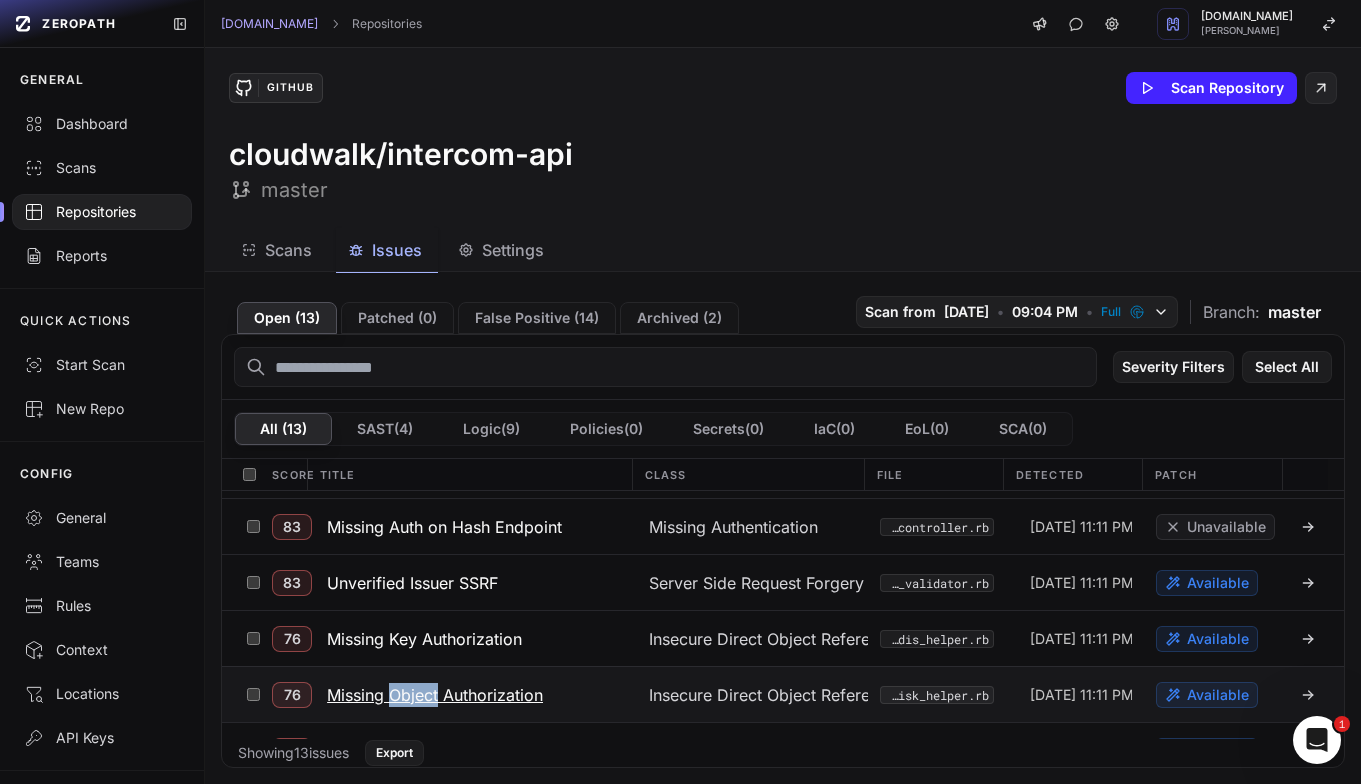 click on "Missing Object Authorization" at bounding box center [435, 695] 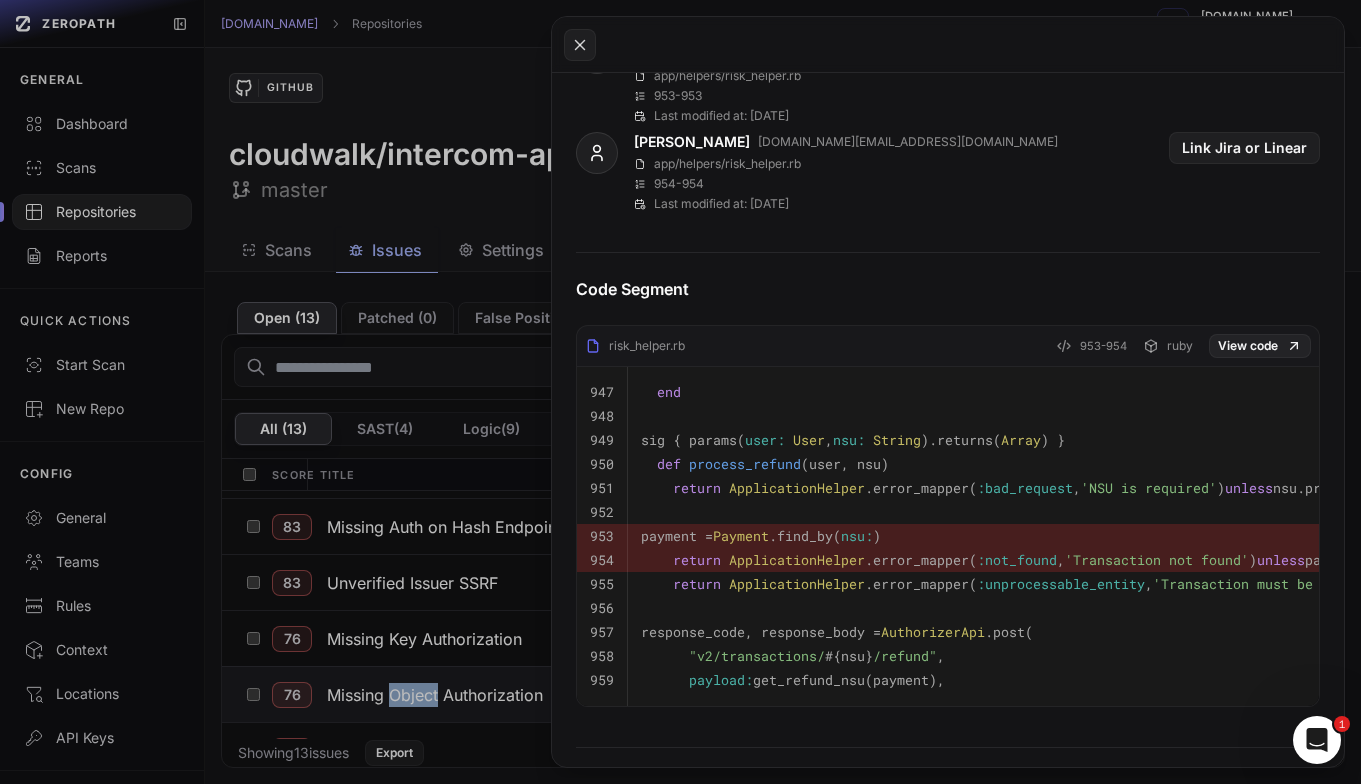 scroll, scrollTop: 843, scrollLeft: 0, axis: vertical 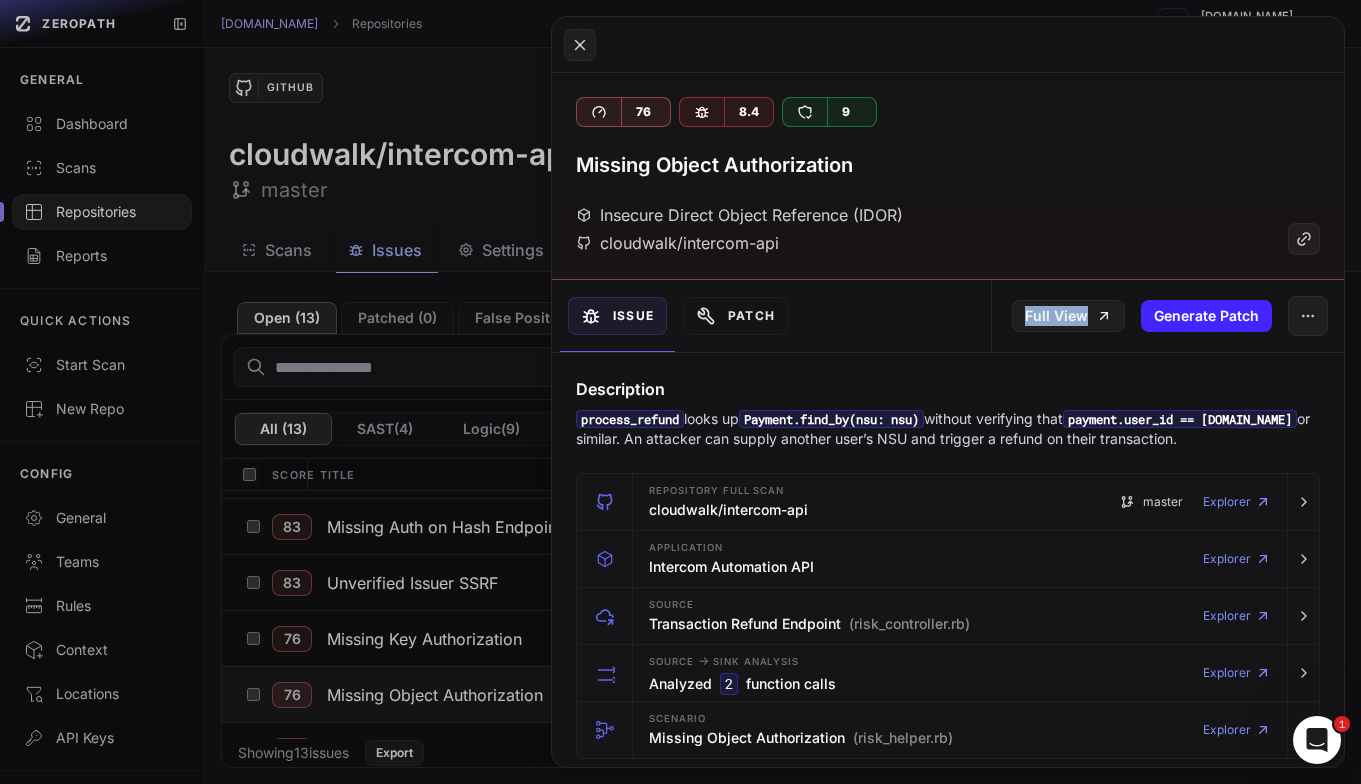 click 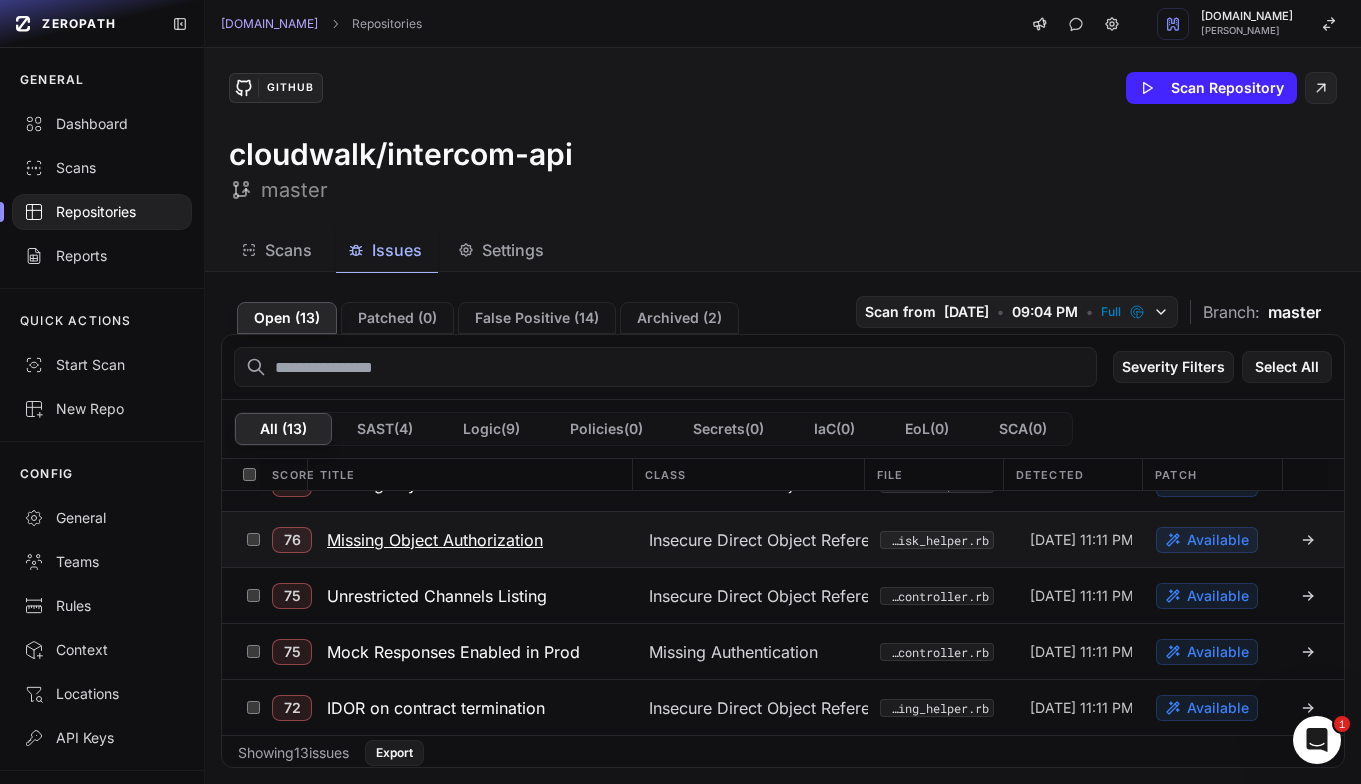 scroll, scrollTop: 185, scrollLeft: 0, axis: vertical 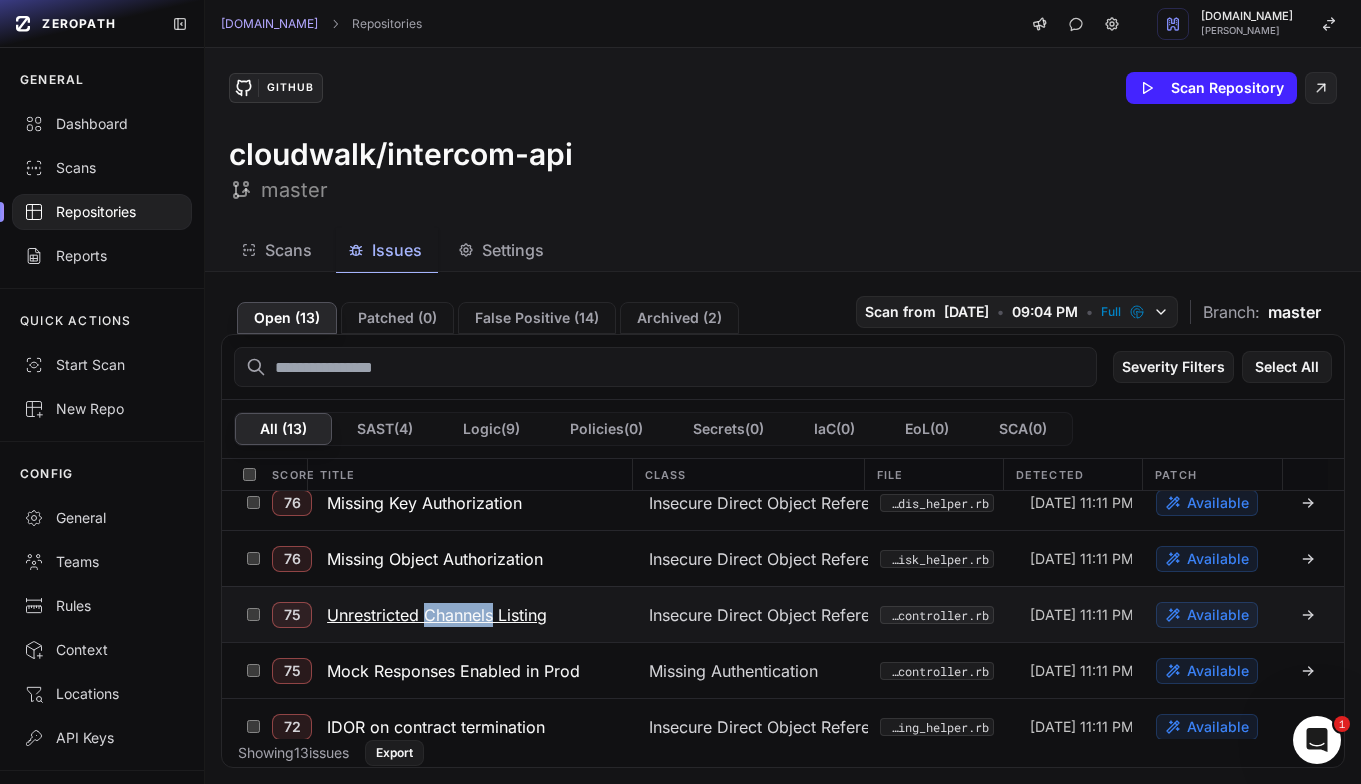 click on "Unrestricted Channels Listing" at bounding box center (437, 615) 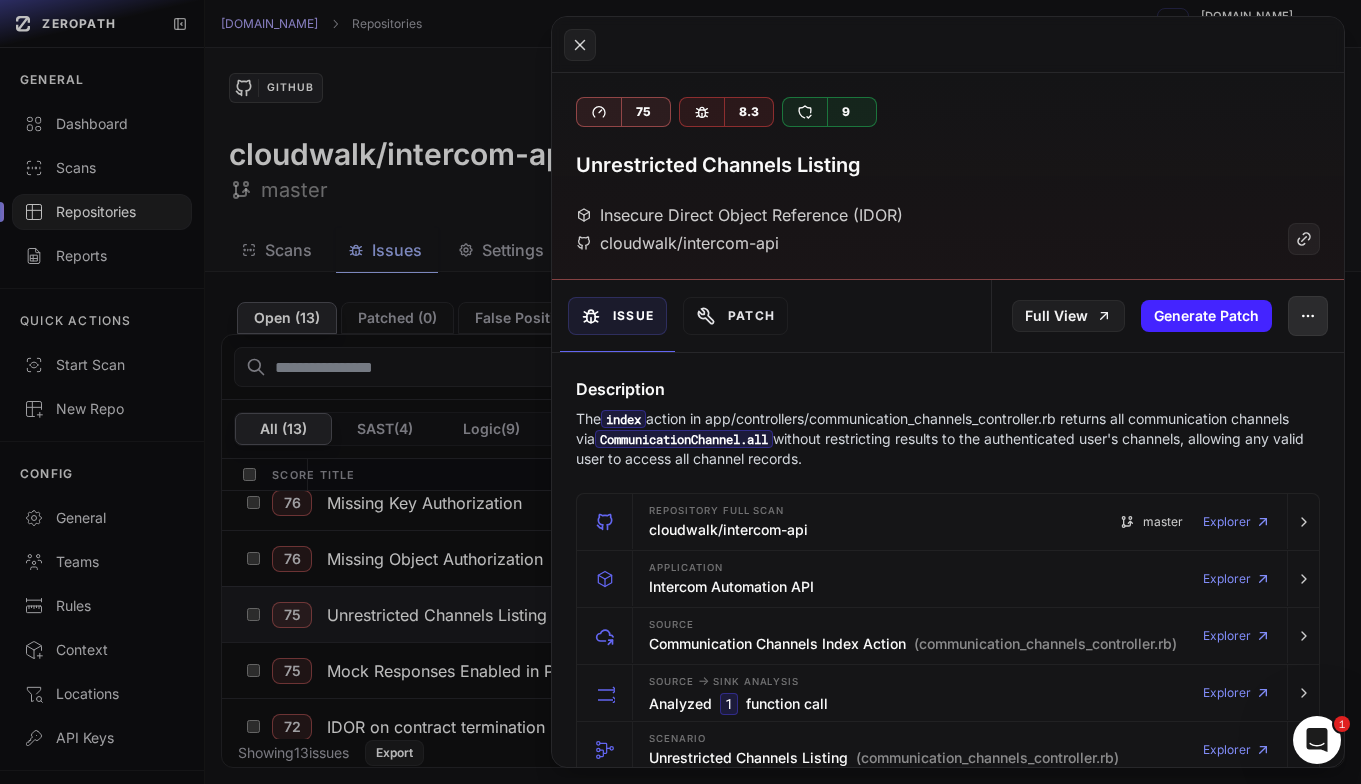 drag, startPoint x: 1292, startPoint y: 337, endPoint x: 1289, endPoint y: 324, distance: 13.341664 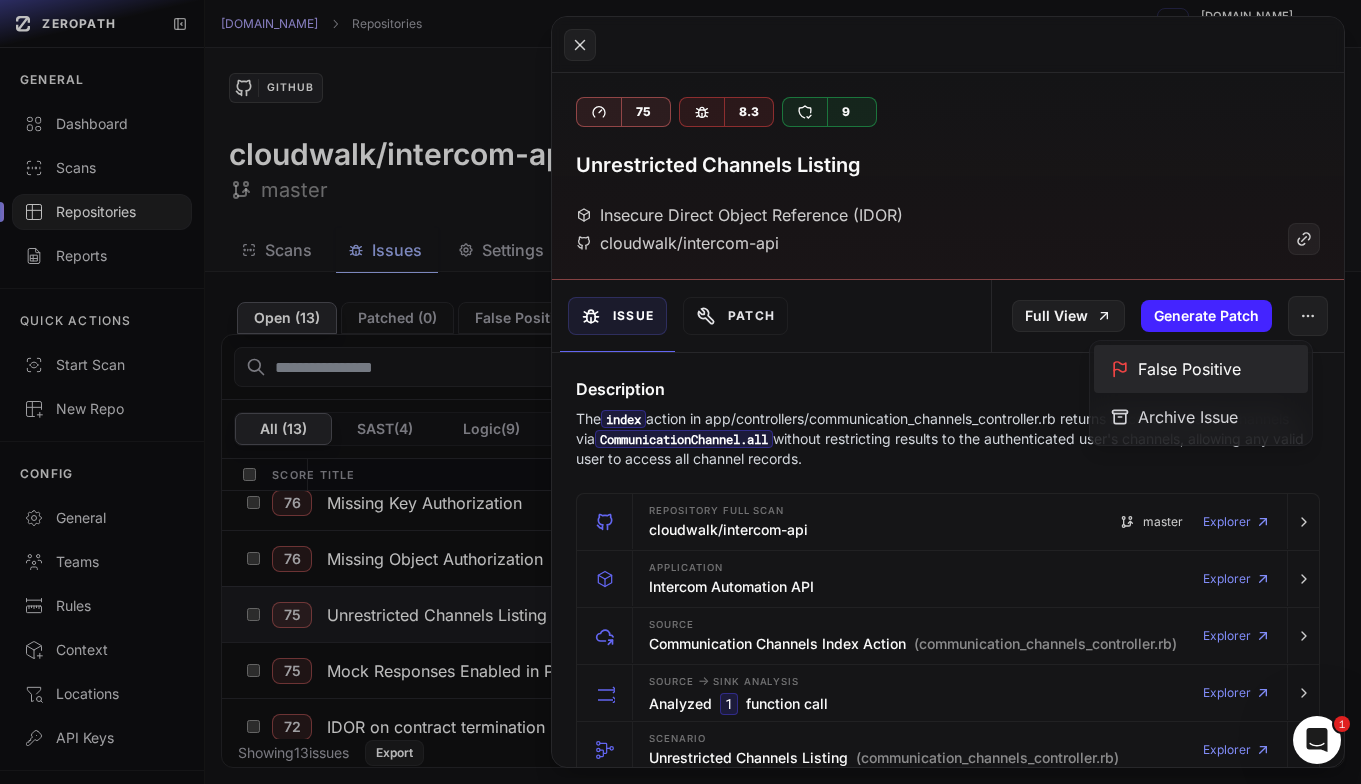 click on "False Positive" at bounding box center (1201, 369) 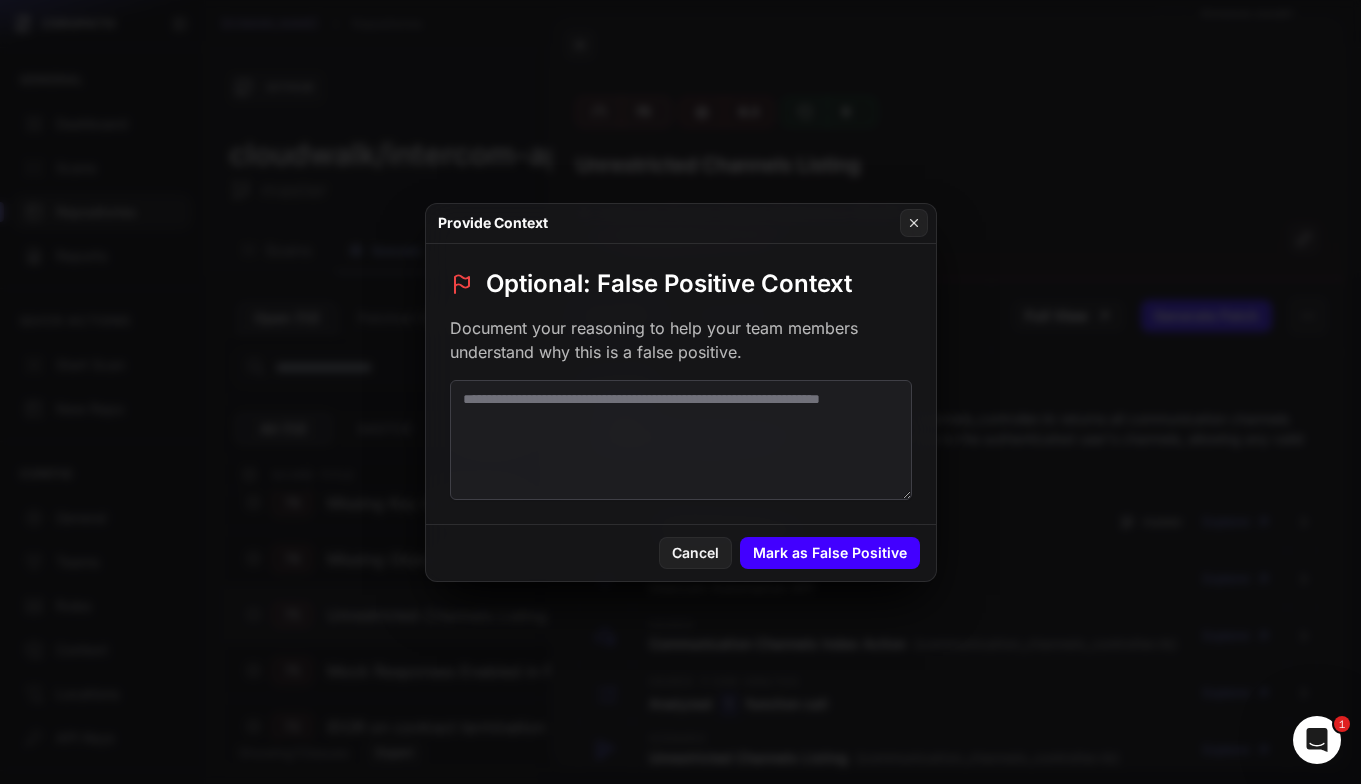 click on "Mark as False Positive" at bounding box center (830, 553) 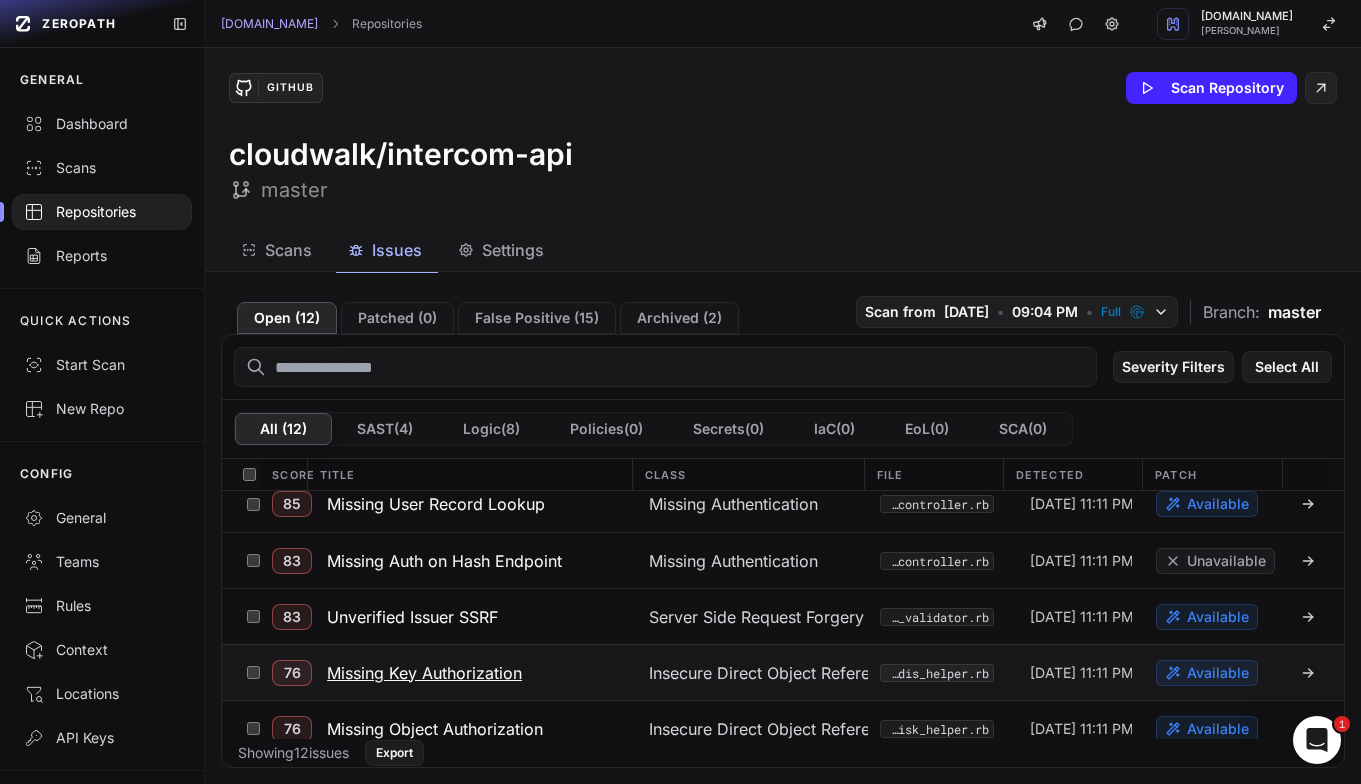 scroll, scrollTop: 38, scrollLeft: 0, axis: vertical 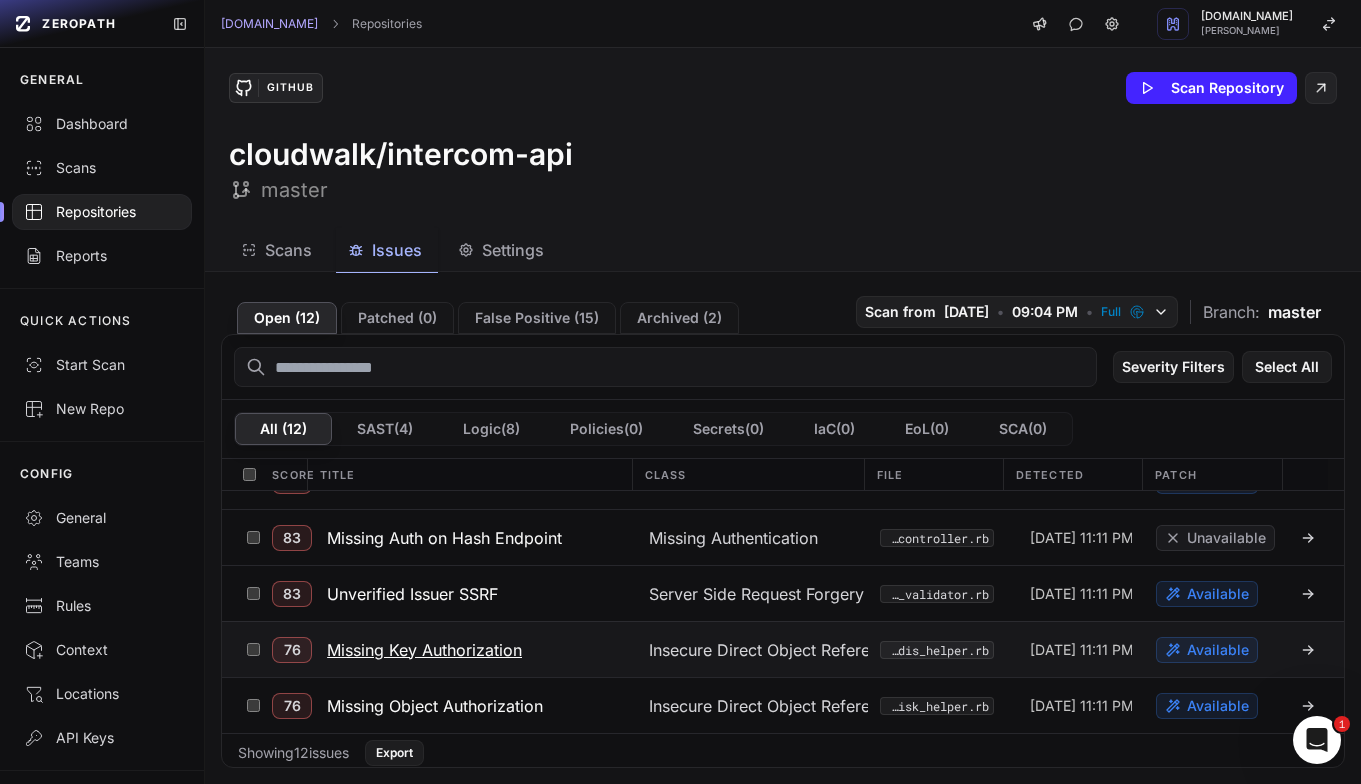 click on "Missing Key Authorization" at bounding box center [424, 650] 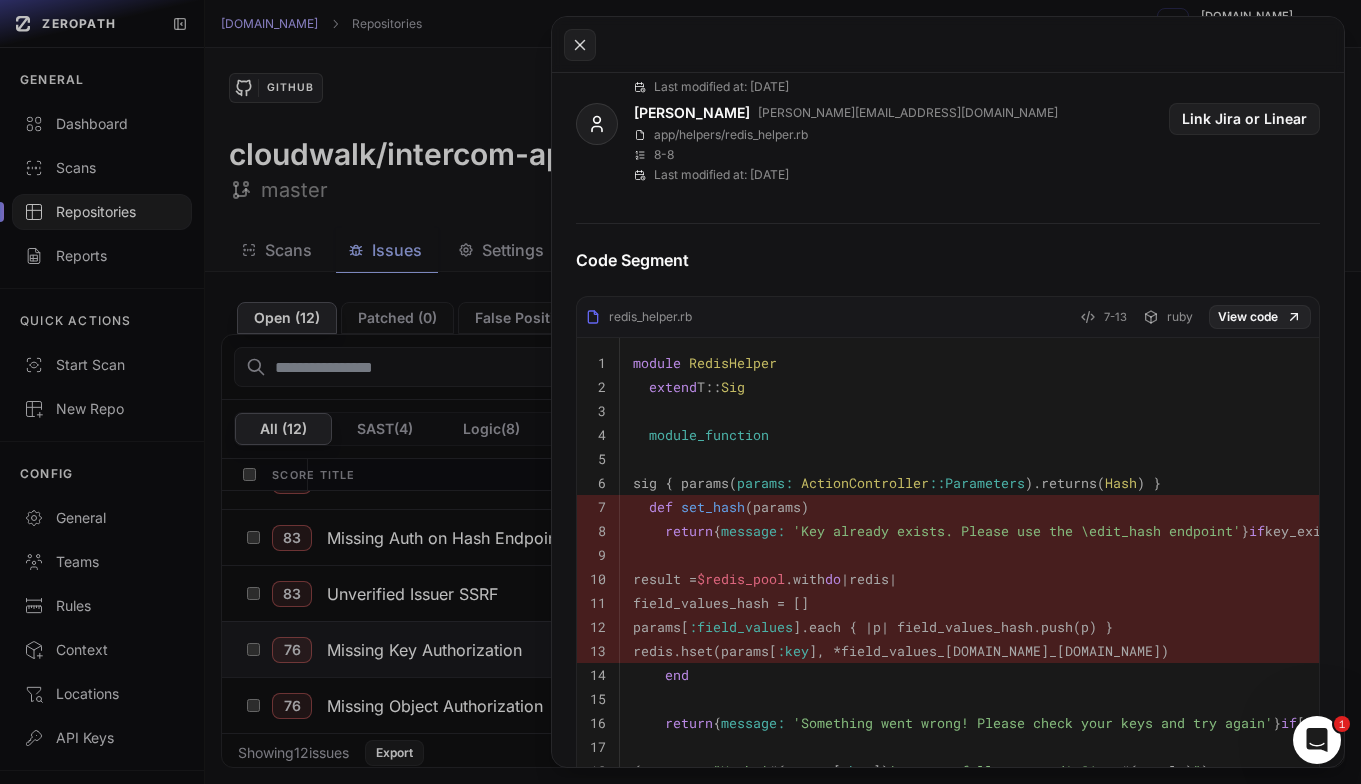 scroll, scrollTop: 853, scrollLeft: 0, axis: vertical 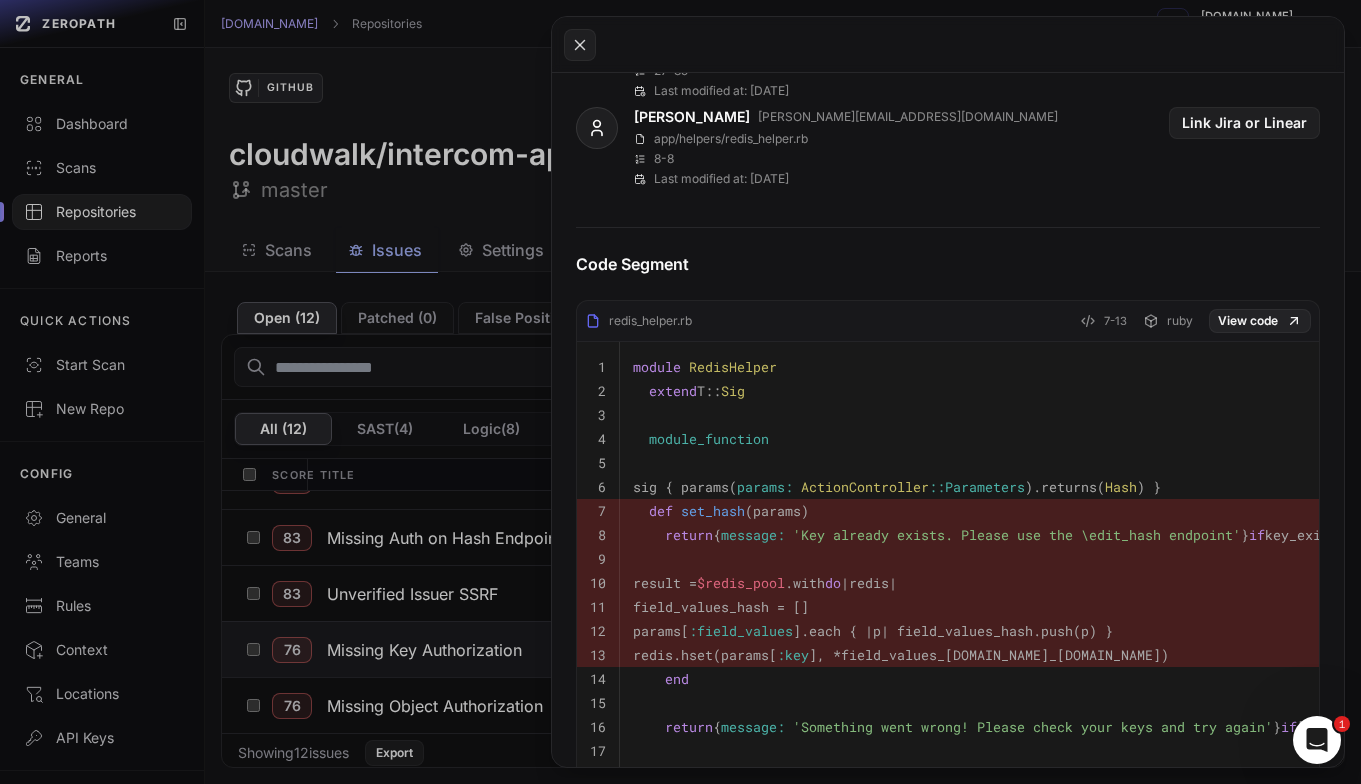 click 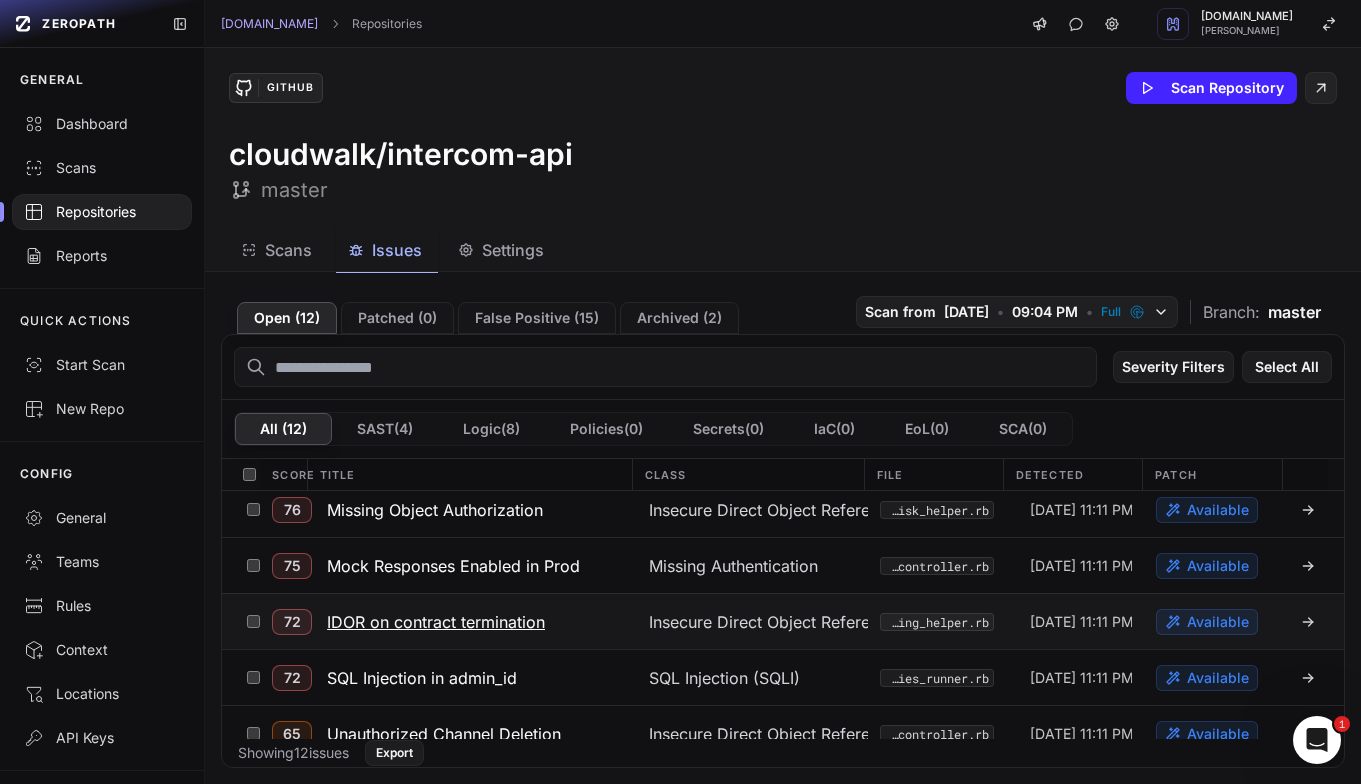 scroll, scrollTop: 232, scrollLeft: 0, axis: vertical 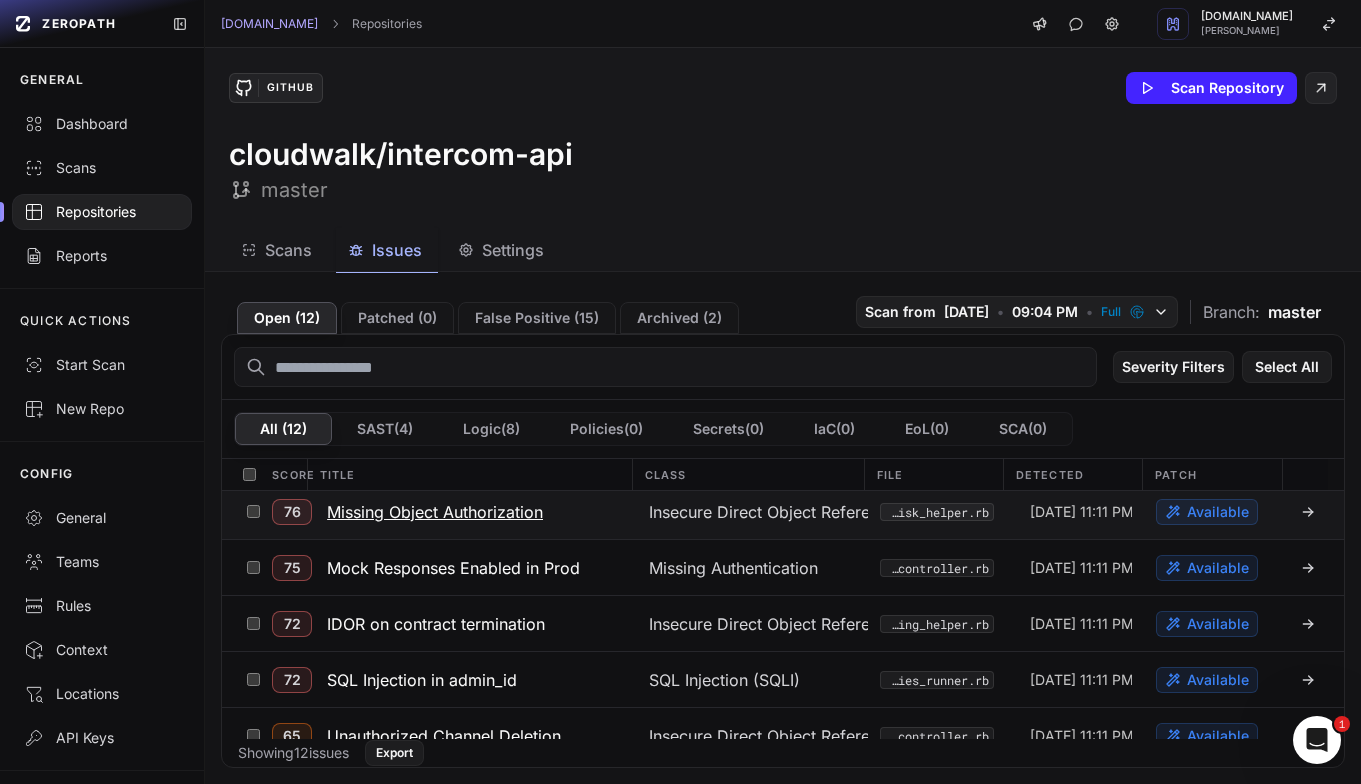 click on "Missing Object Authorization" at bounding box center [435, 512] 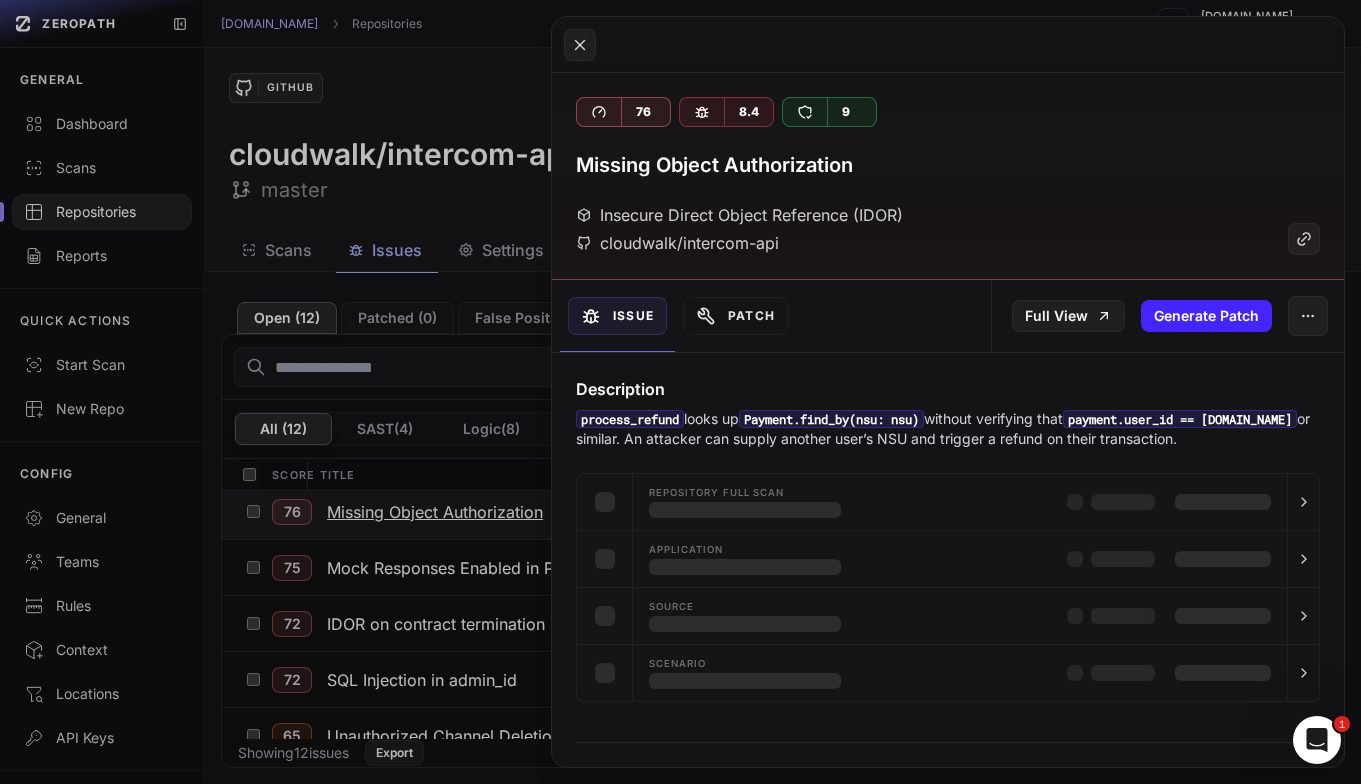 scroll, scrollTop: 224, scrollLeft: 0, axis: vertical 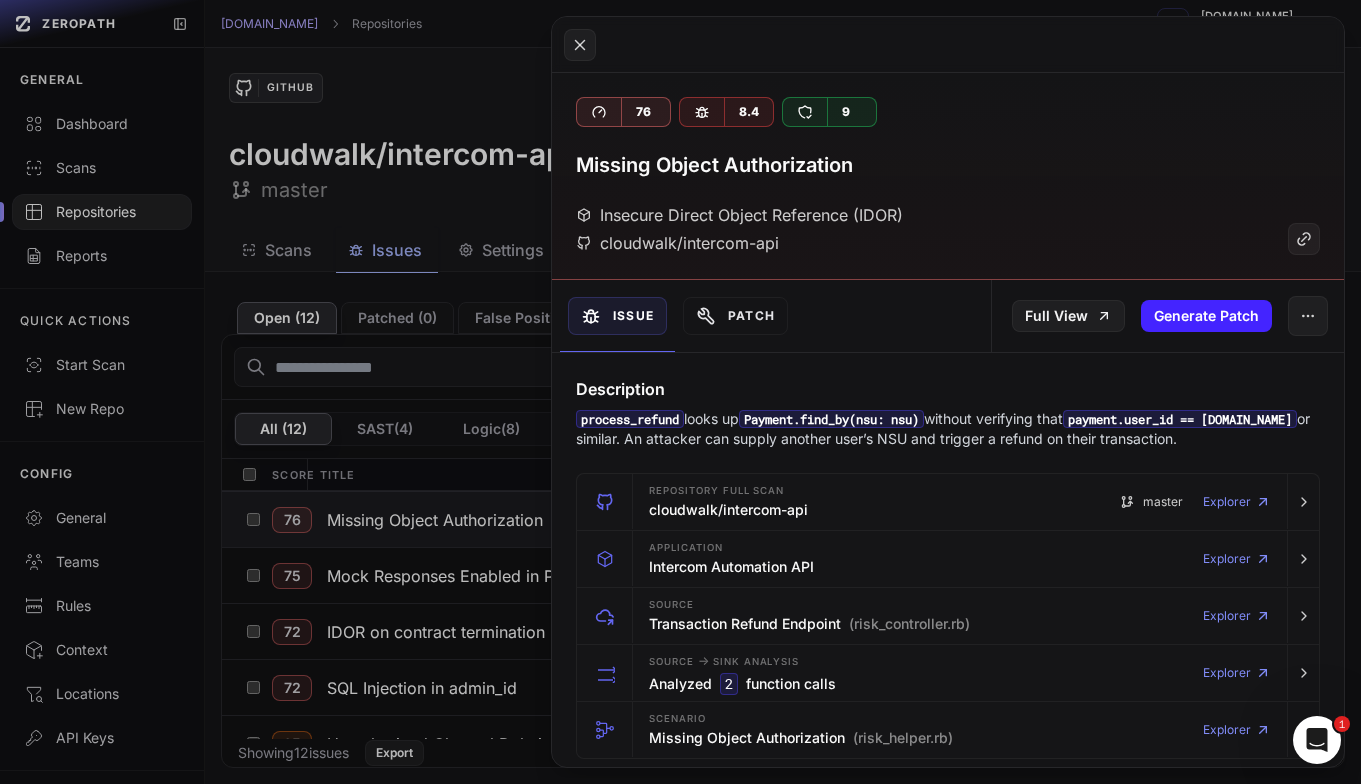 click 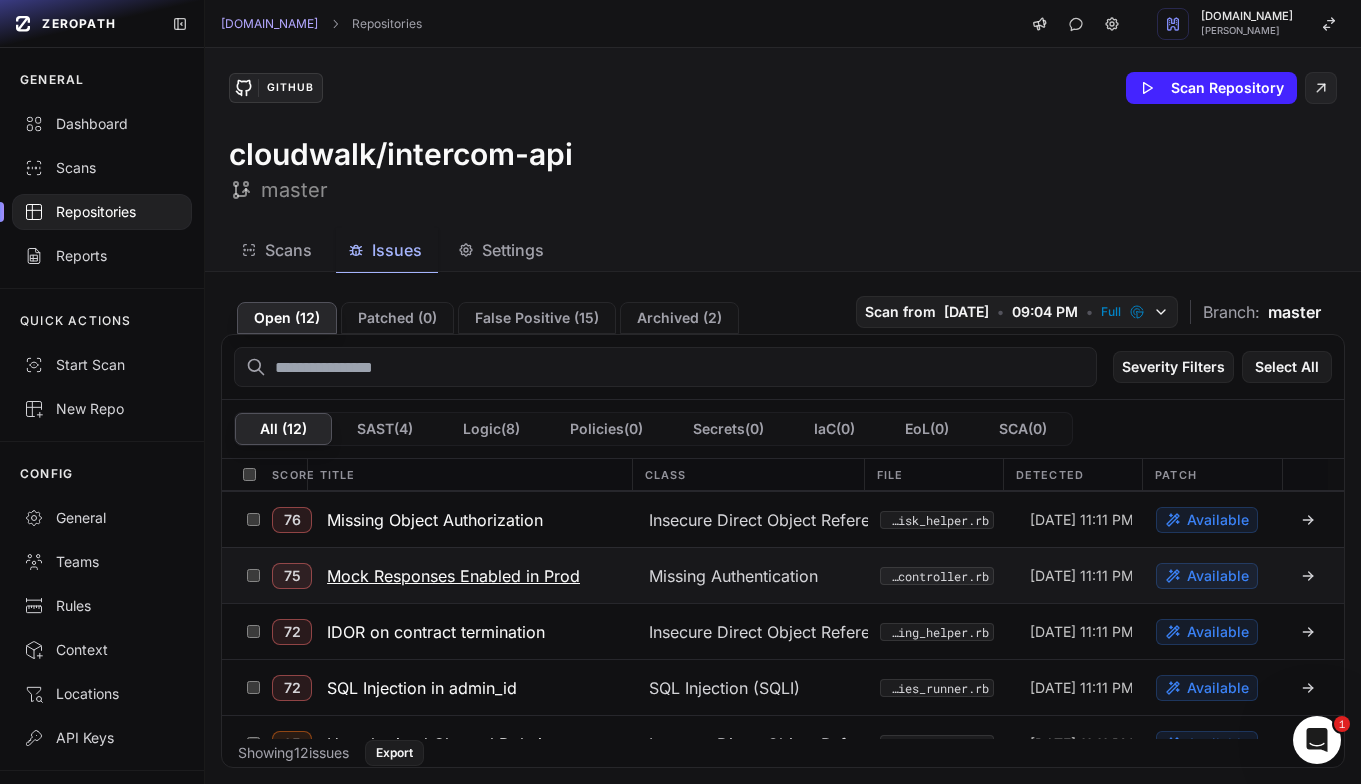 click on "Mock Responses Enabled in Prod" at bounding box center (453, 576) 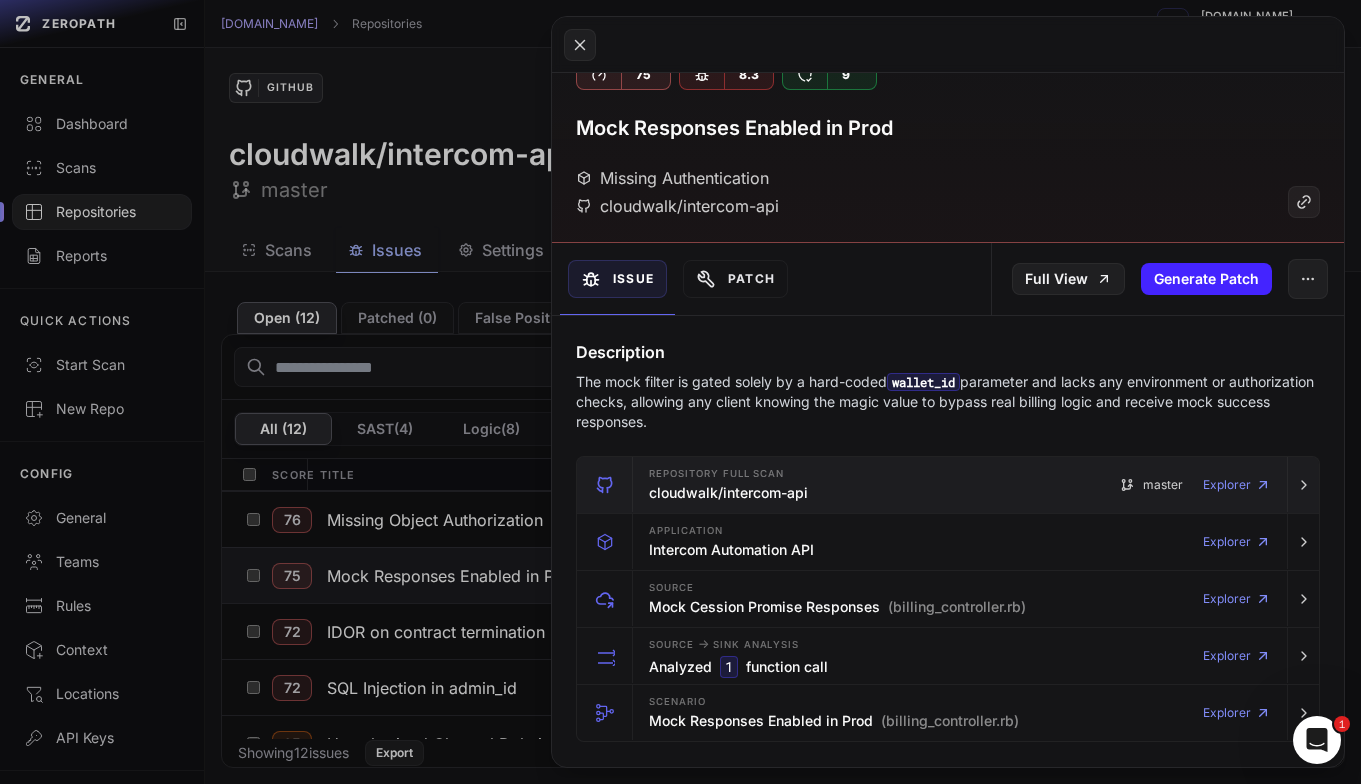 scroll, scrollTop: 0, scrollLeft: 0, axis: both 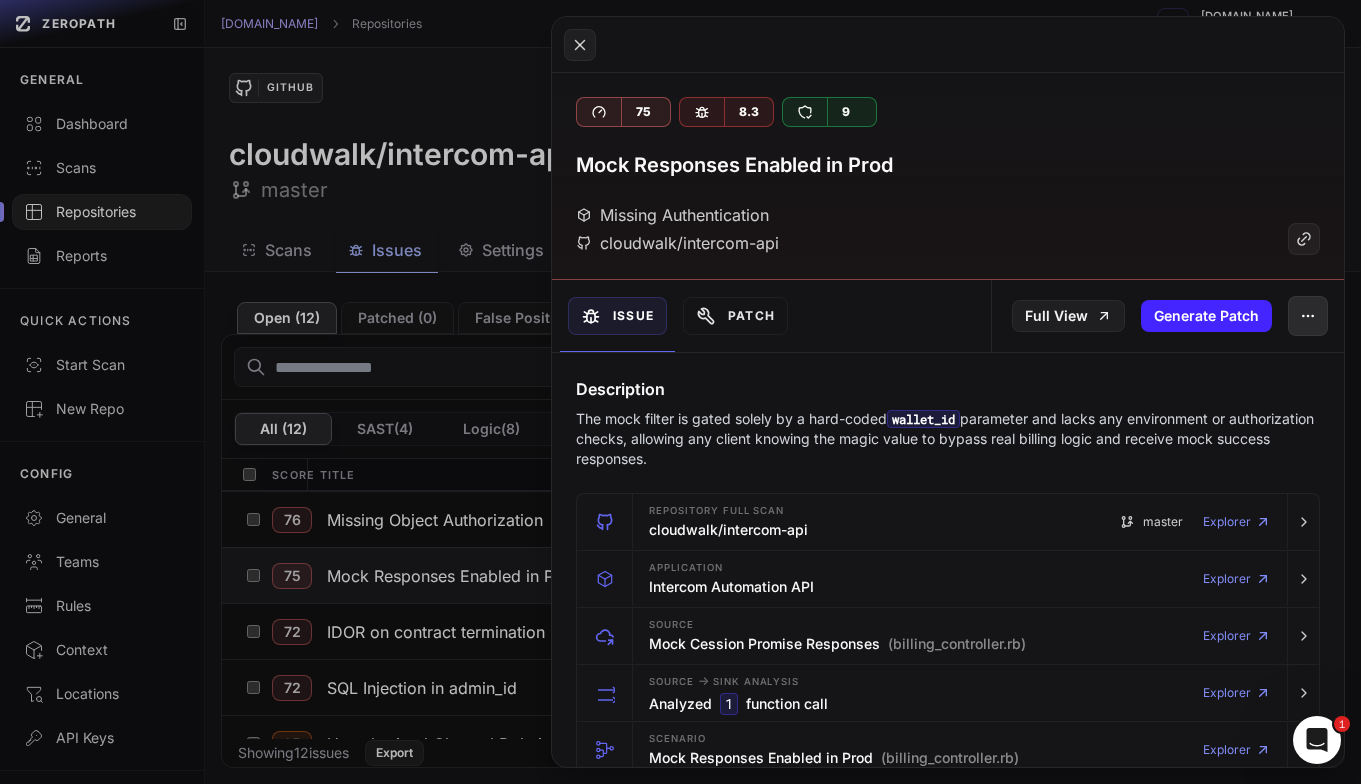 click at bounding box center (1308, 316) 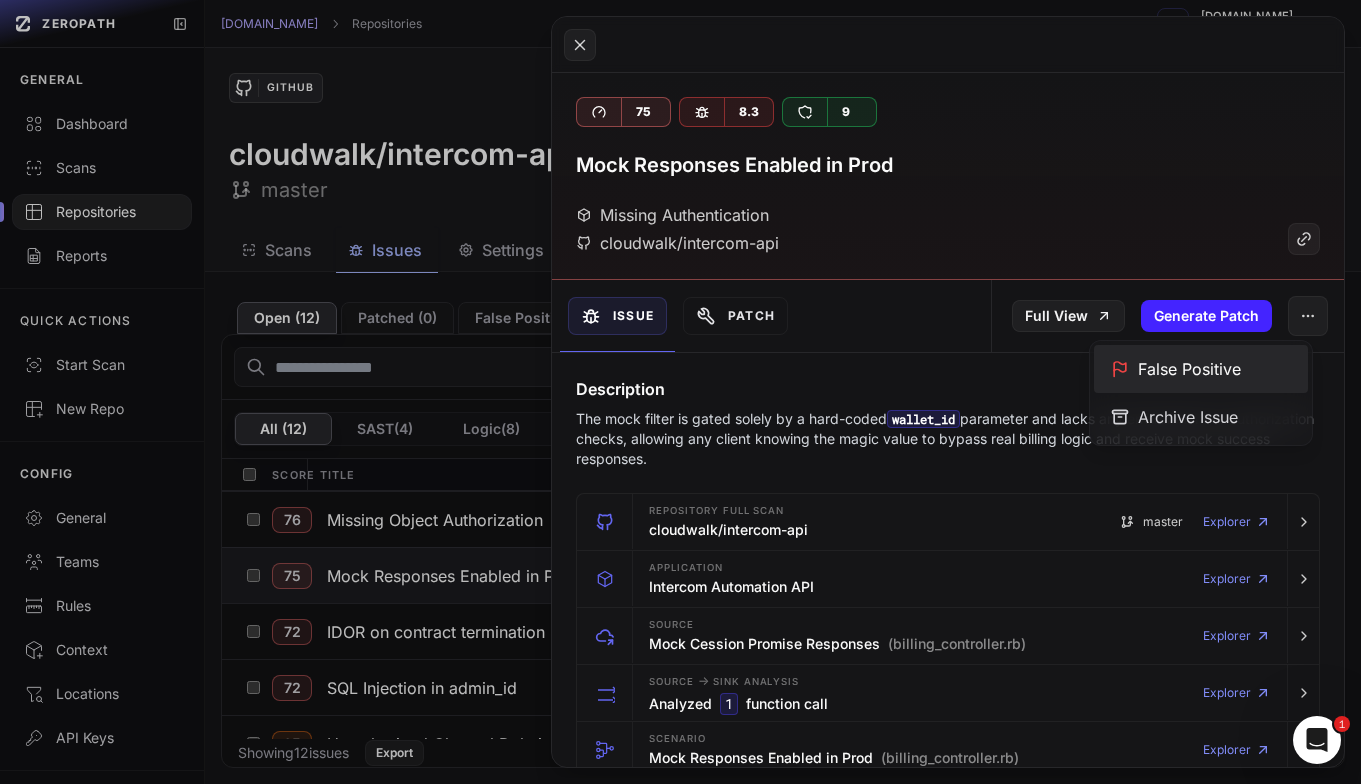 click on "False Positive" at bounding box center [1201, 369] 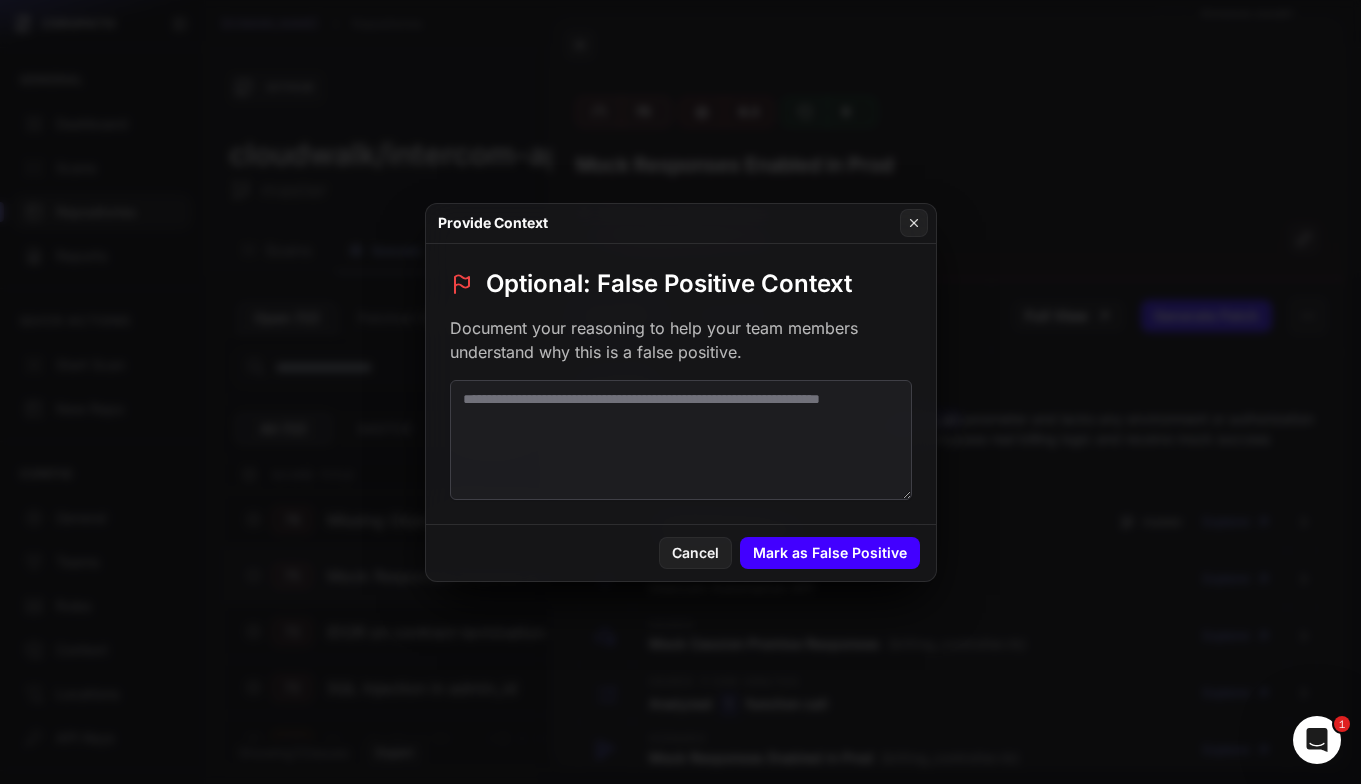 click on "Mark as False Positive" at bounding box center [830, 553] 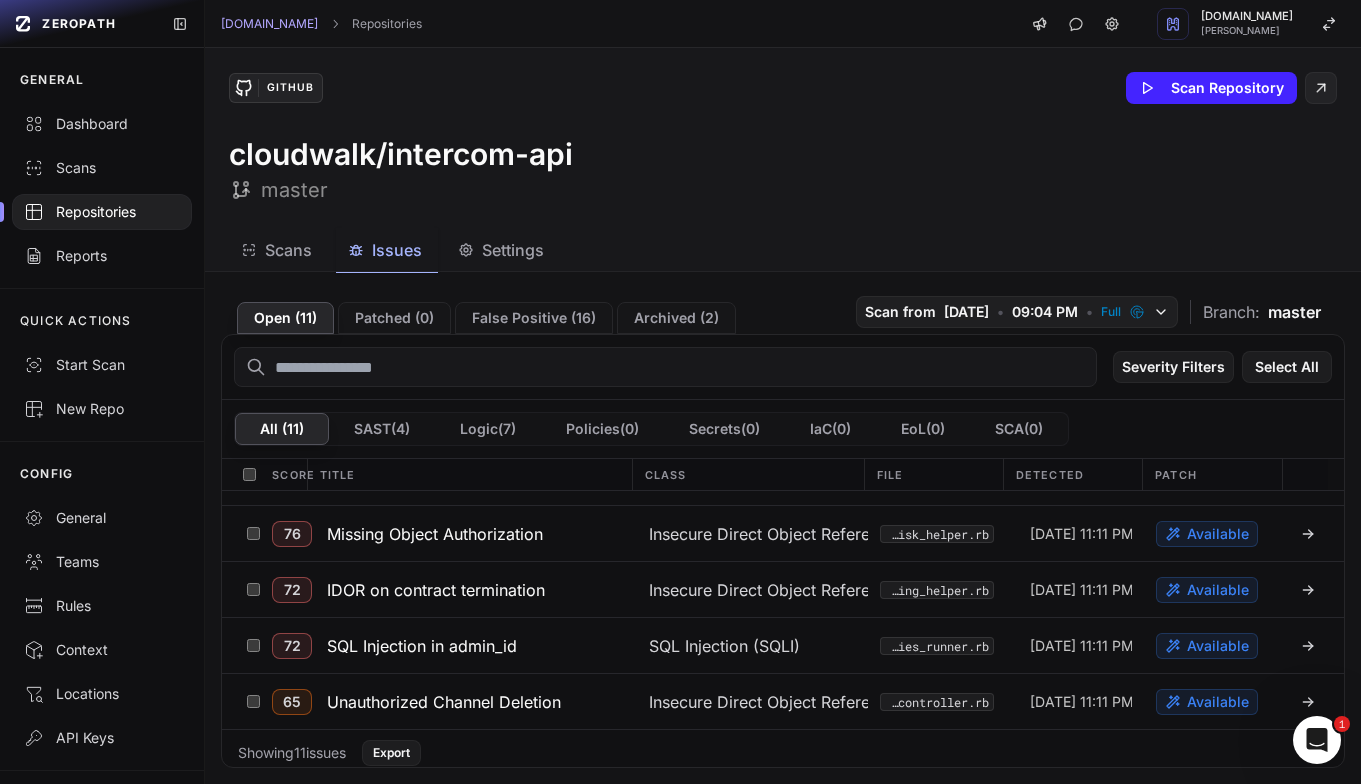scroll, scrollTop: 212, scrollLeft: 0, axis: vertical 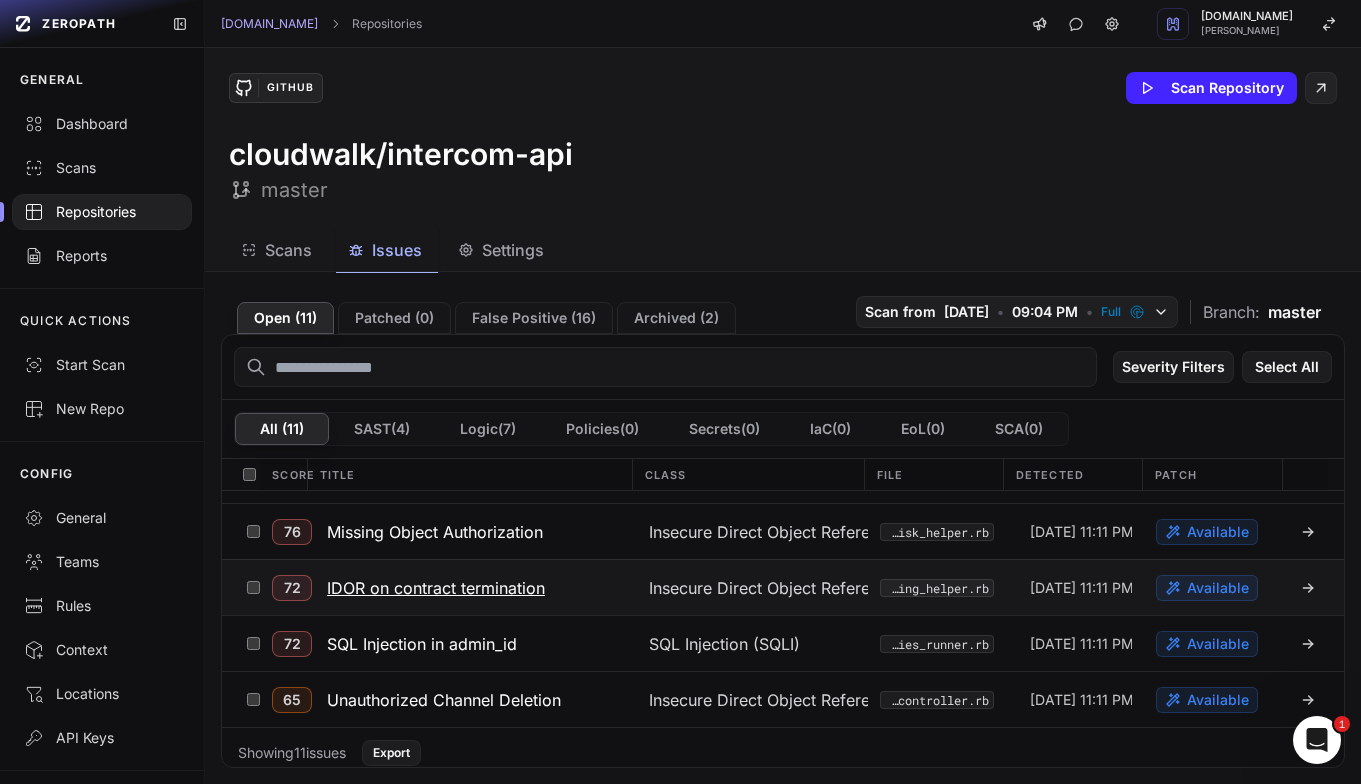 click on "IDOR on contract termination" at bounding box center (436, 588) 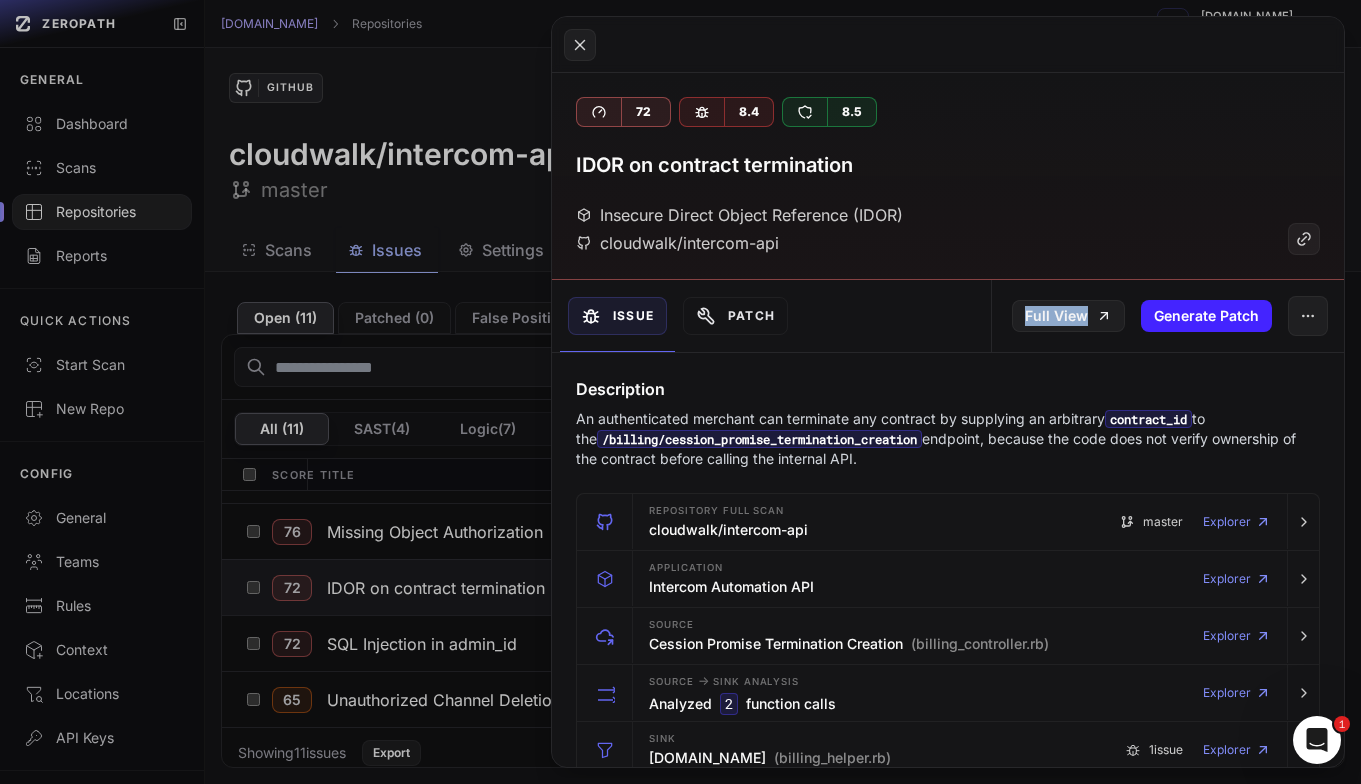 click 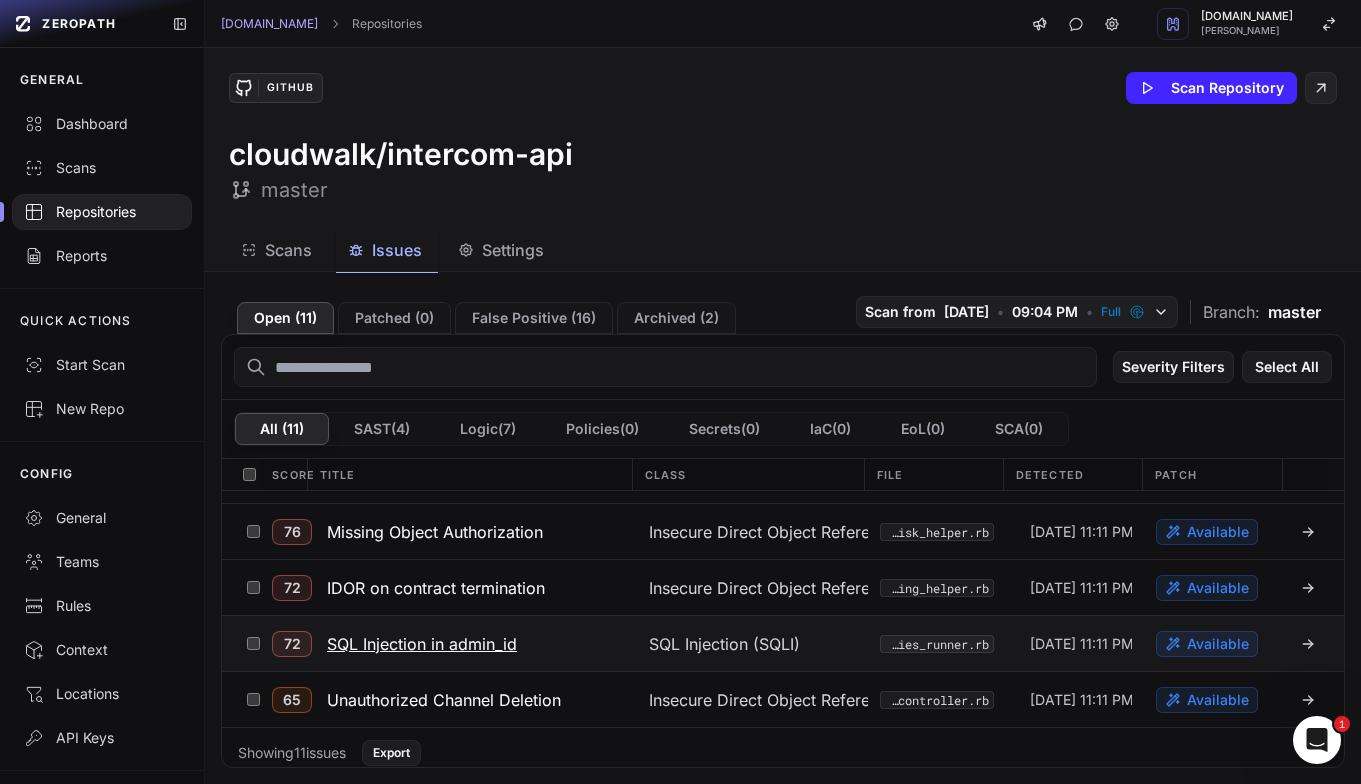 click on "SQL Injection in admin_id" at bounding box center (422, 644) 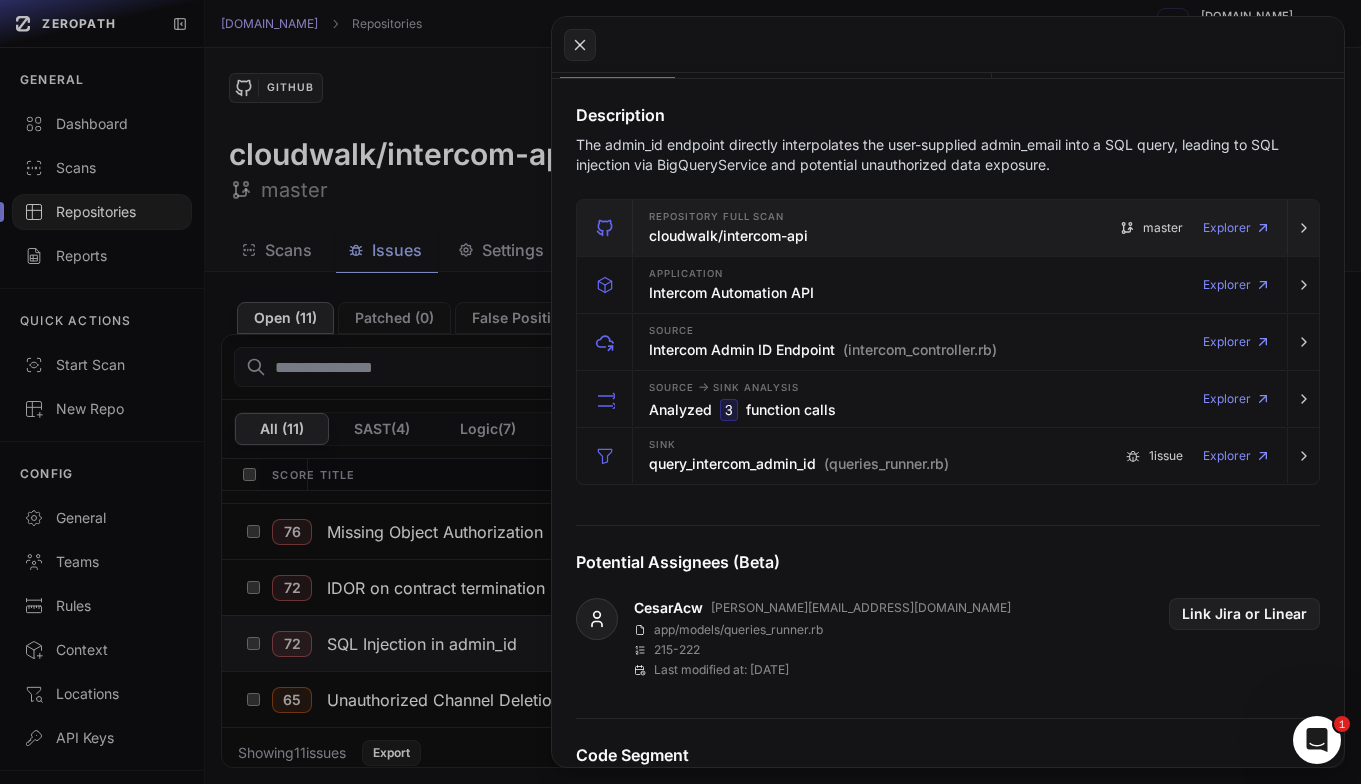 scroll, scrollTop: 0, scrollLeft: 0, axis: both 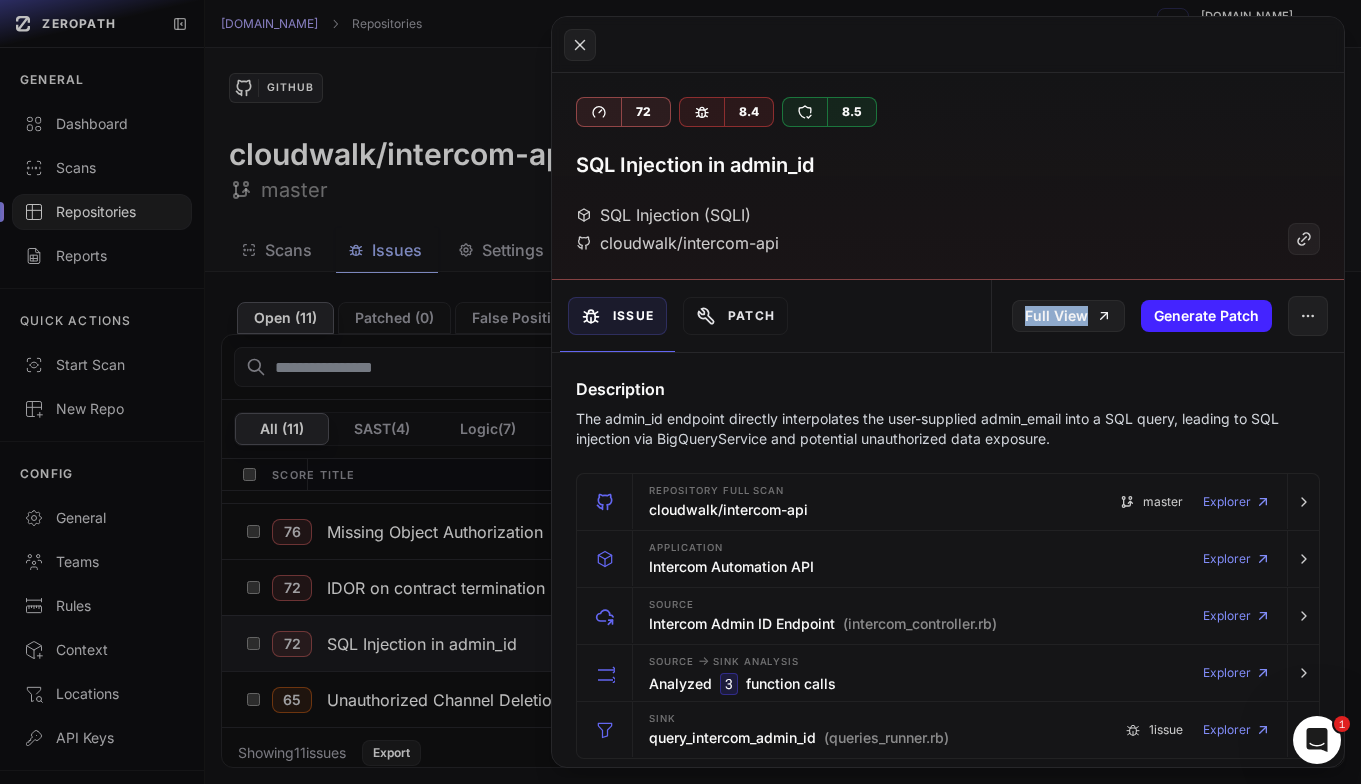 click 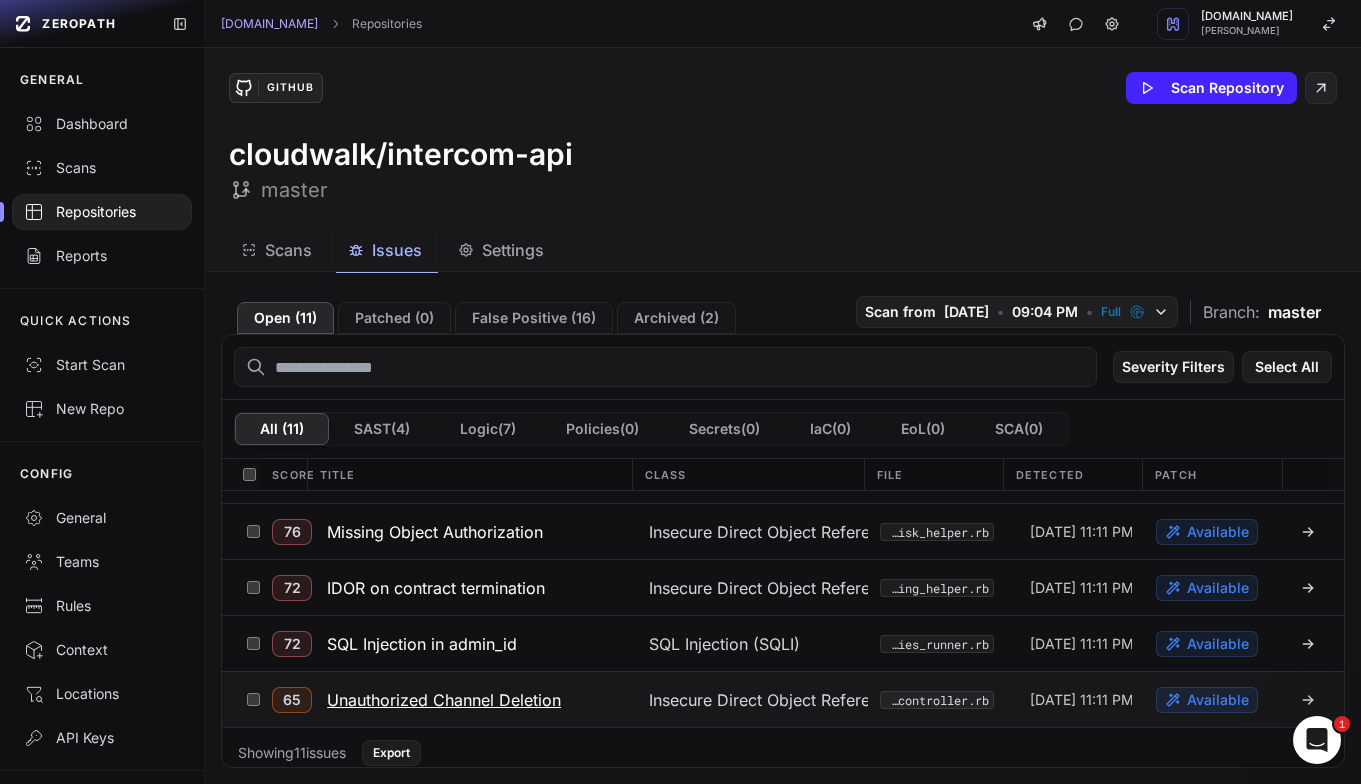 click on "Unauthorized Channel Deletion" at bounding box center [444, 700] 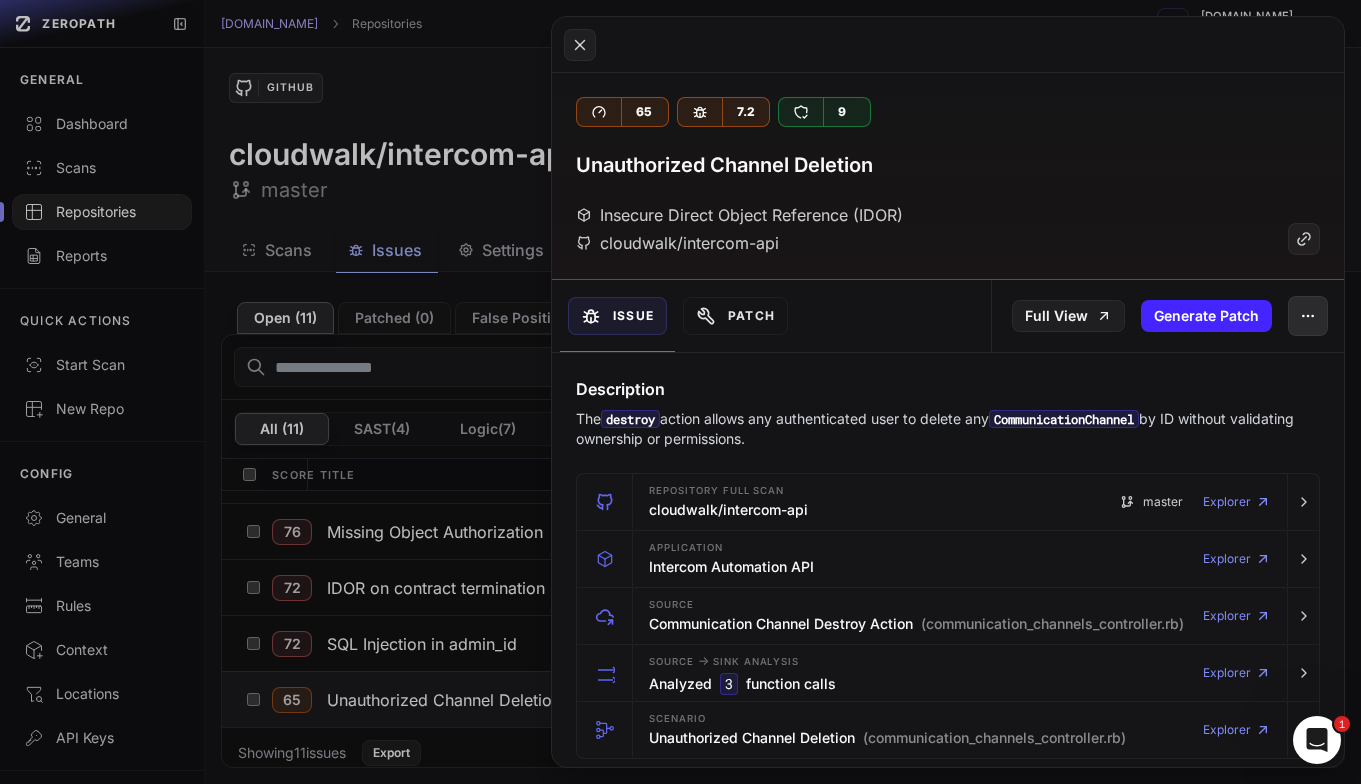 click at bounding box center (1308, 316) 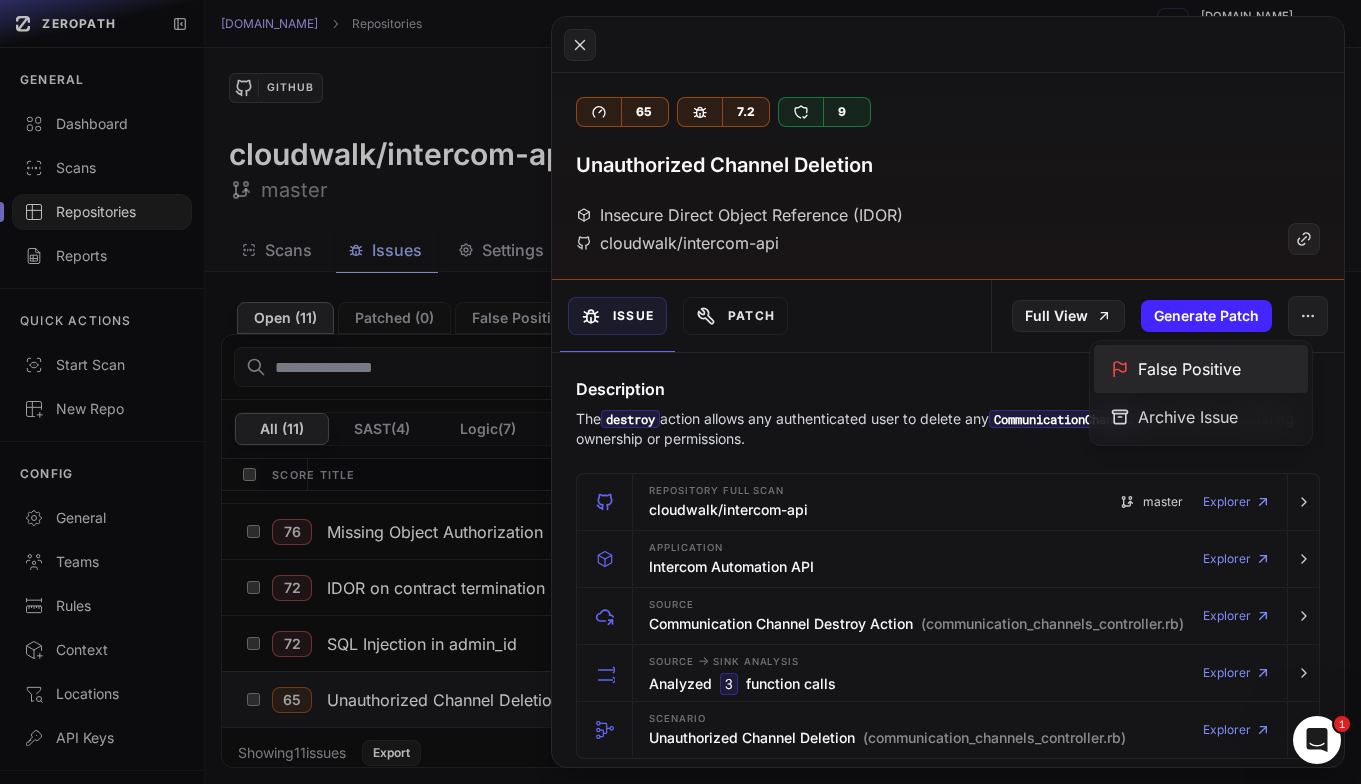 click on "False Positive" at bounding box center (1201, 369) 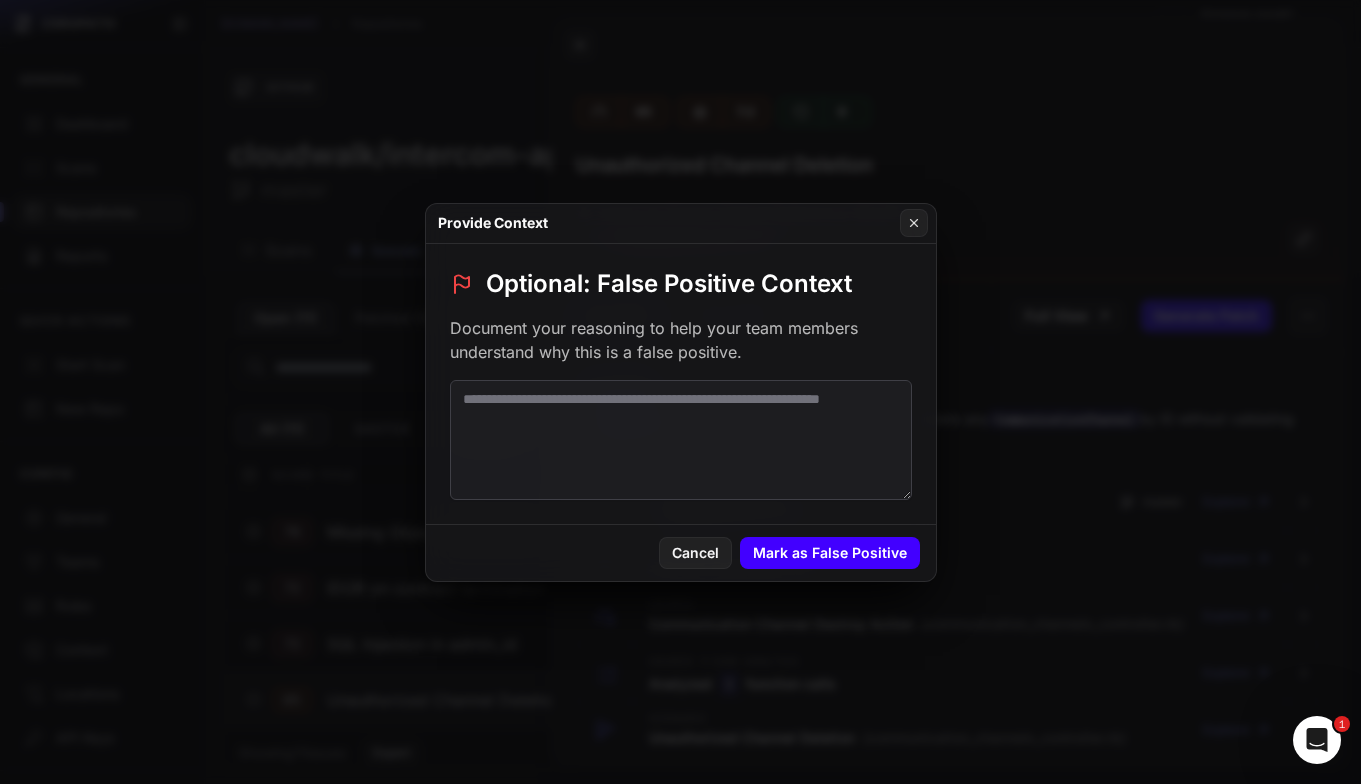 click on "Mark as False Positive" at bounding box center (830, 553) 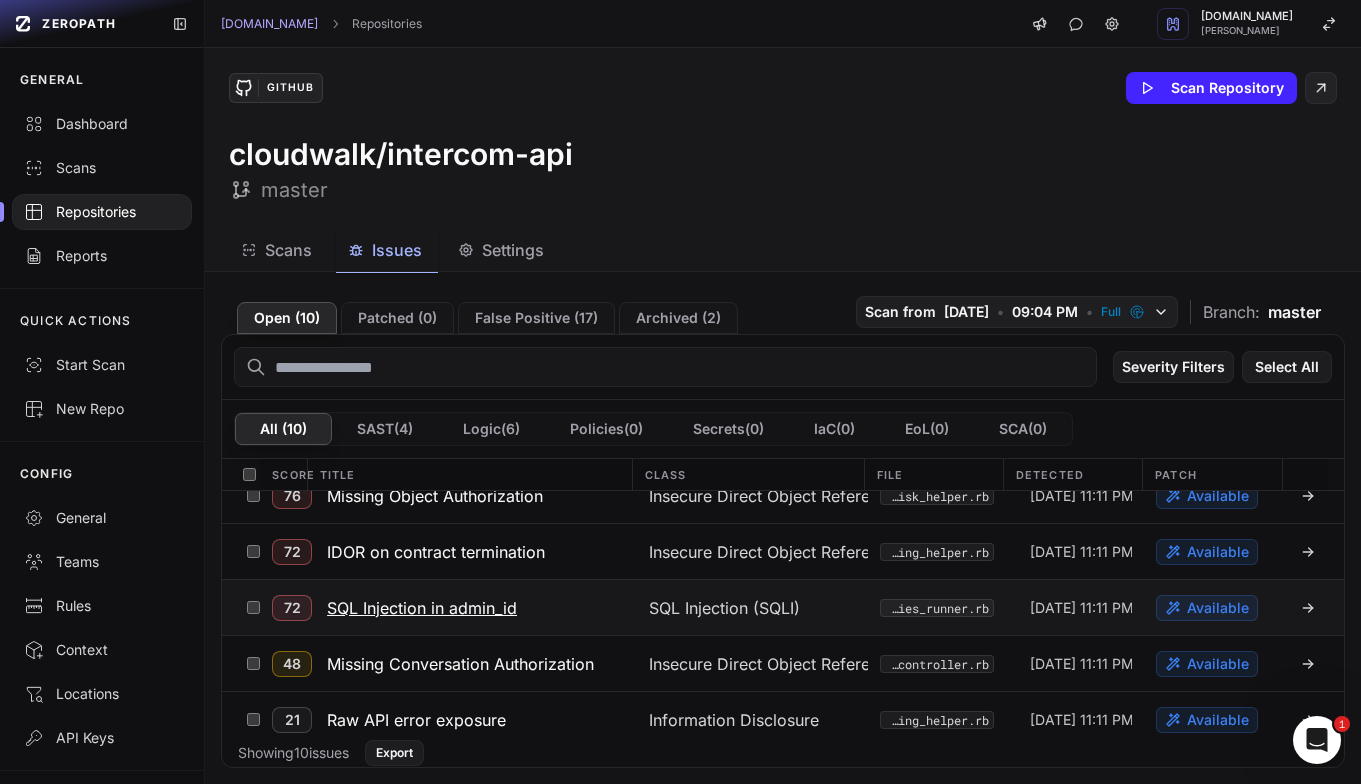 scroll, scrollTop: 249, scrollLeft: 0, axis: vertical 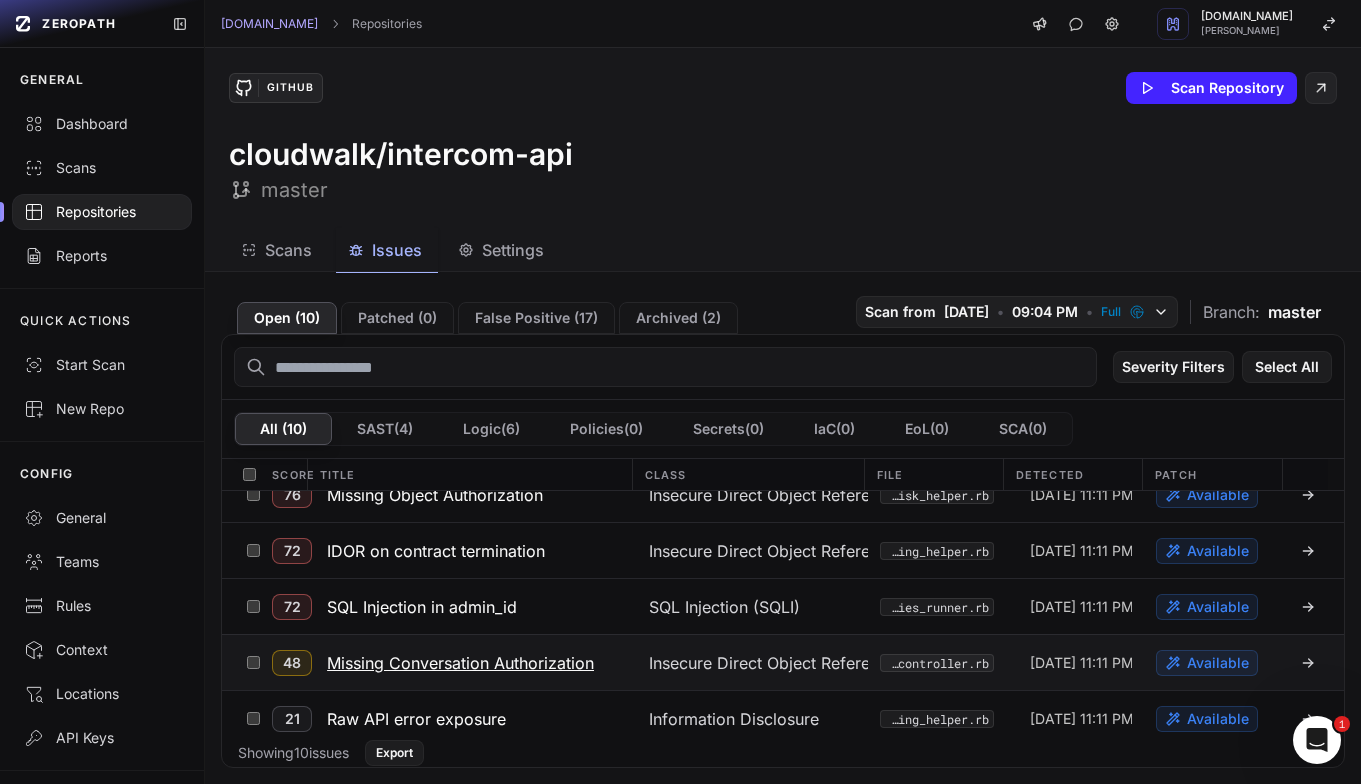 click on "Missing Conversation Authorization" at bounding box center [460, 663] 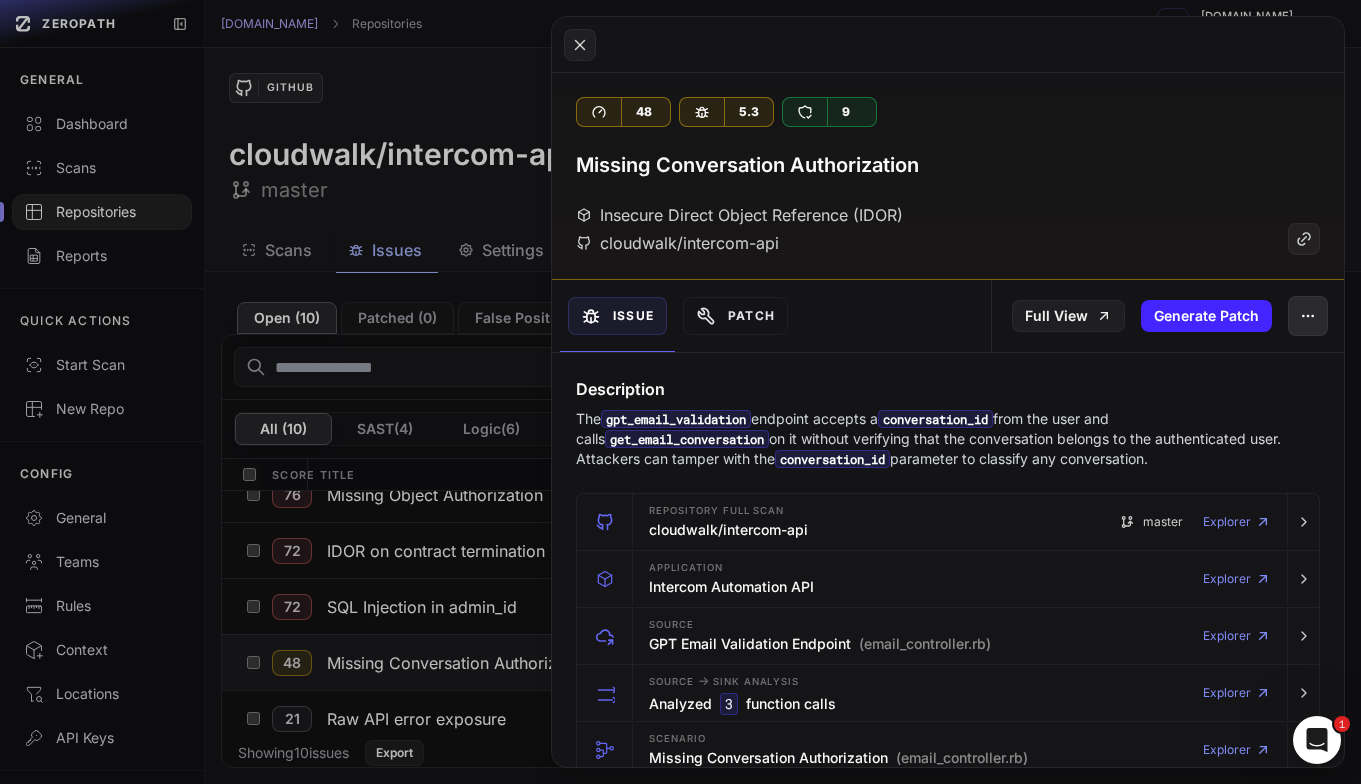 click at bounding box center (1308, 316) 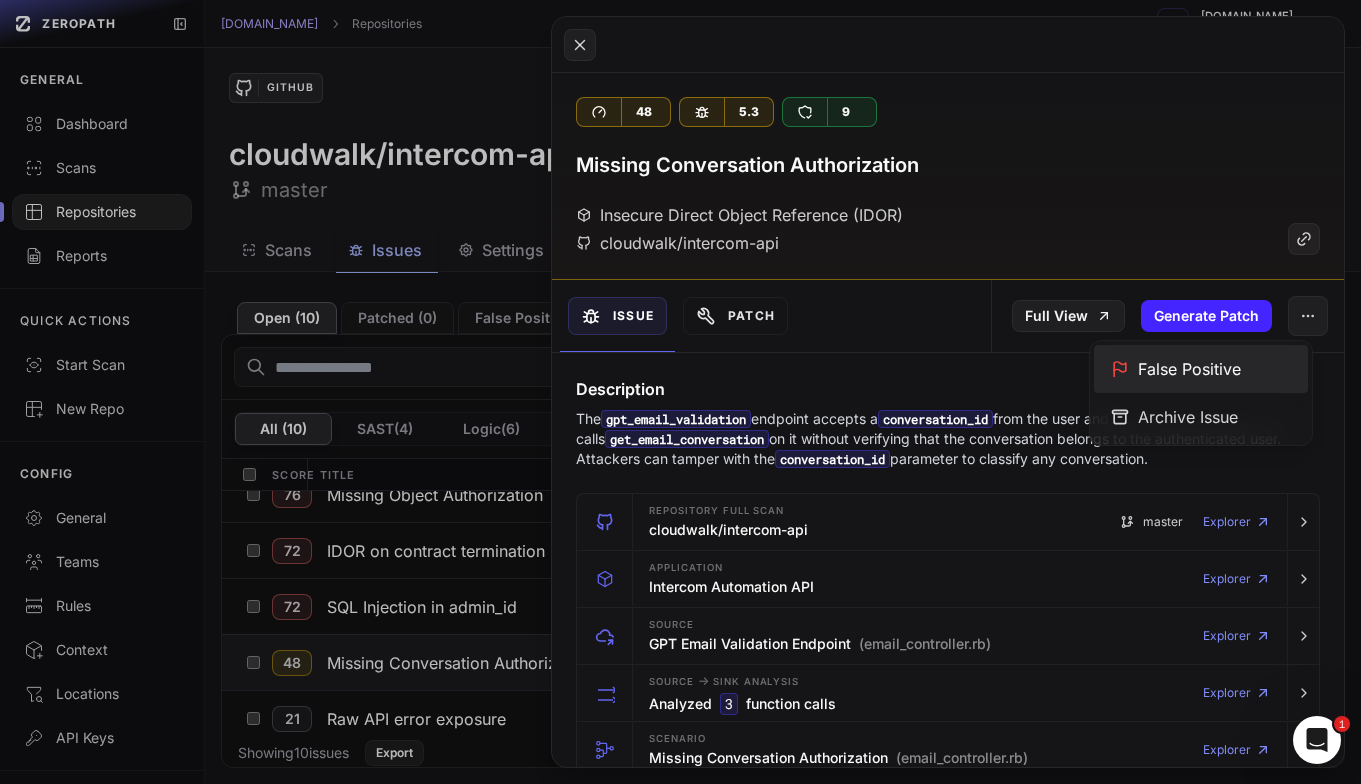click on "False Positive" at bounding box center (1201, 369) 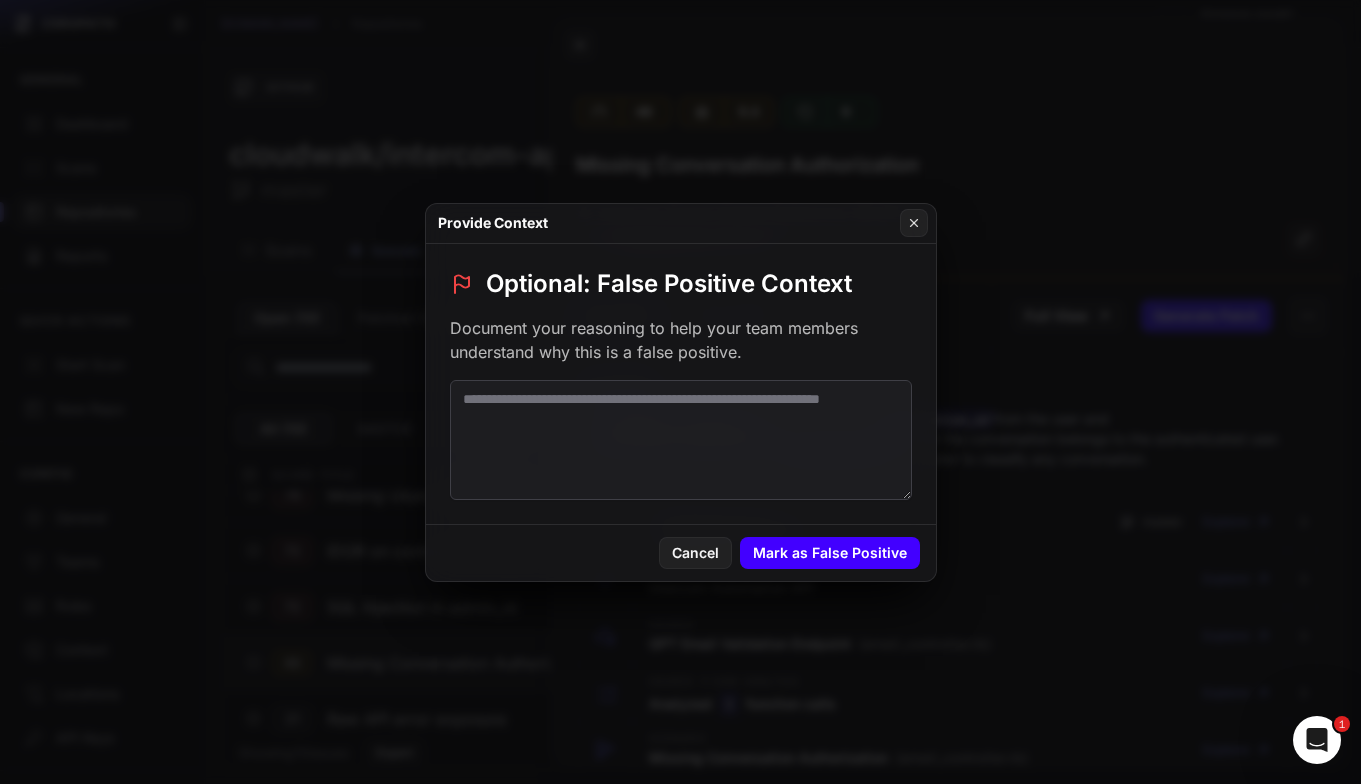 click on "Mark as False Positive" at bounding box center (830, 553) 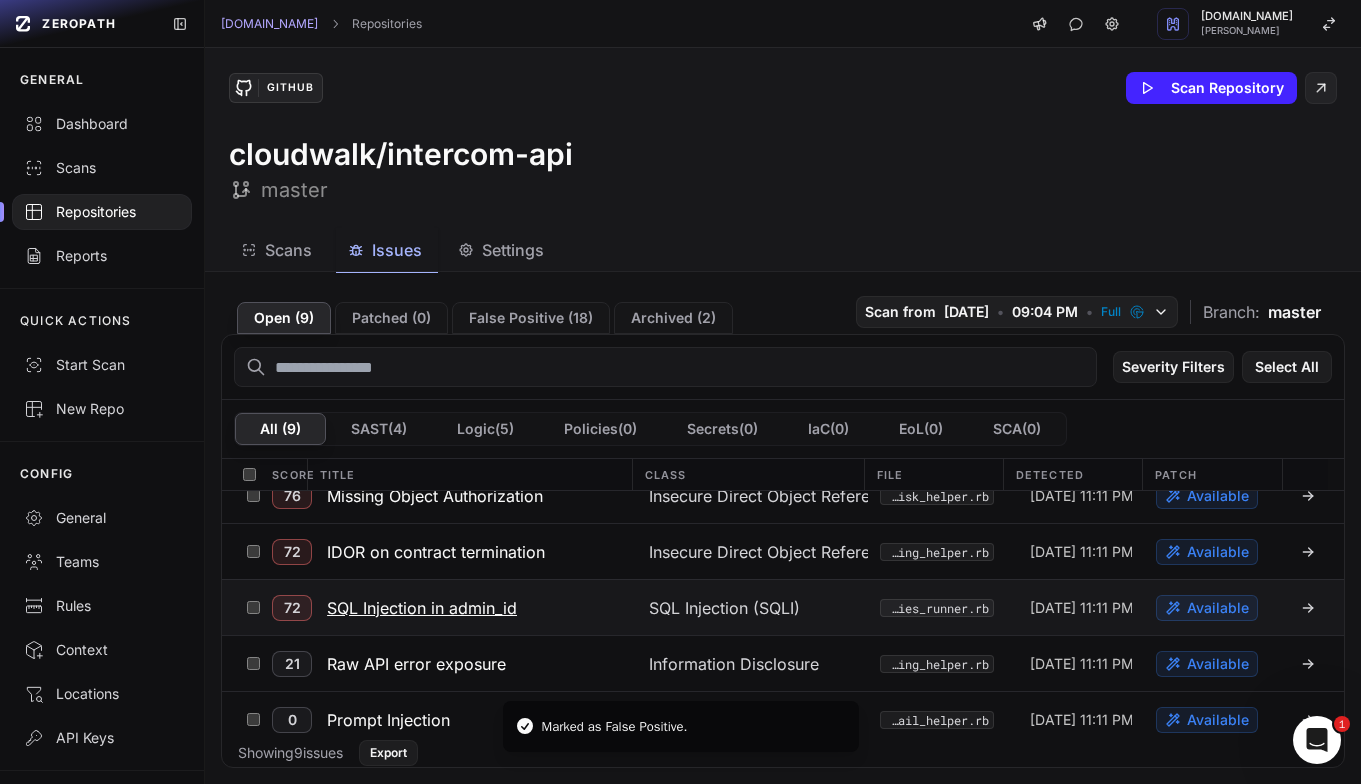 scroll, scrollTop: 255, scrollLeft: 0, axis: vertical 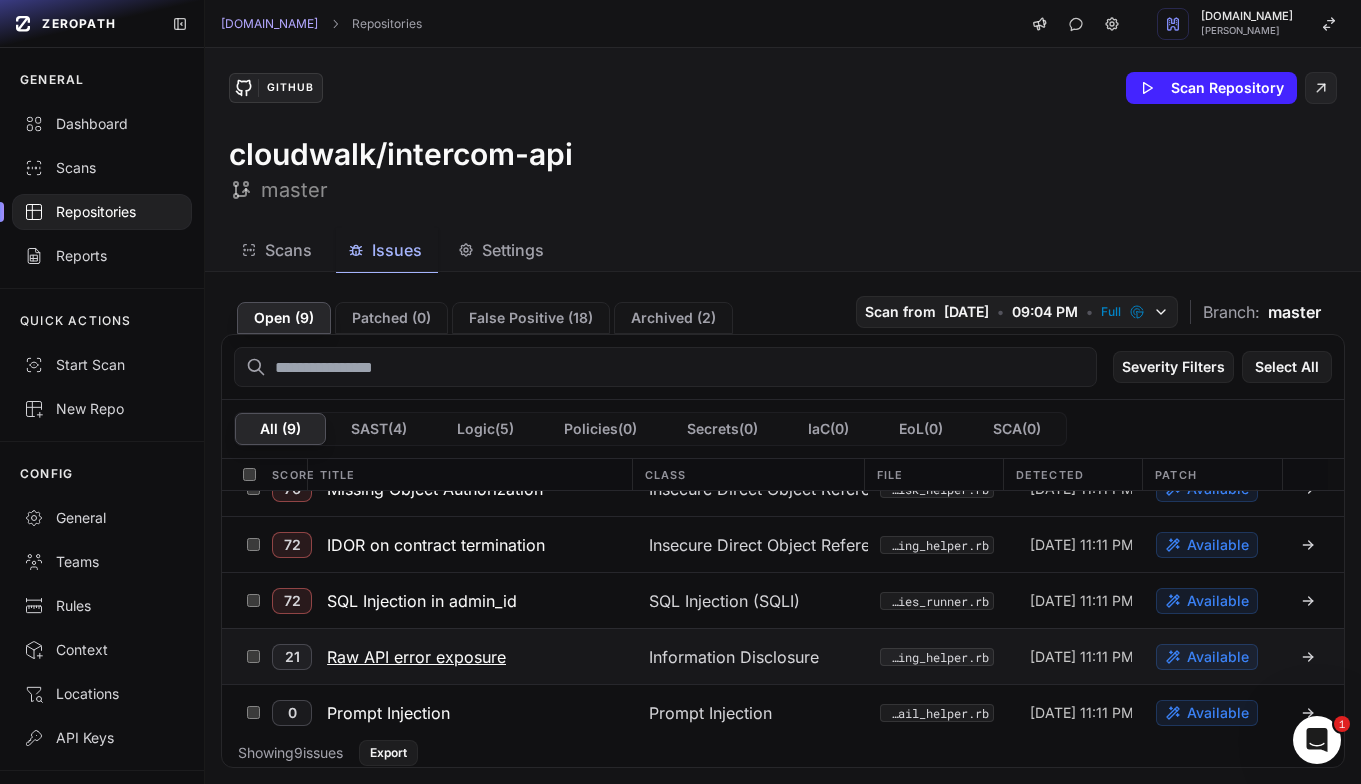 click on "Raw API error exposure" at bounding box center (416, 657) 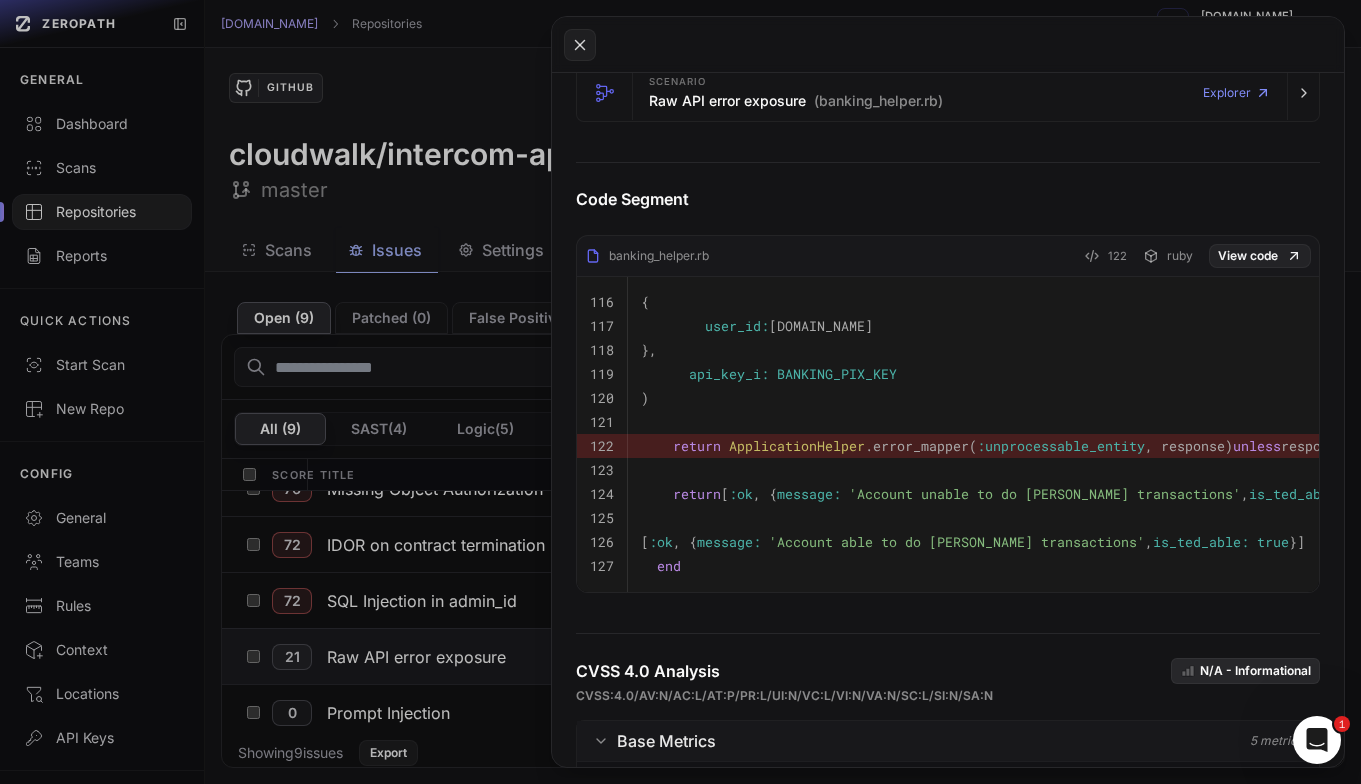 scroll, scrollTop: 638, scrollLeft: 0, axis: vertical 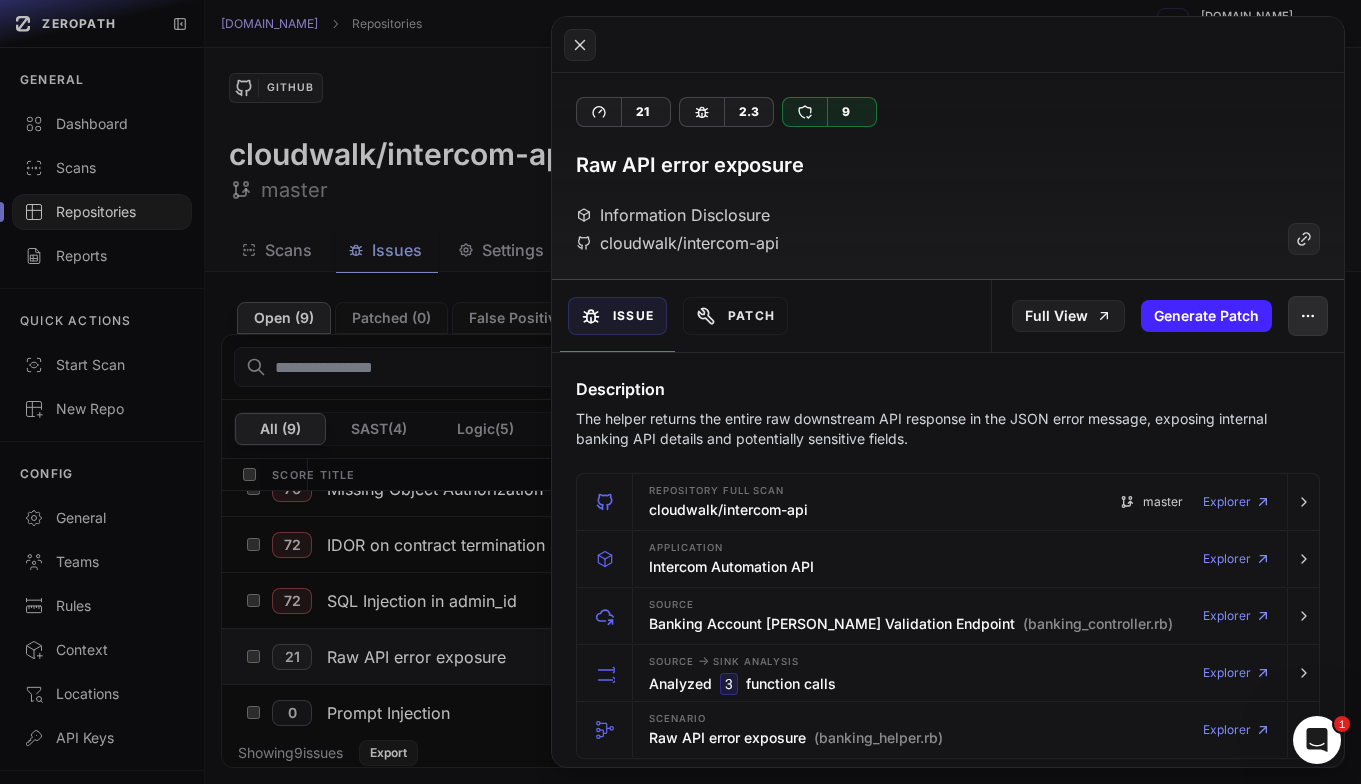click at bounding box center [1308, 316] 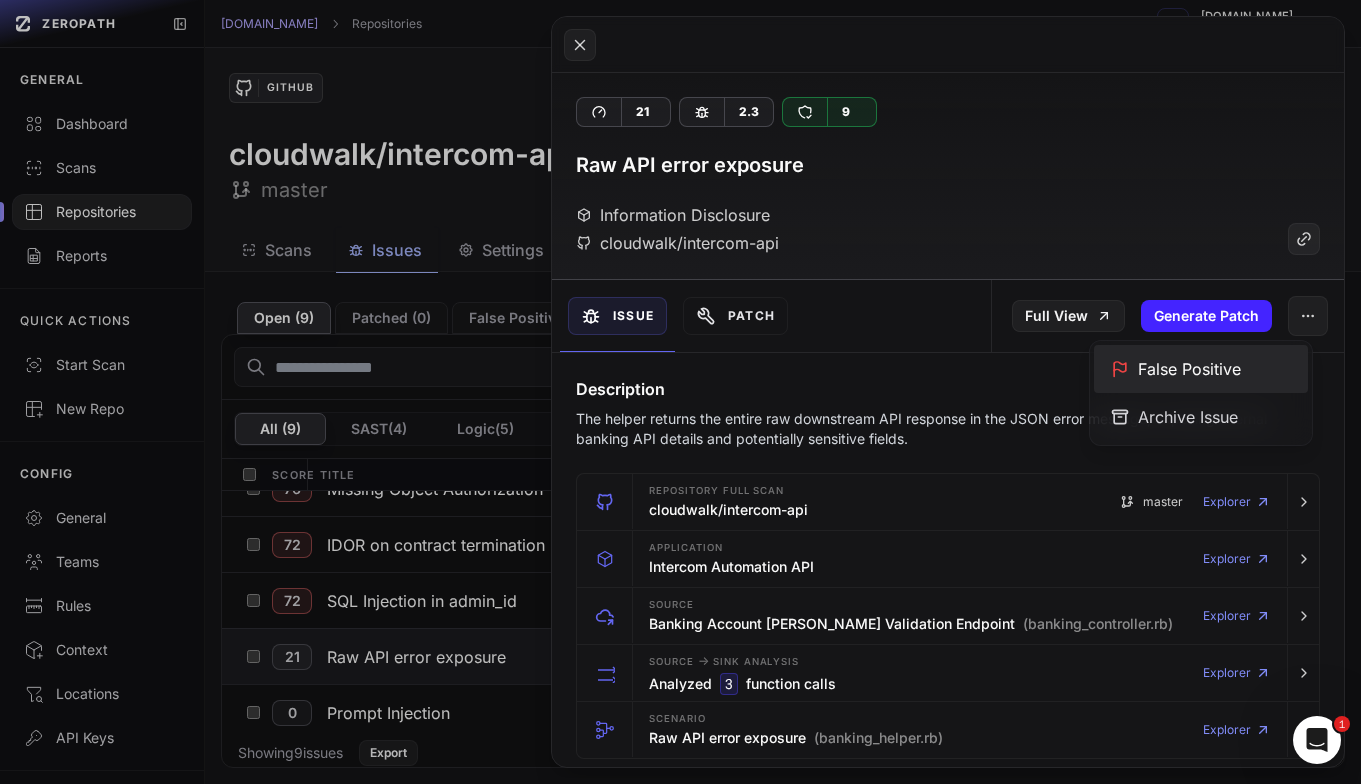 click on "False Positive" at bounding box center [1201, 369] 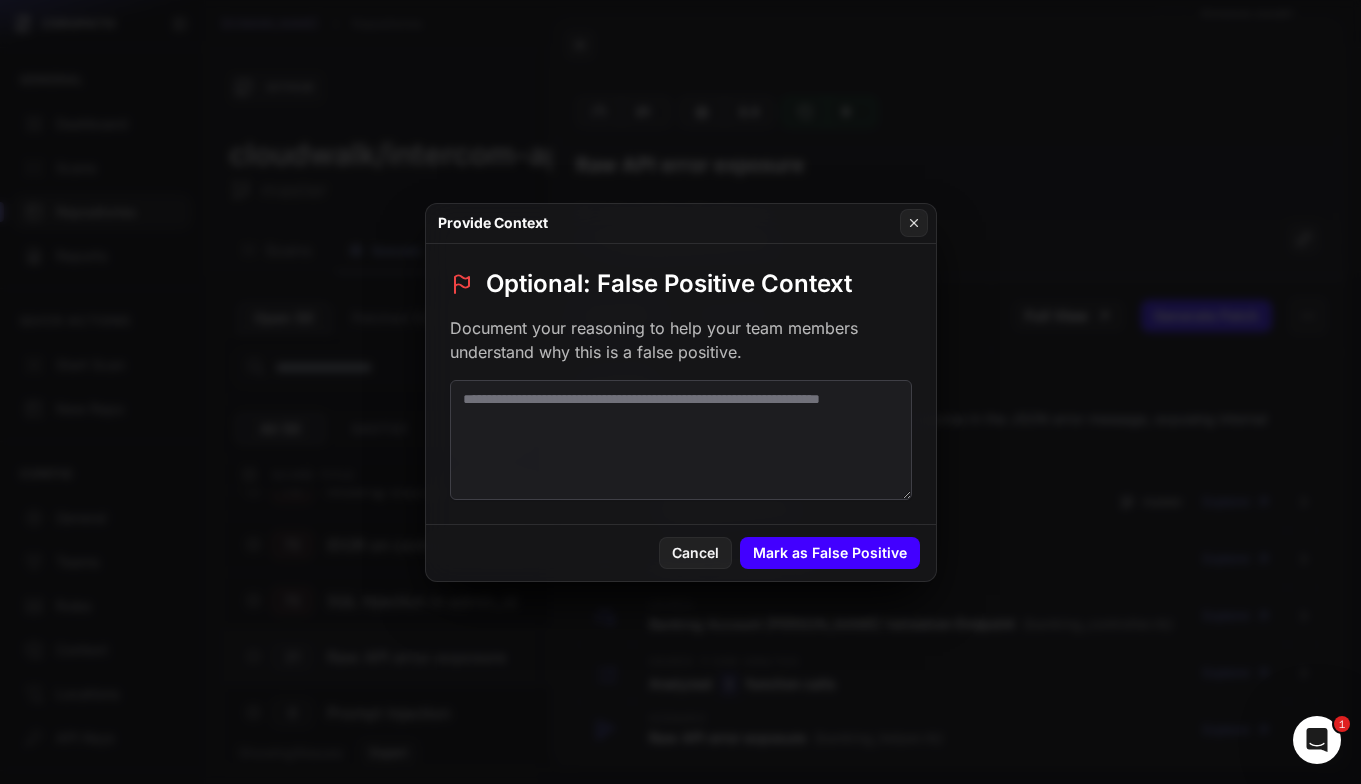 click on "Mark as False Positive" at bounding box center (830, 553) 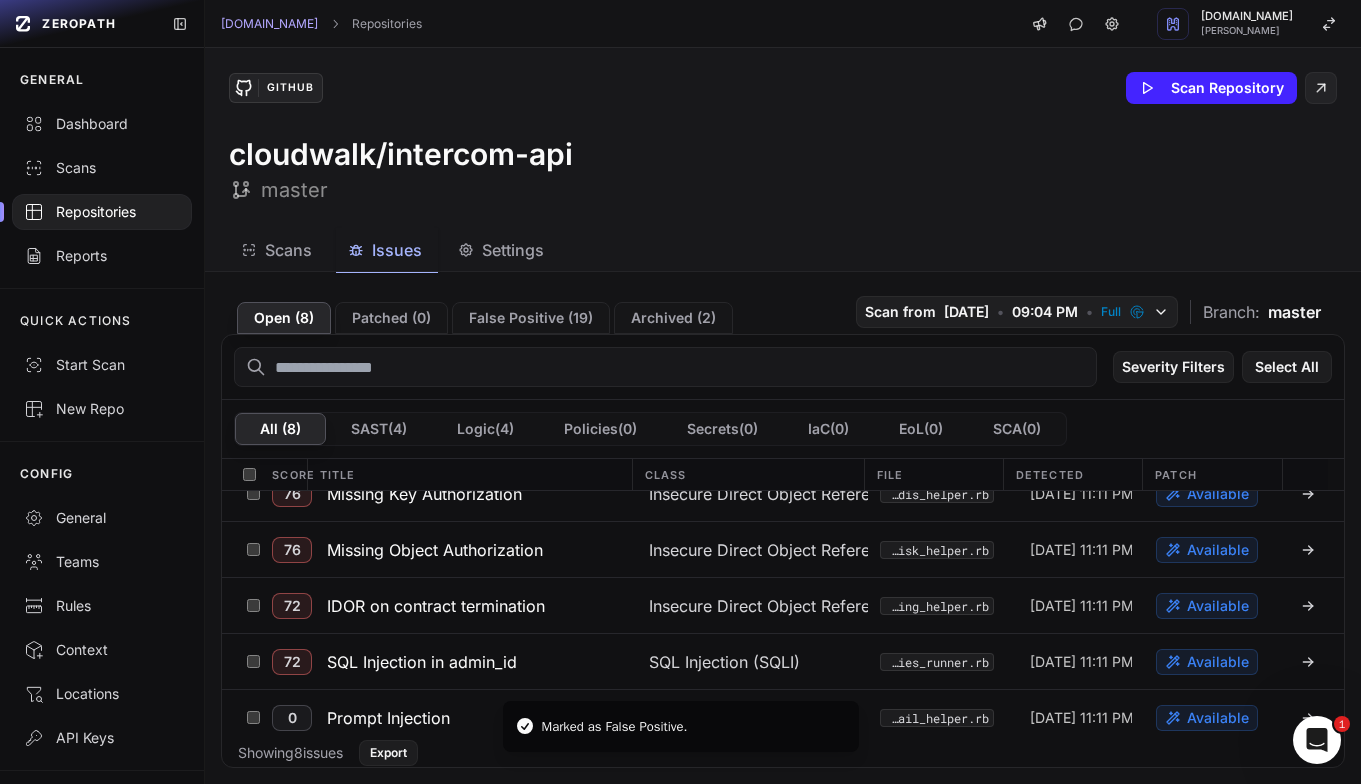 scroll, scrollTop: 199, scrollLeft: 0, axis: vertical 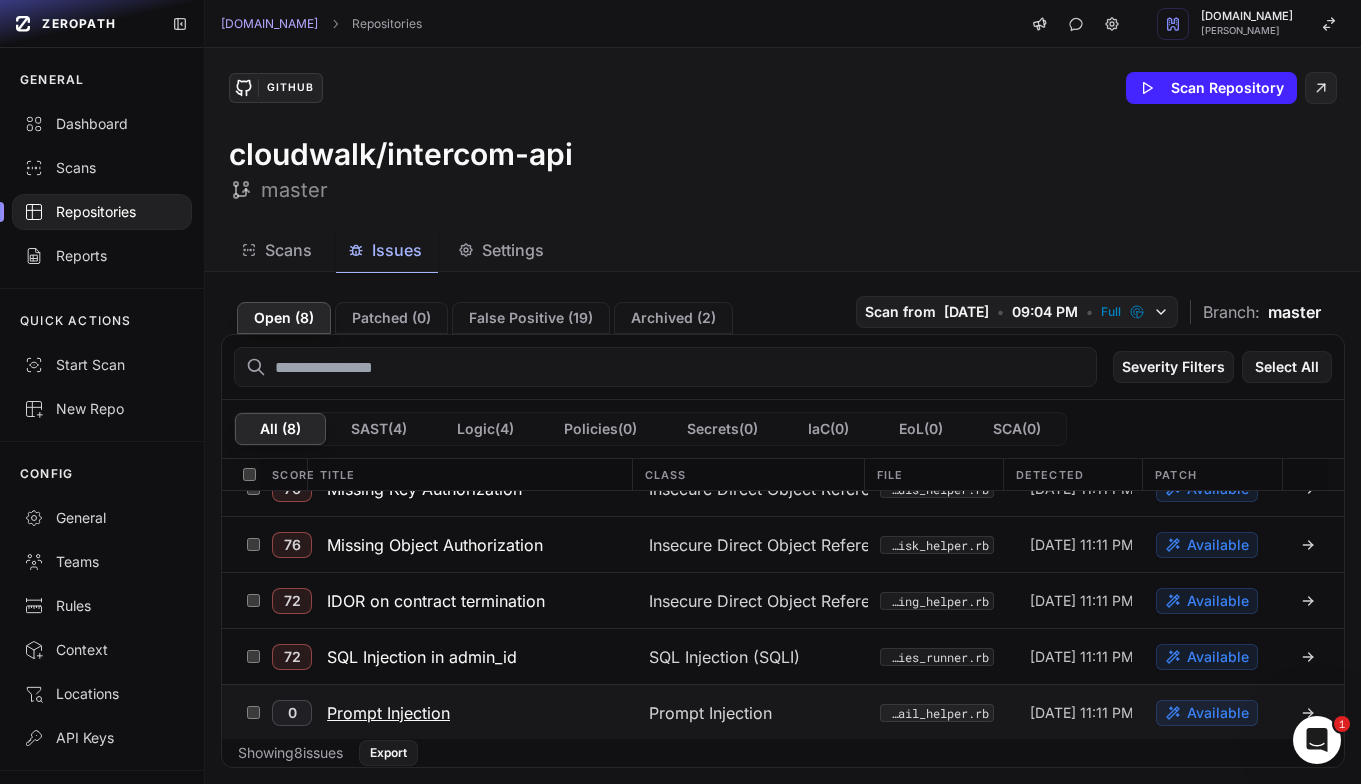 click on "Prompt Injection" at bounding box center [388, 713] 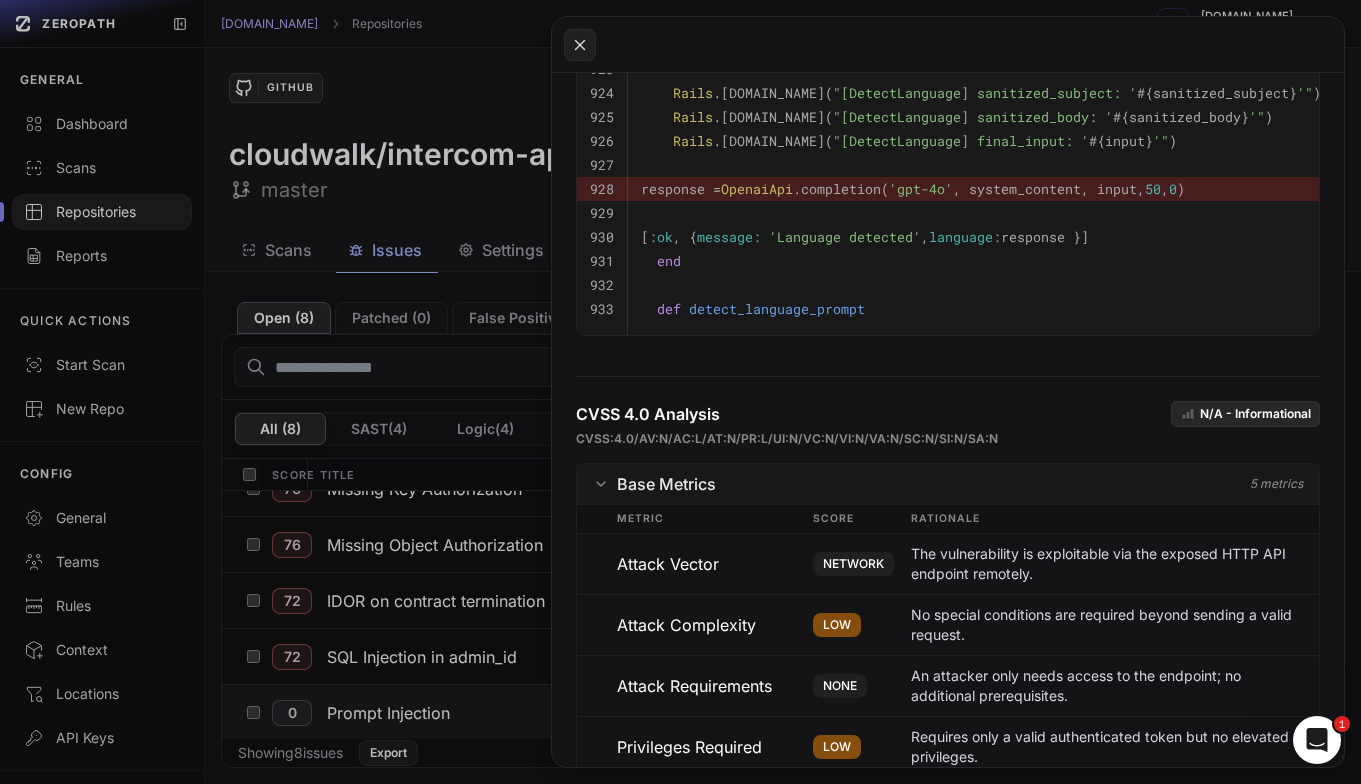 scroll, scrollTop: 164, scrollLeft: 0, axis: vertical 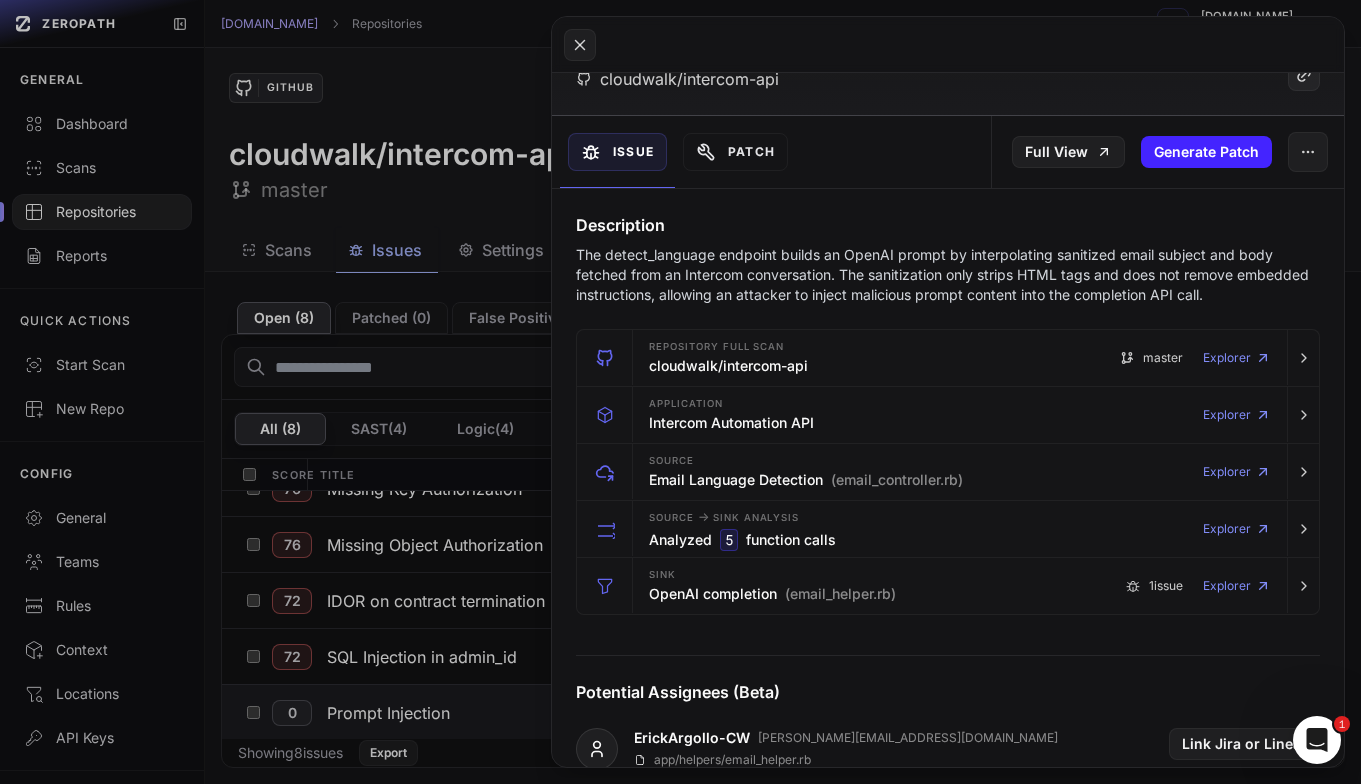 click 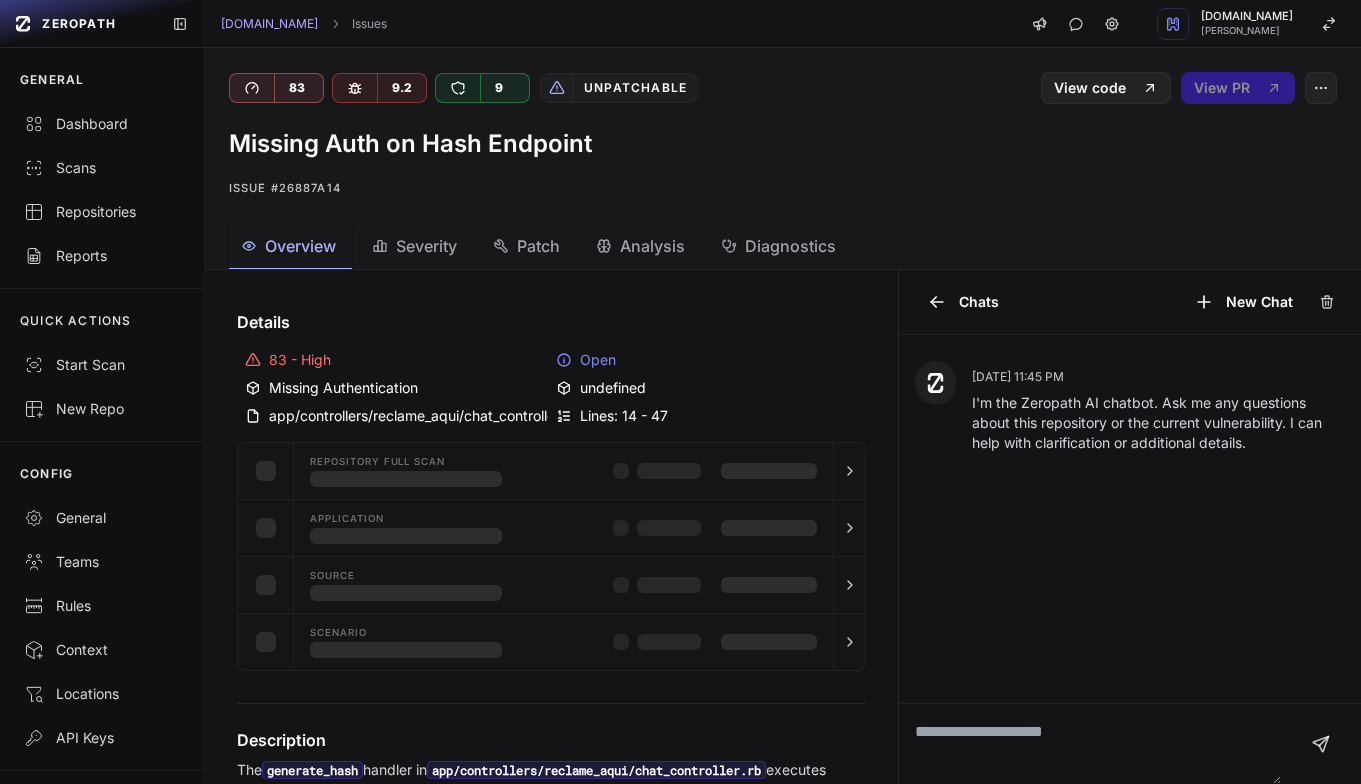 scroll, scrollTop: 0, scrollLeft: 0, axis: both 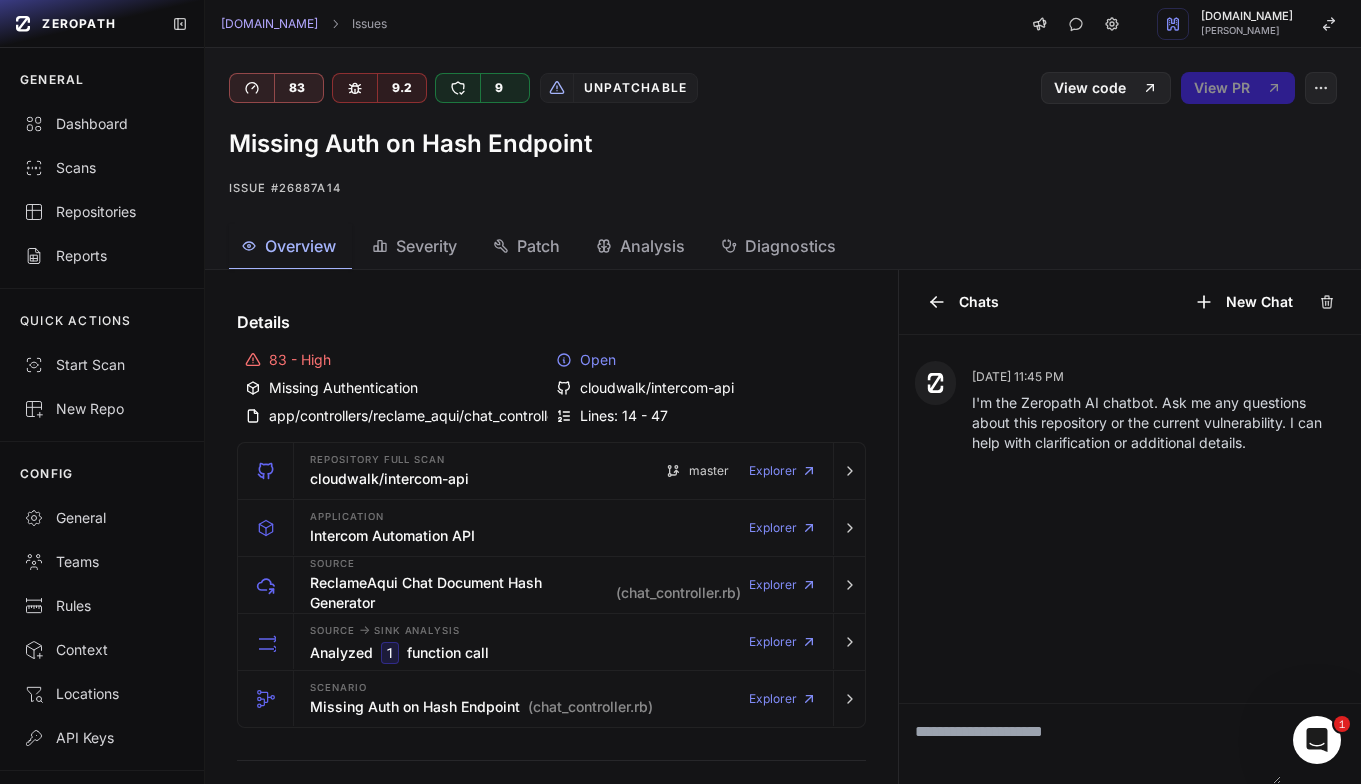 click on "Missing Auth on Hash Endpoint   Issue #26887a14" at bounding box center [783, 164] 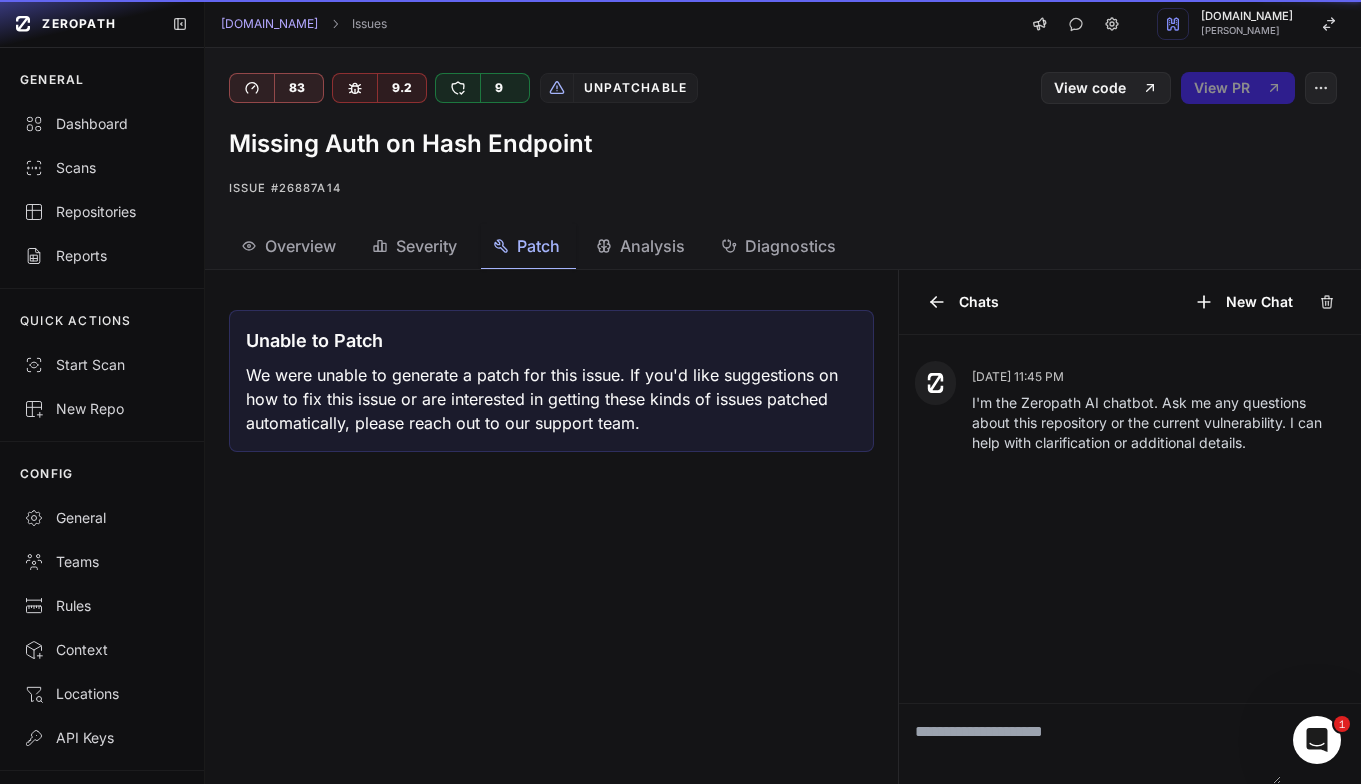 click on "Patch" at bounding box center [538, 246] 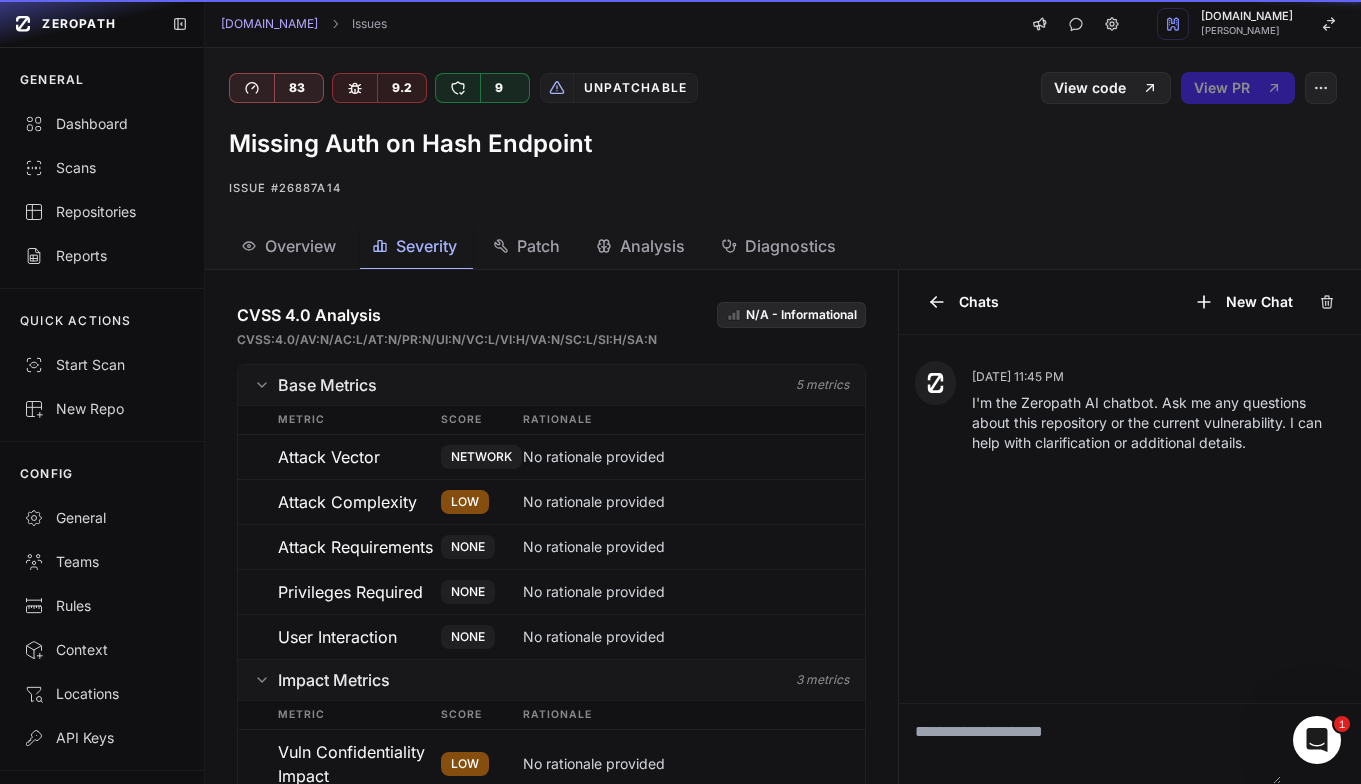 click on "Severity" at bounding box center [426, 246] 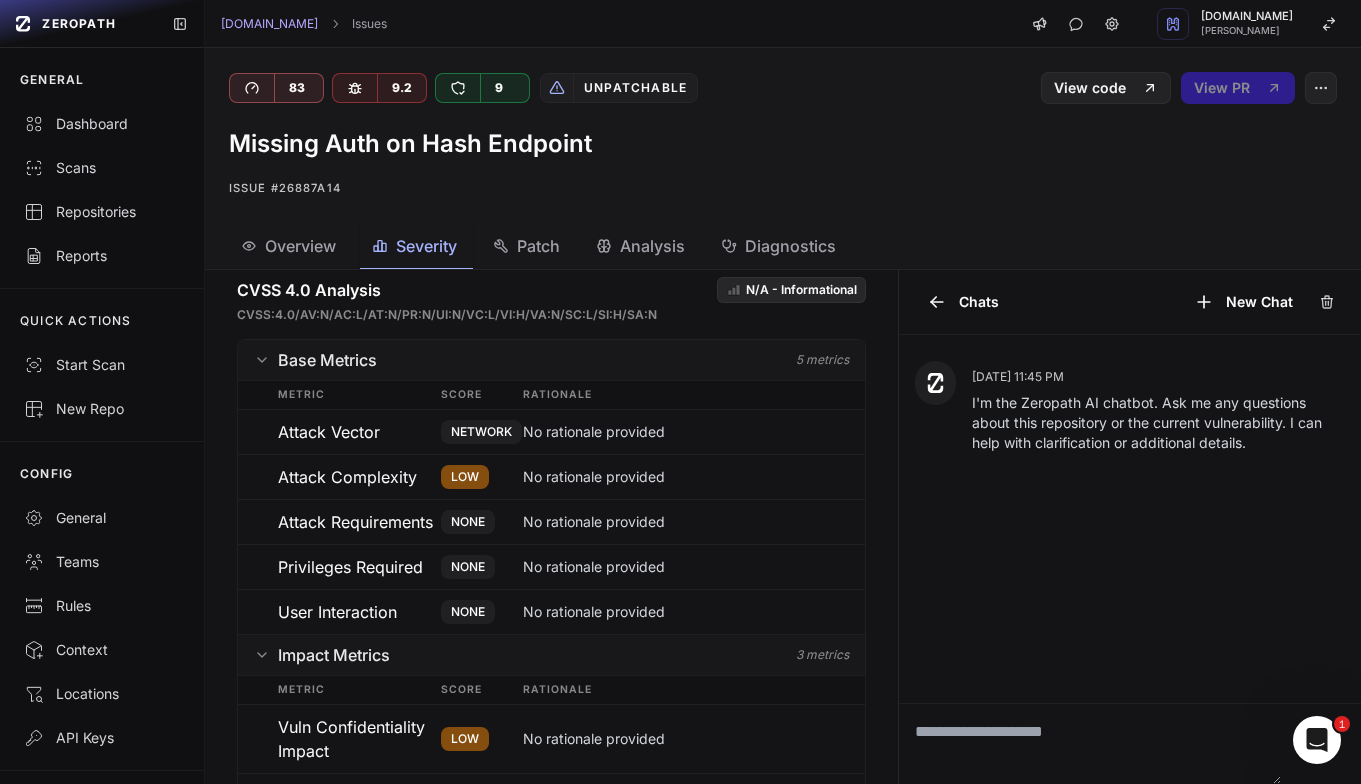 scroll, scrollTop: 0, scrollLeft: 0, axis: both 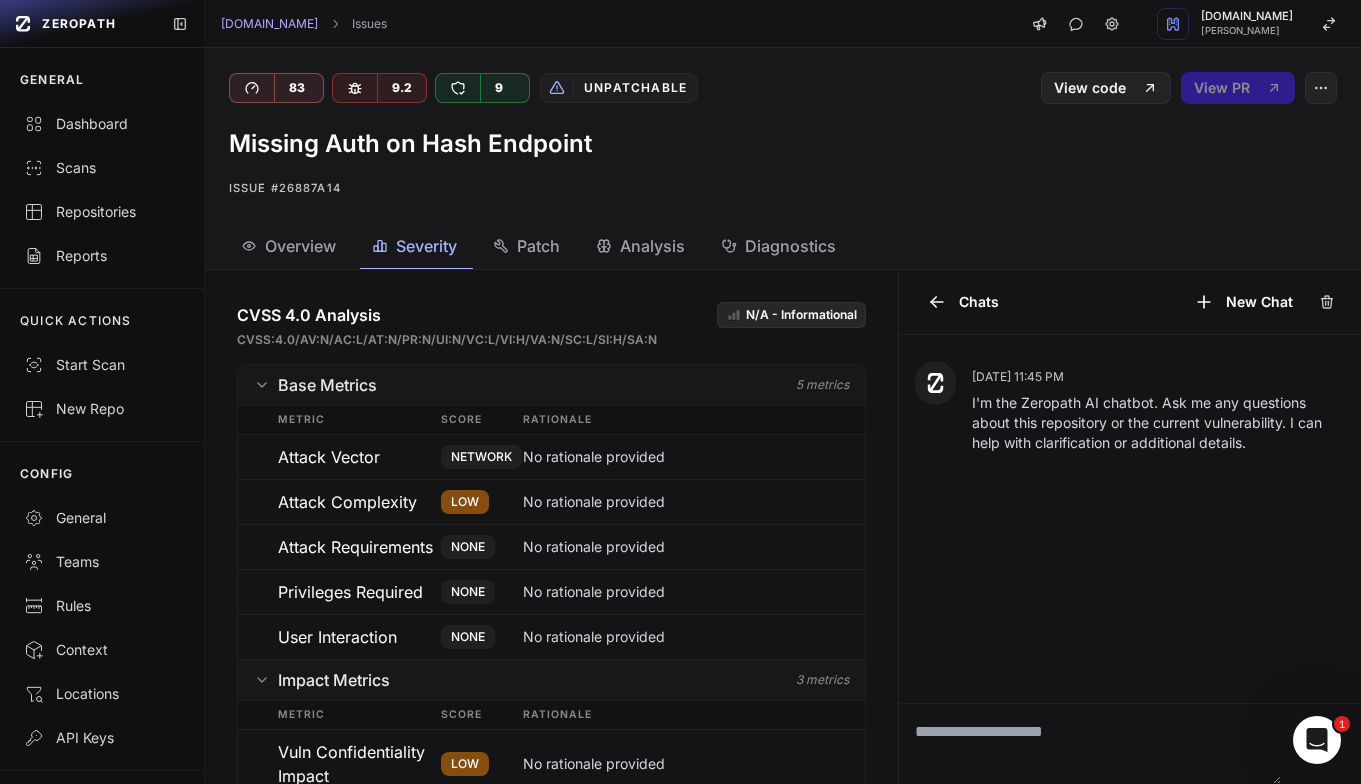 click on "Overview" at bounding box center [300, 246] 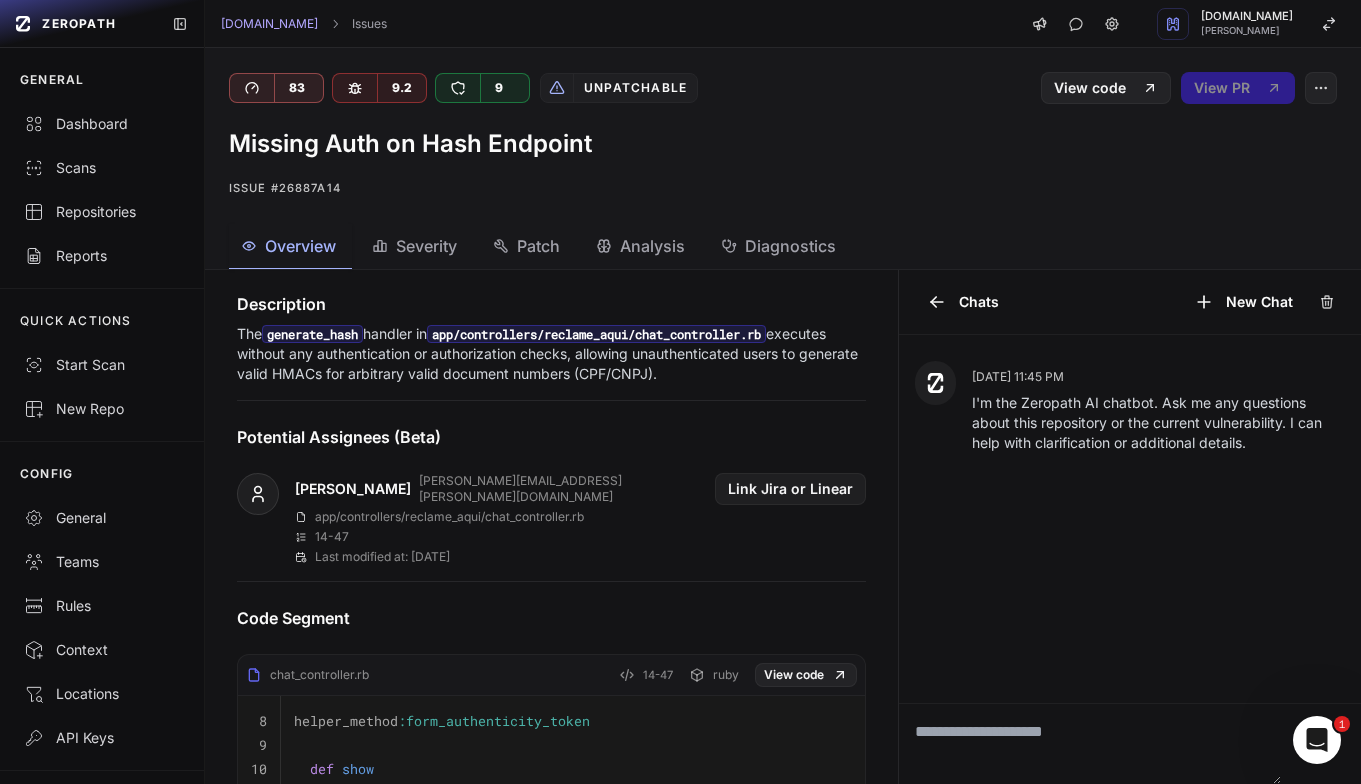 scroll, scrollTop: 492, scrollLeft: 0, axis: vertical 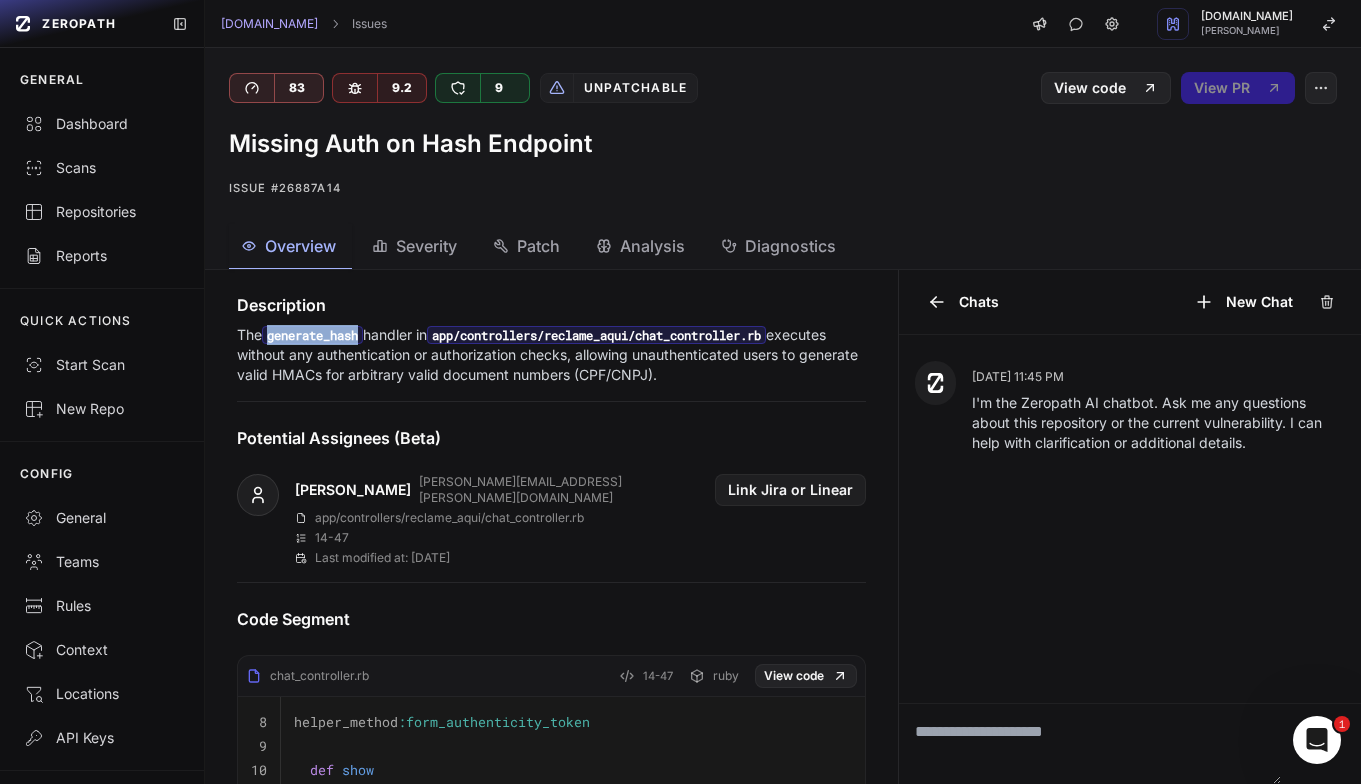 drag, startPoint x: 271, startPoint y: 338, endPoint x: 364, endPoint y: 339, distance: 93.00538 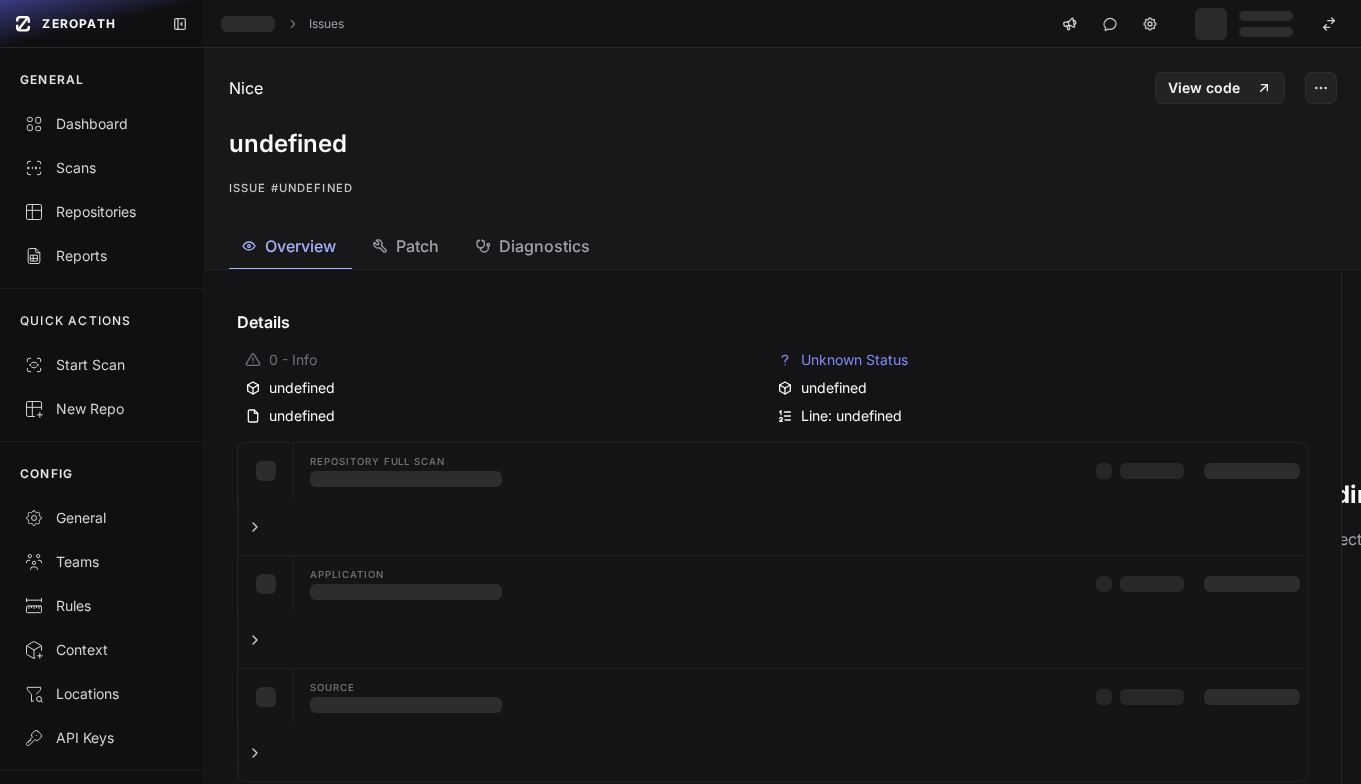 scroll, scrollTop: 0, scrollLeft: 0, axis: both 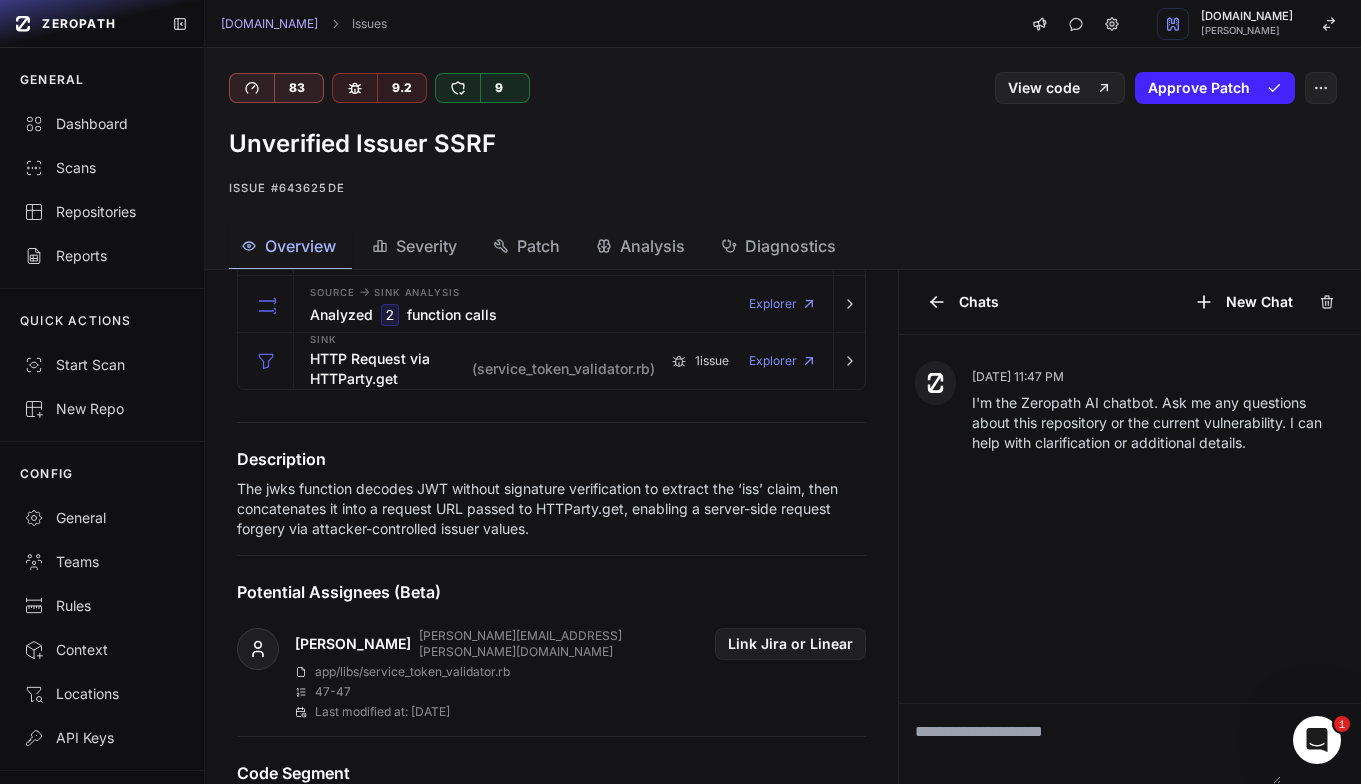 click on "Patch" at bounding box center (538, 246) 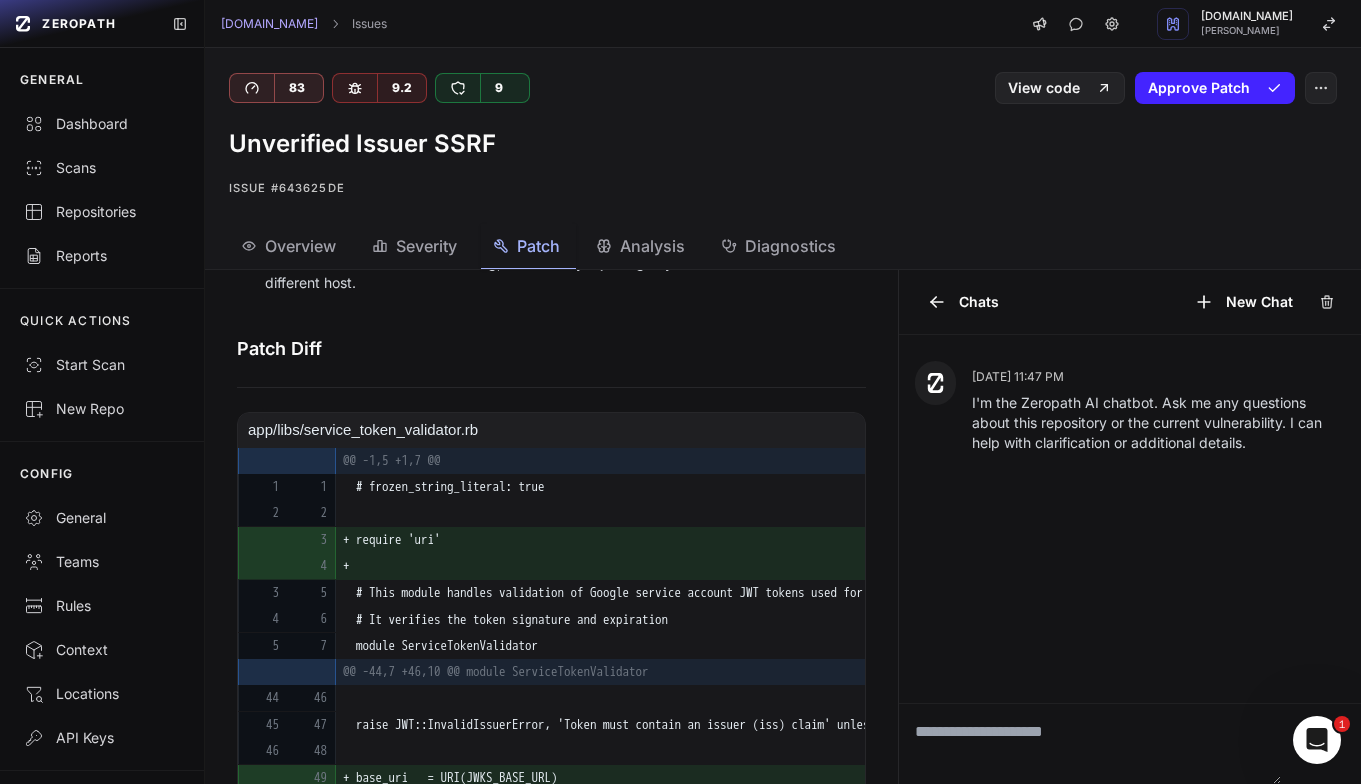 scroll, scrollTop: 978, scrollLeft: 0, axis: vertical 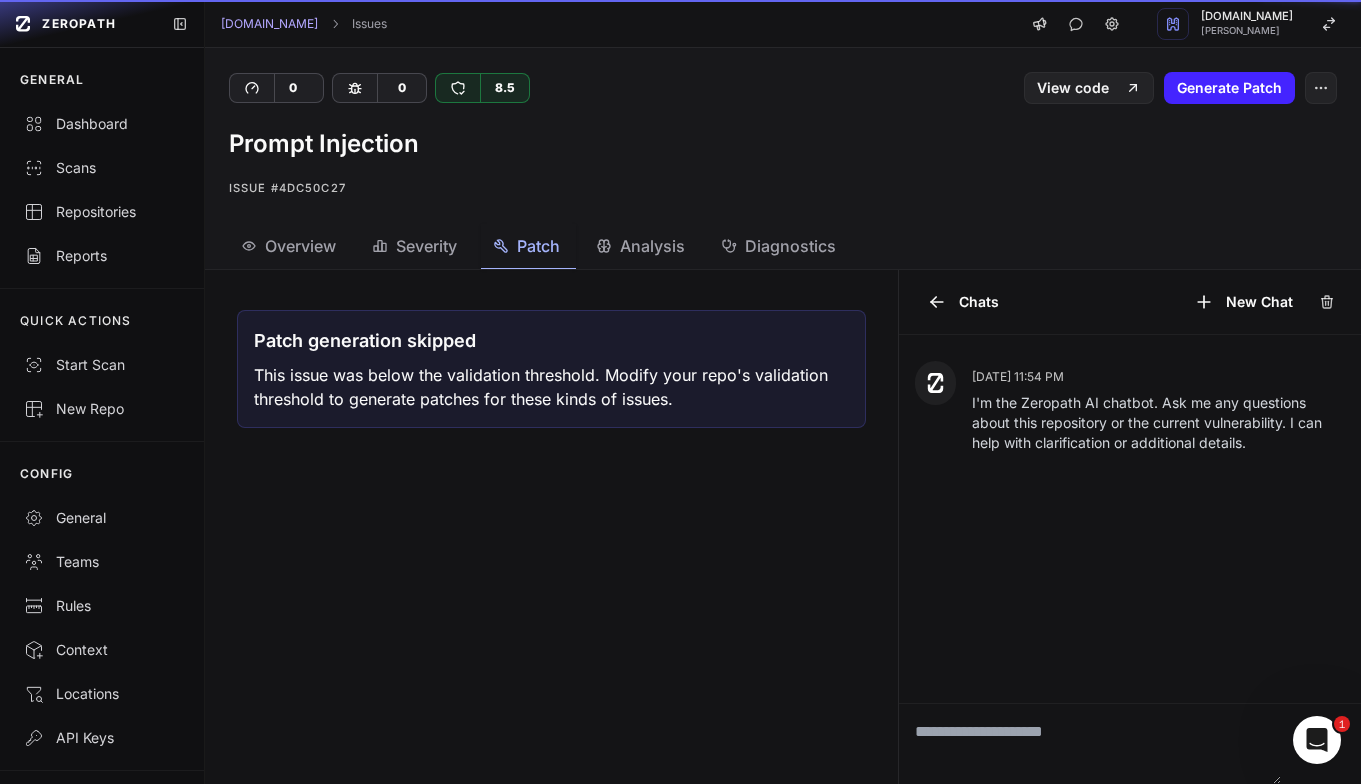 click on "Patch" at bounding box center [538, 246] 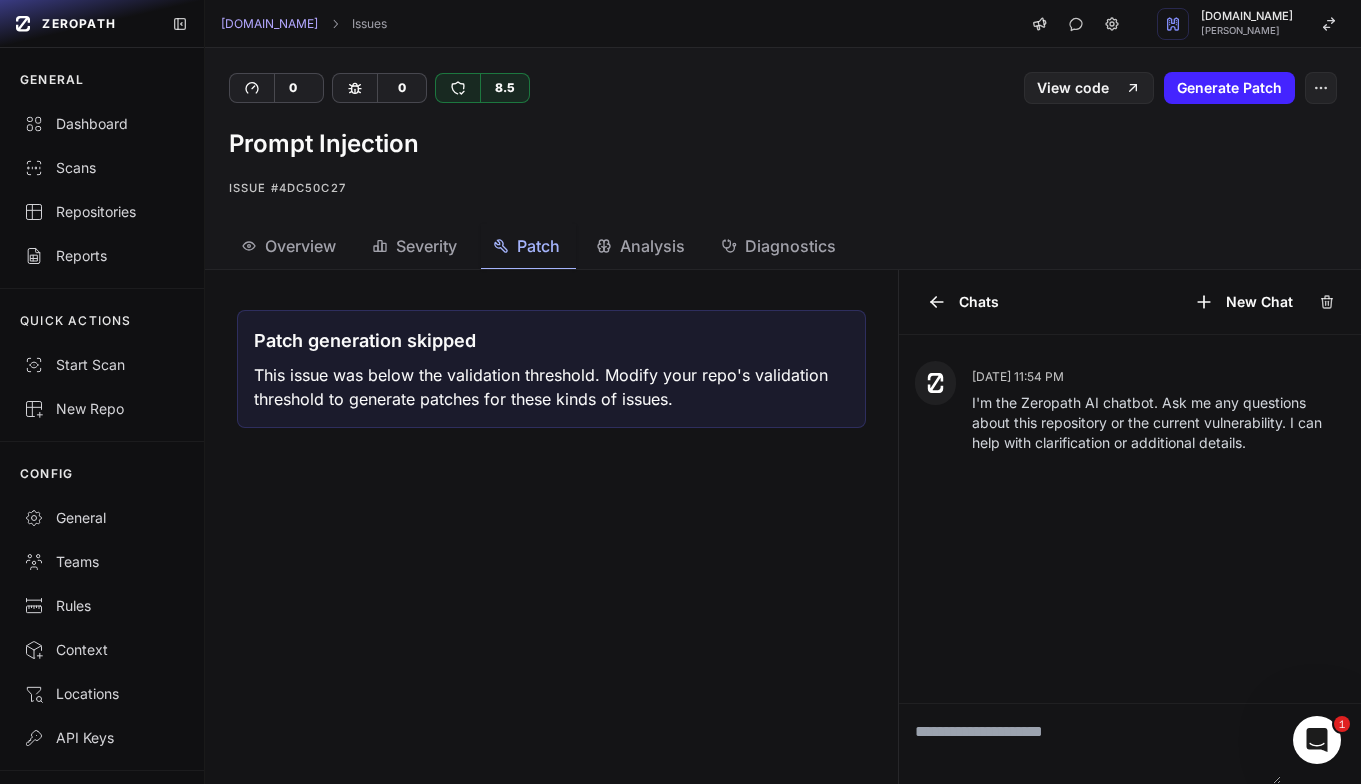 click on "Severity" at bounding box center [426, 246] 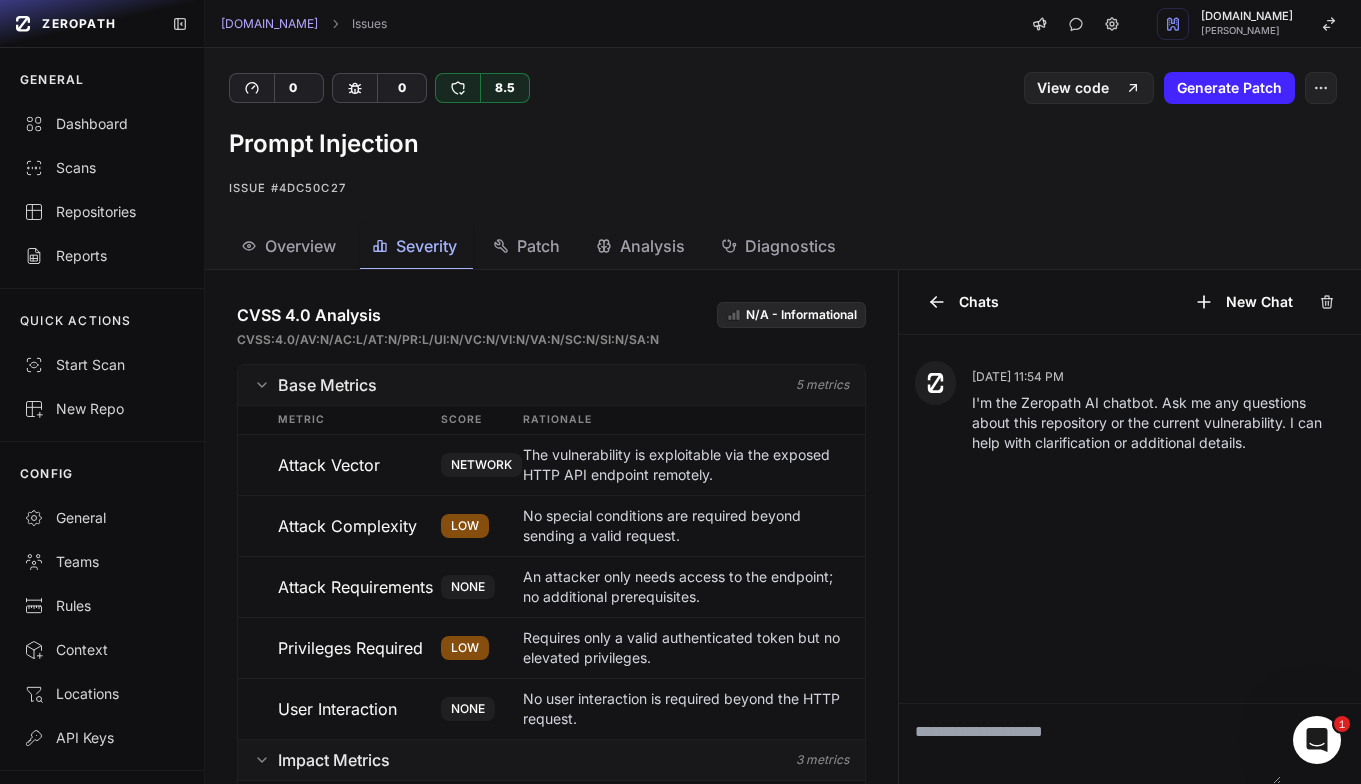 click on "Issue #4dc50c27" at bounding box center [783, 188] 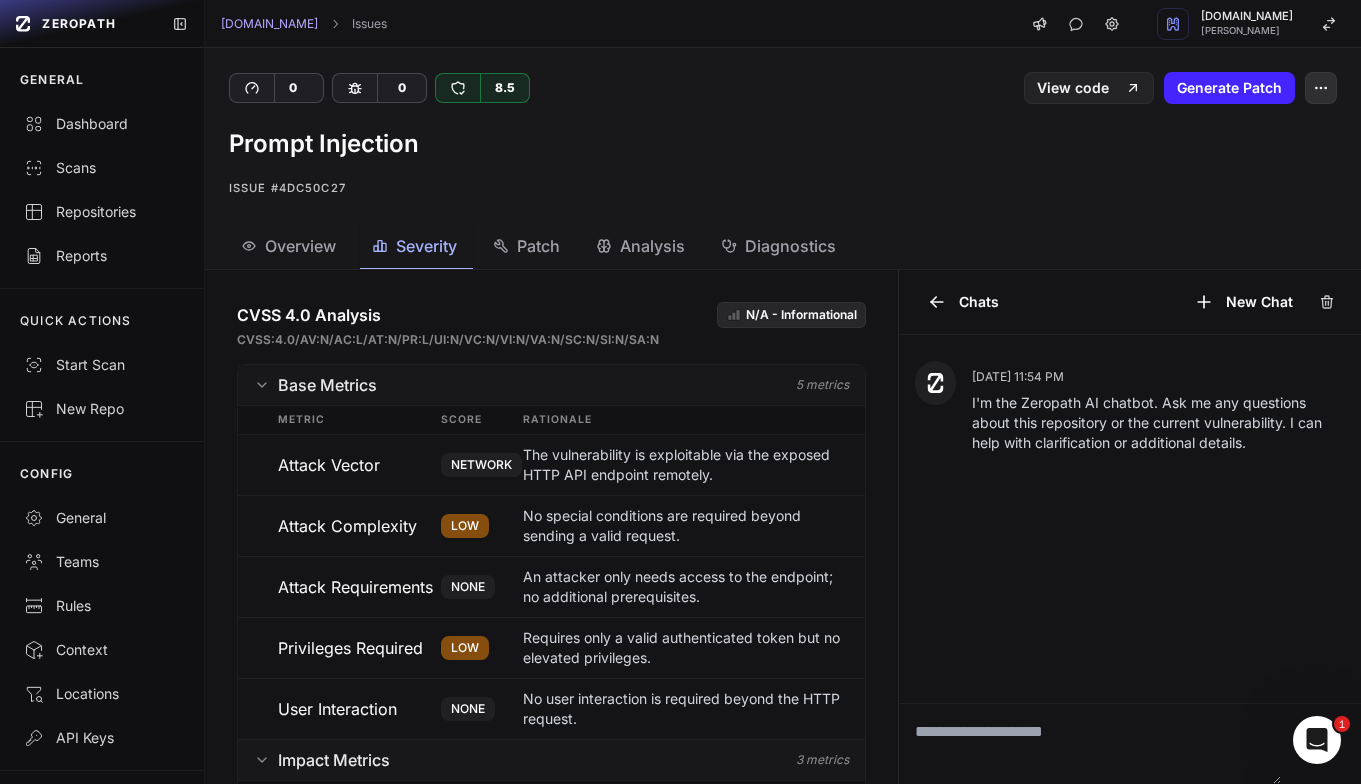 click at bounding box center [1321, 88] 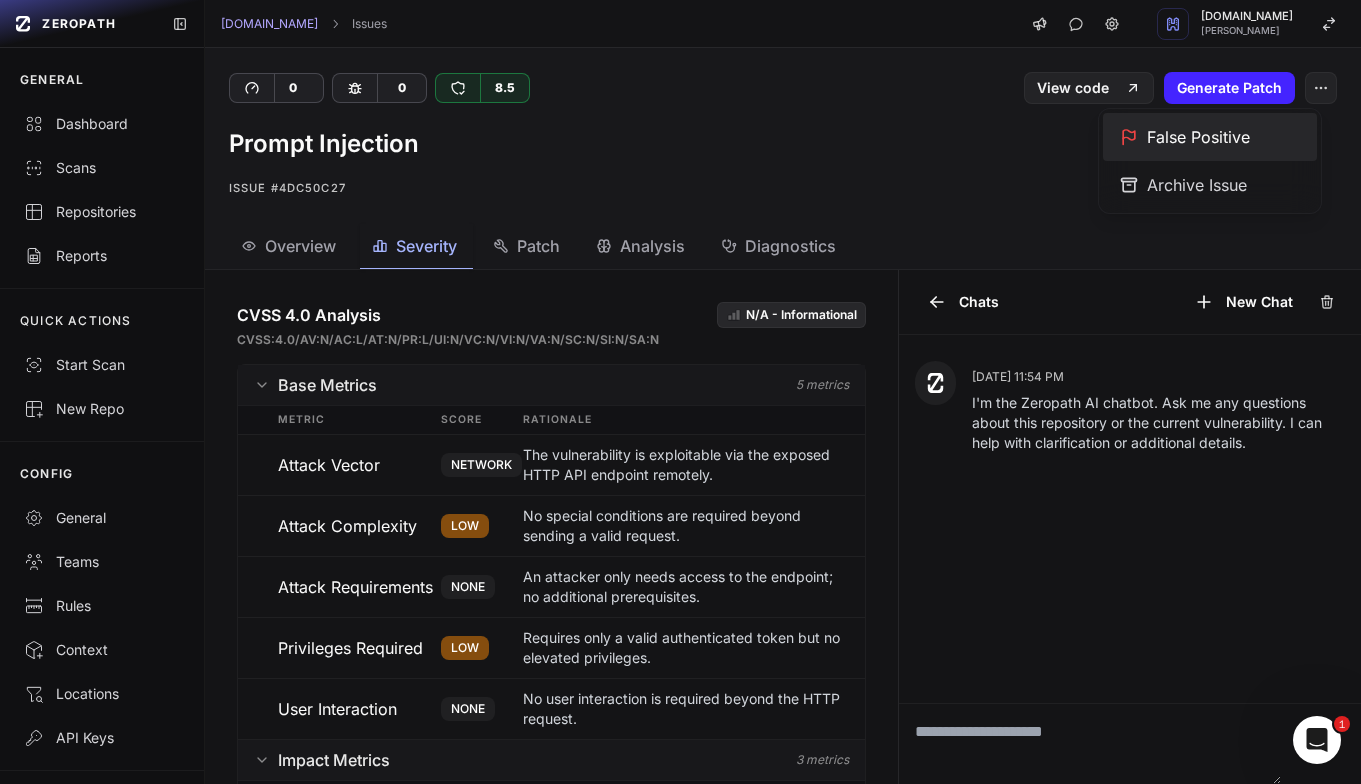 click on "False Positive" at bounding box center (1210, 137) 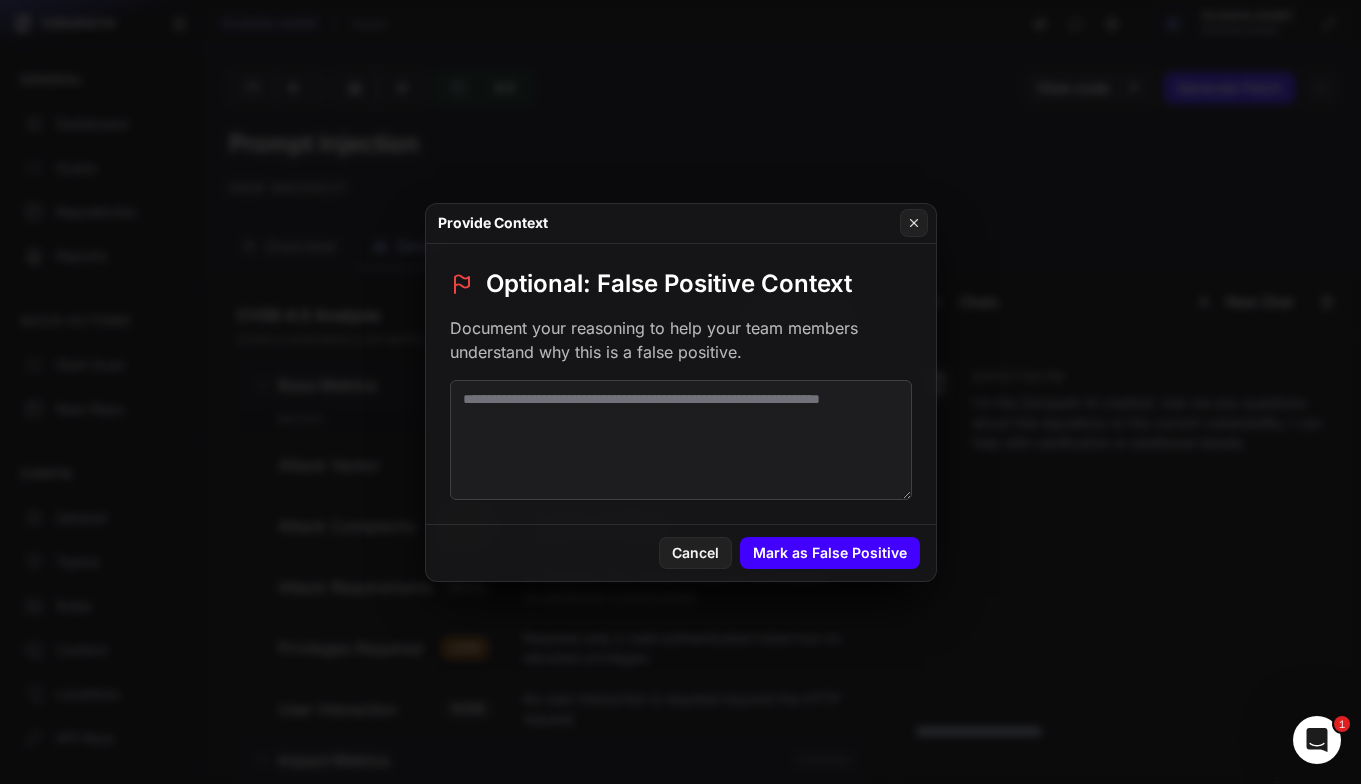 click on "Mark as False Positive" at bounding box center [830, 553] 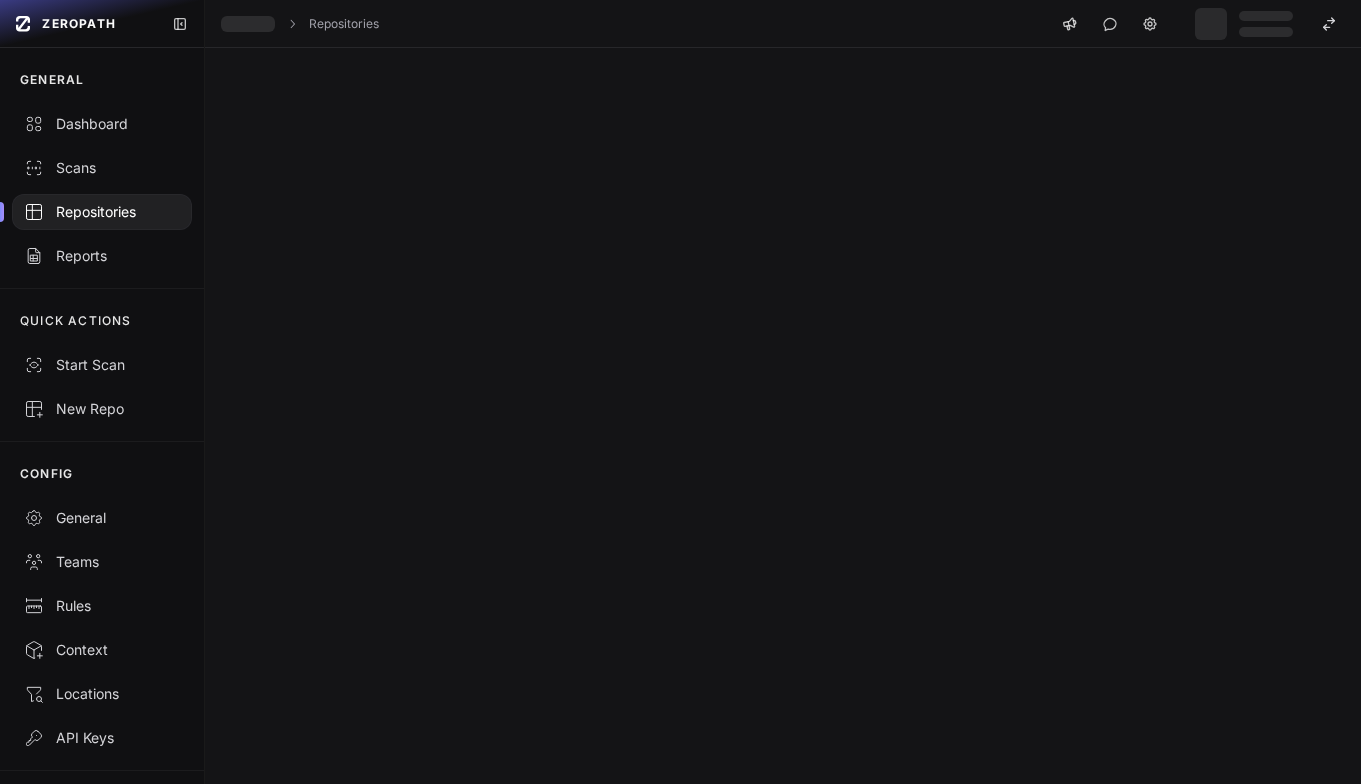 scroll, scrollTop: 0, scrollLeft: 0, axis: both 